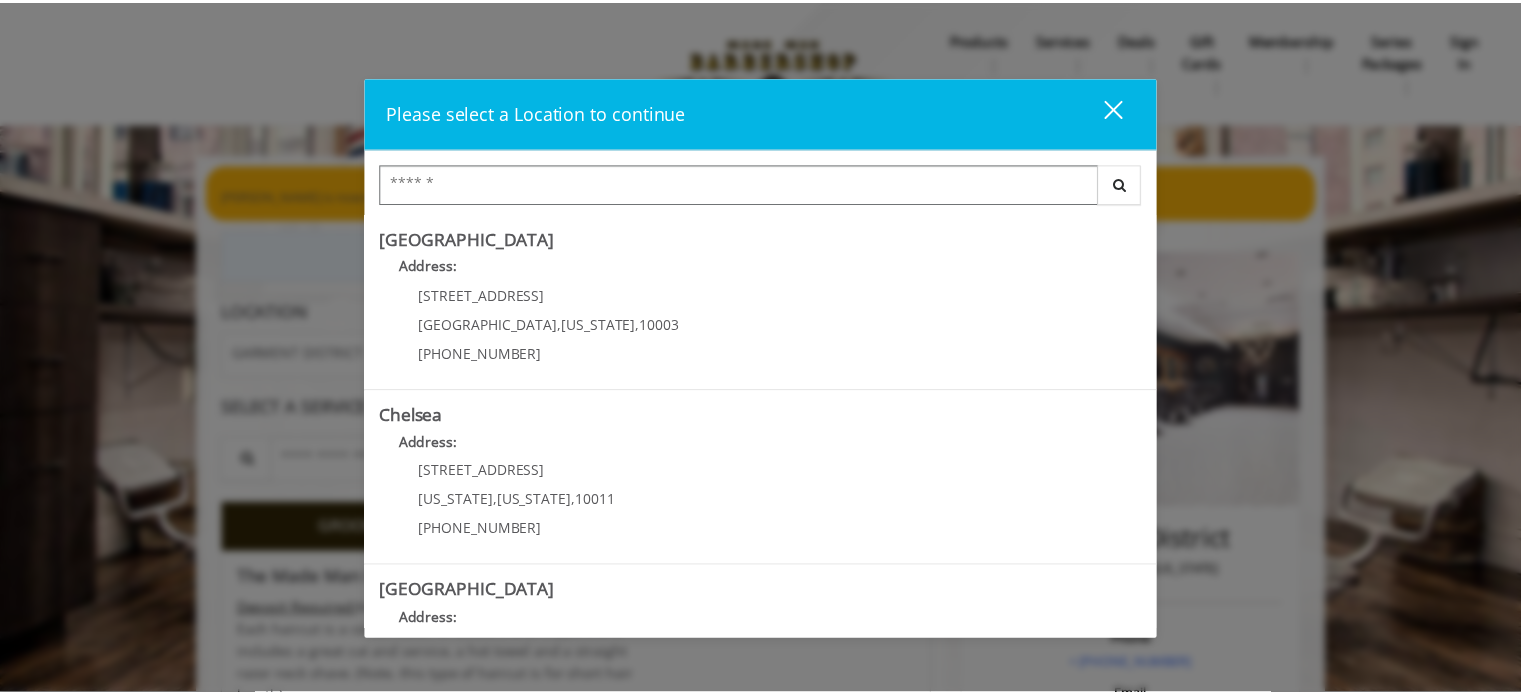scroll, scrollTop: 0, scrollLeft: 0, axis: both 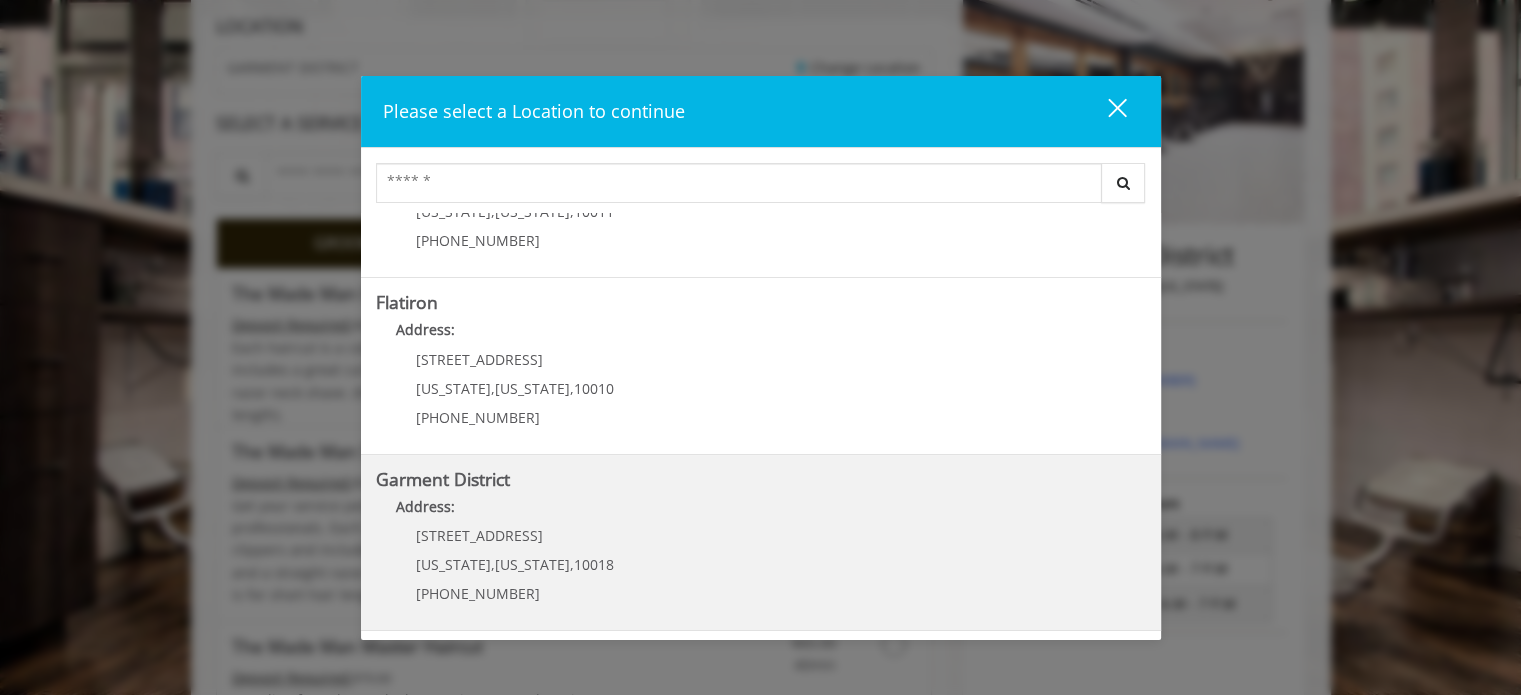 click on "Address:" at bounding box center (761, 512) 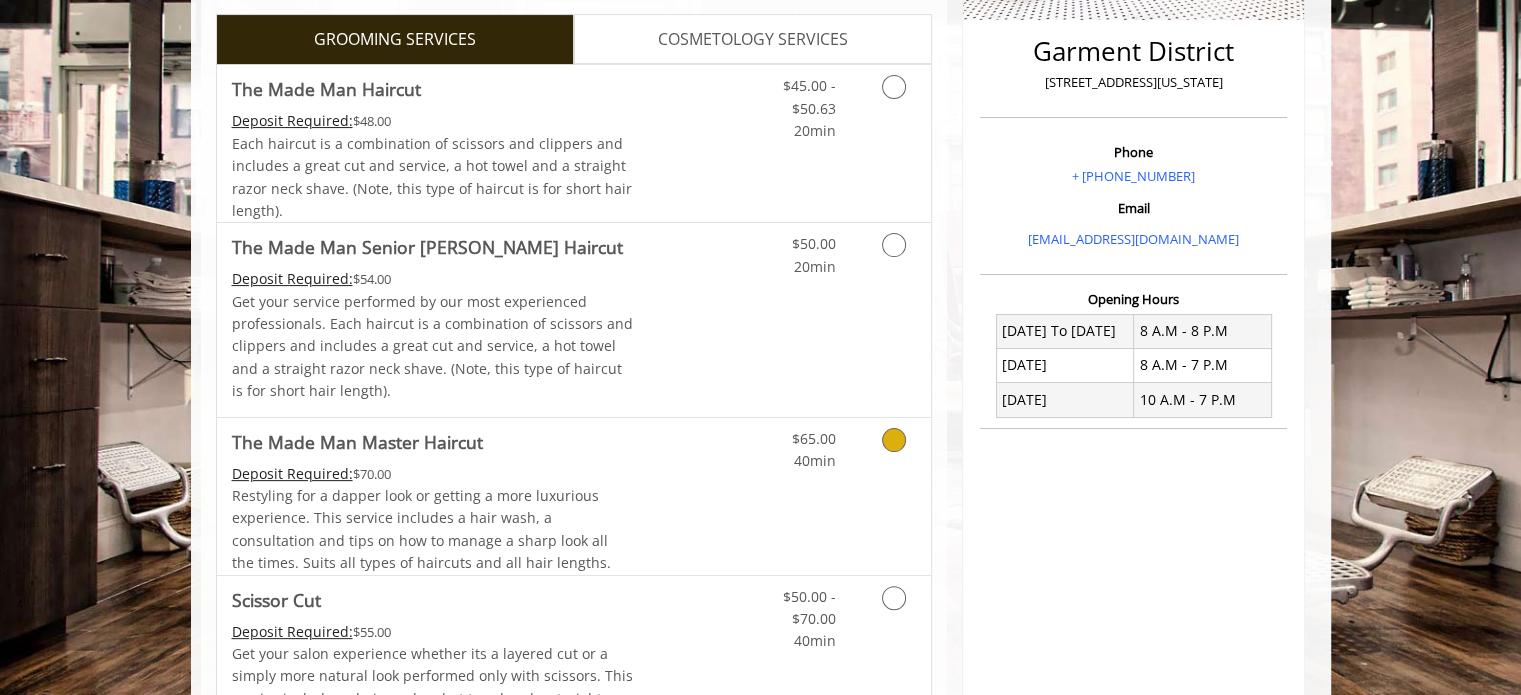 scroll, scrollTop: 487, scrollLeft: 0, axis: vertical 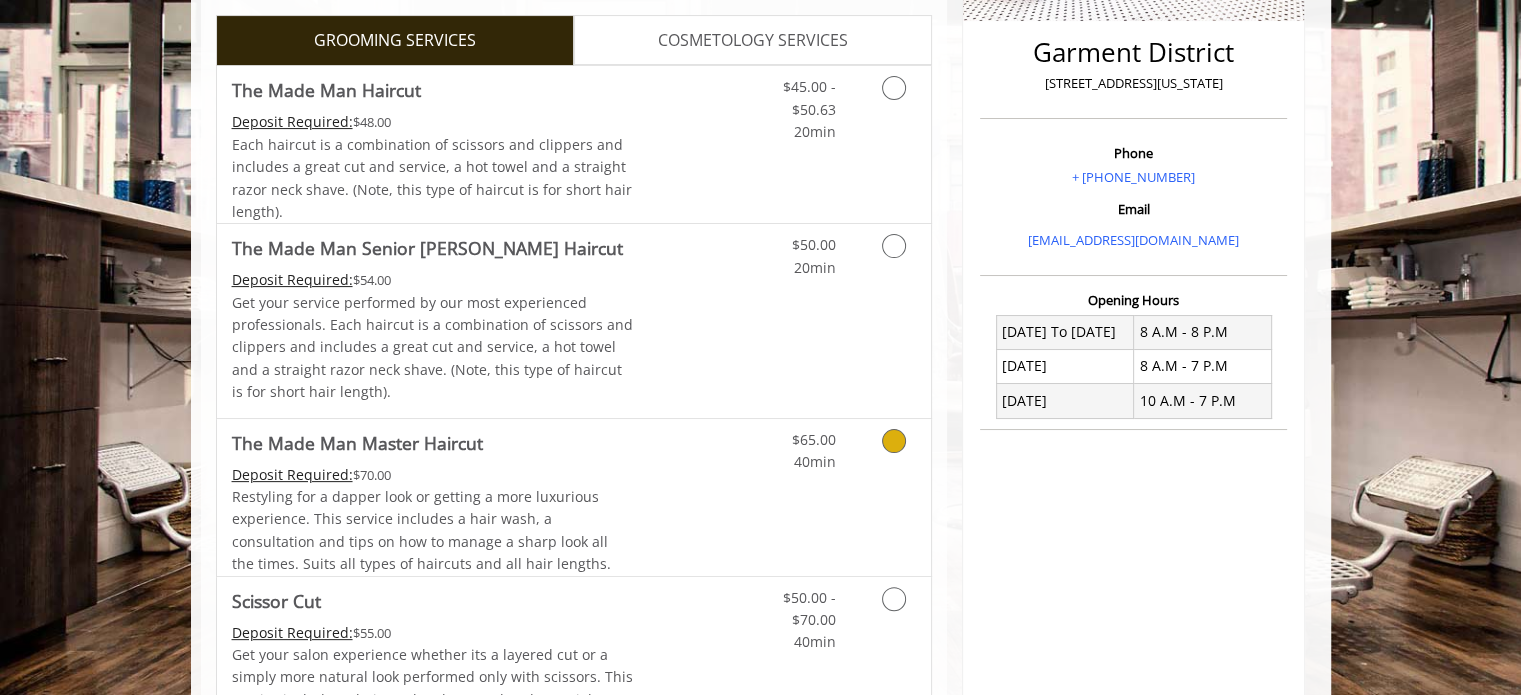 click on "Discounted Price" at bounding box center [692, 497] 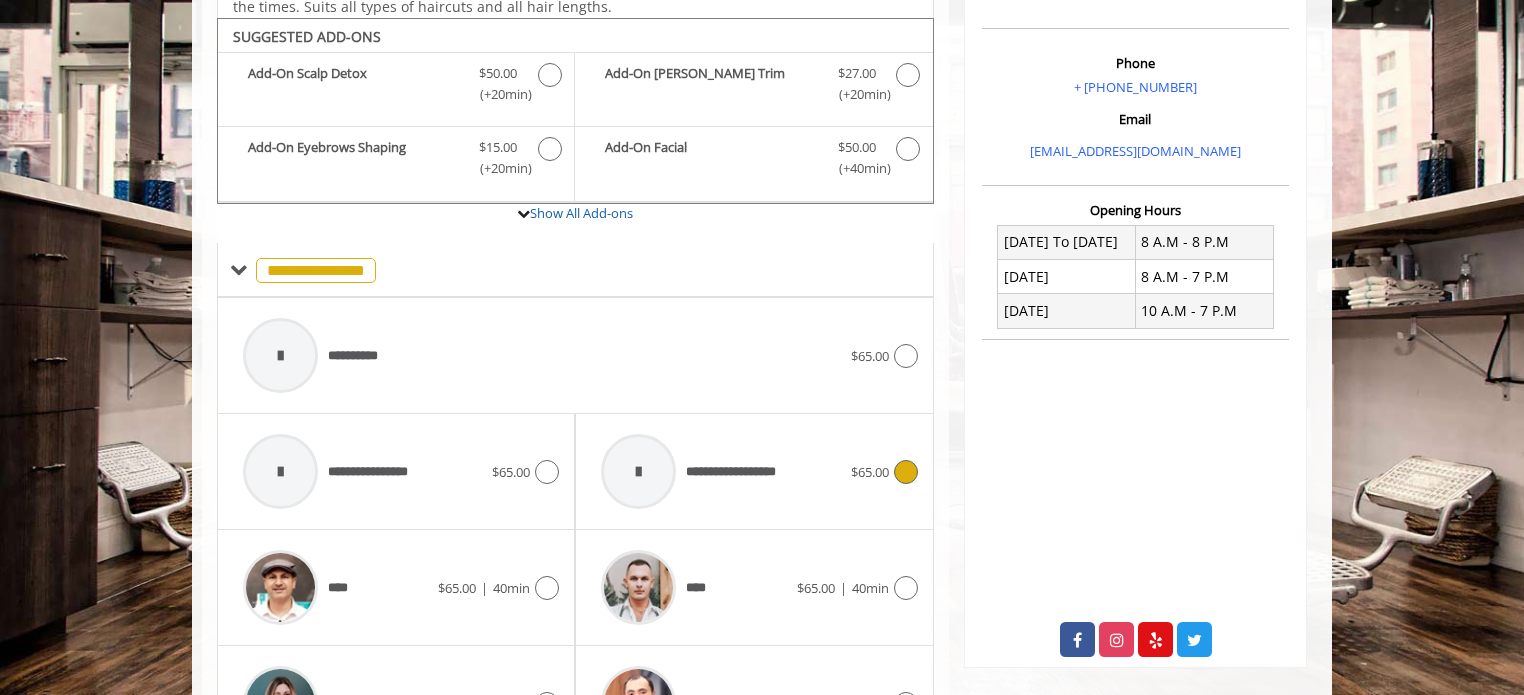 scroll, scrollTop: 594, scrollLeft: 0, axis: vertical 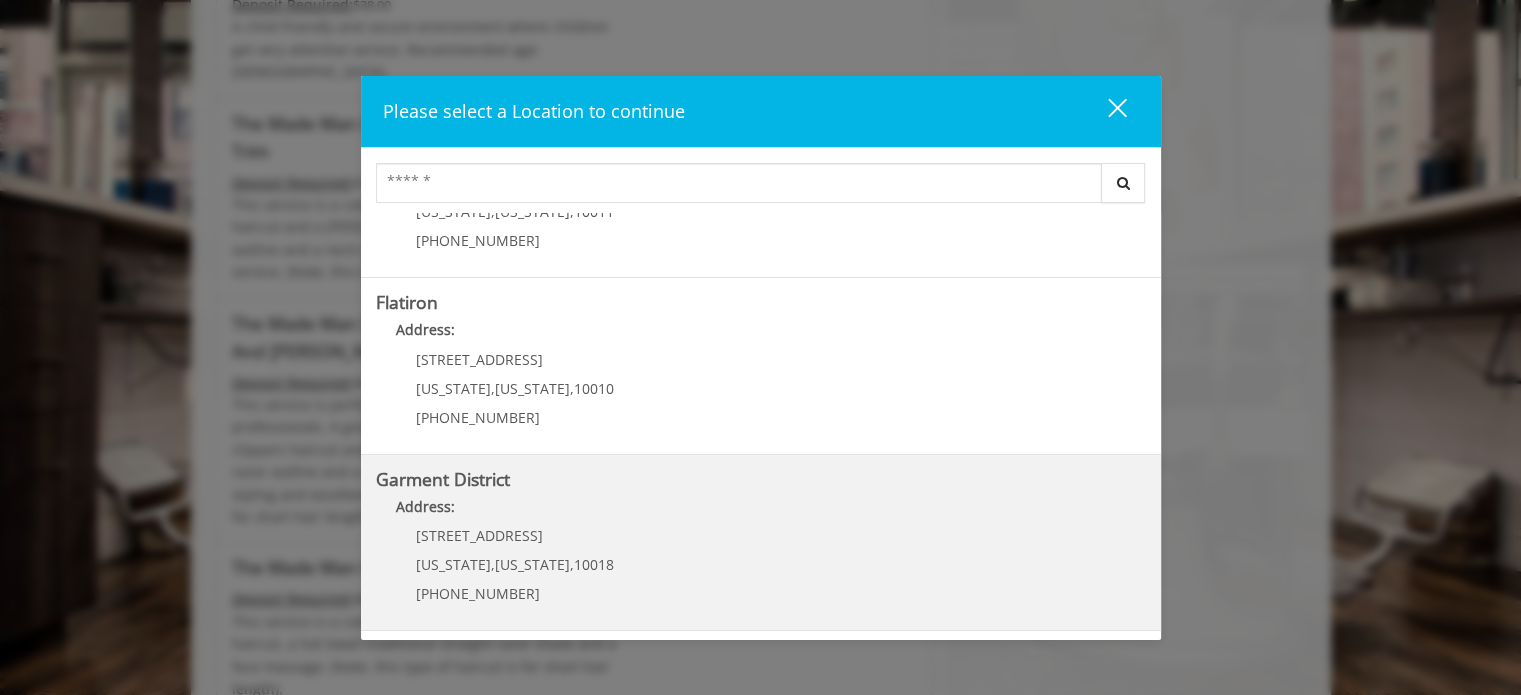 click on "Address:" at bounding box center (761, 512) 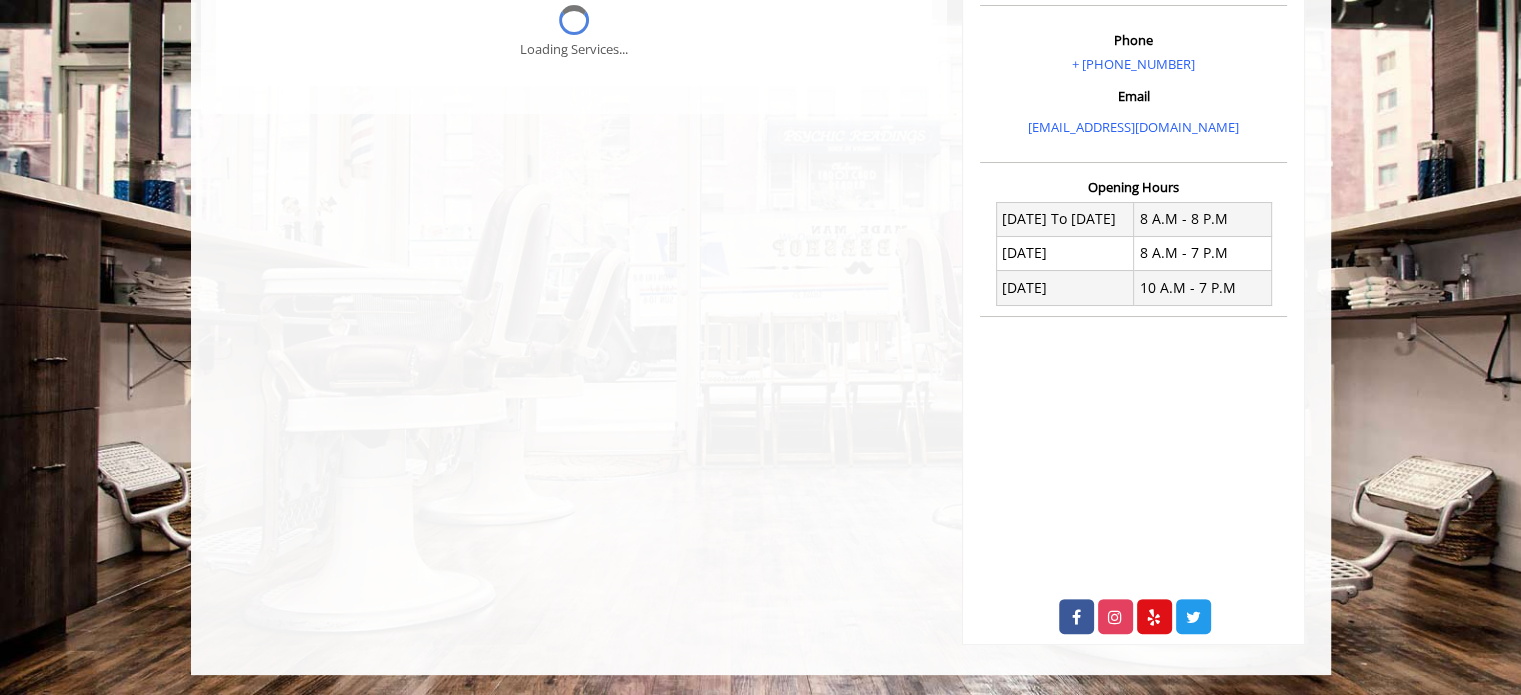 scroll, scrollTop: 3, scrollLeft: 0, axis: vertical 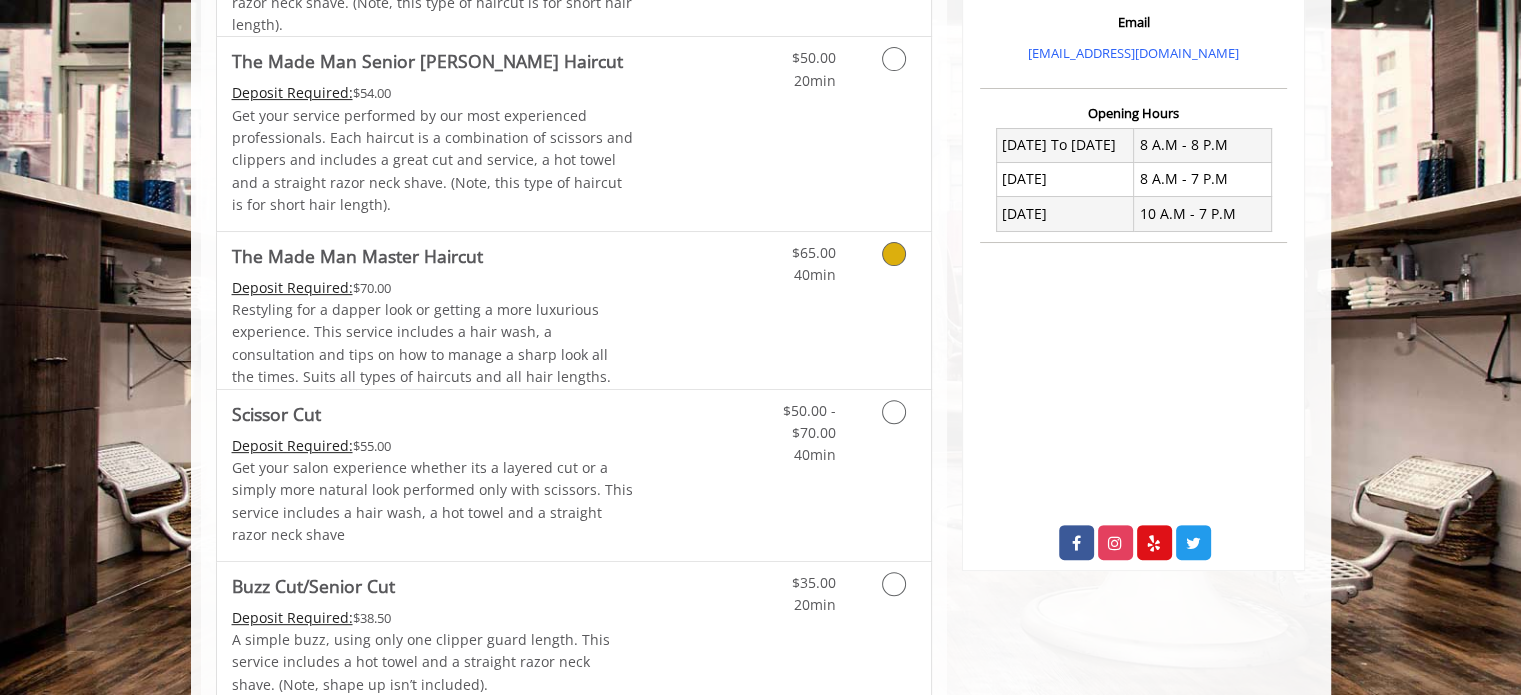 click on "Discounted Price" at bounding box center (692, 310) 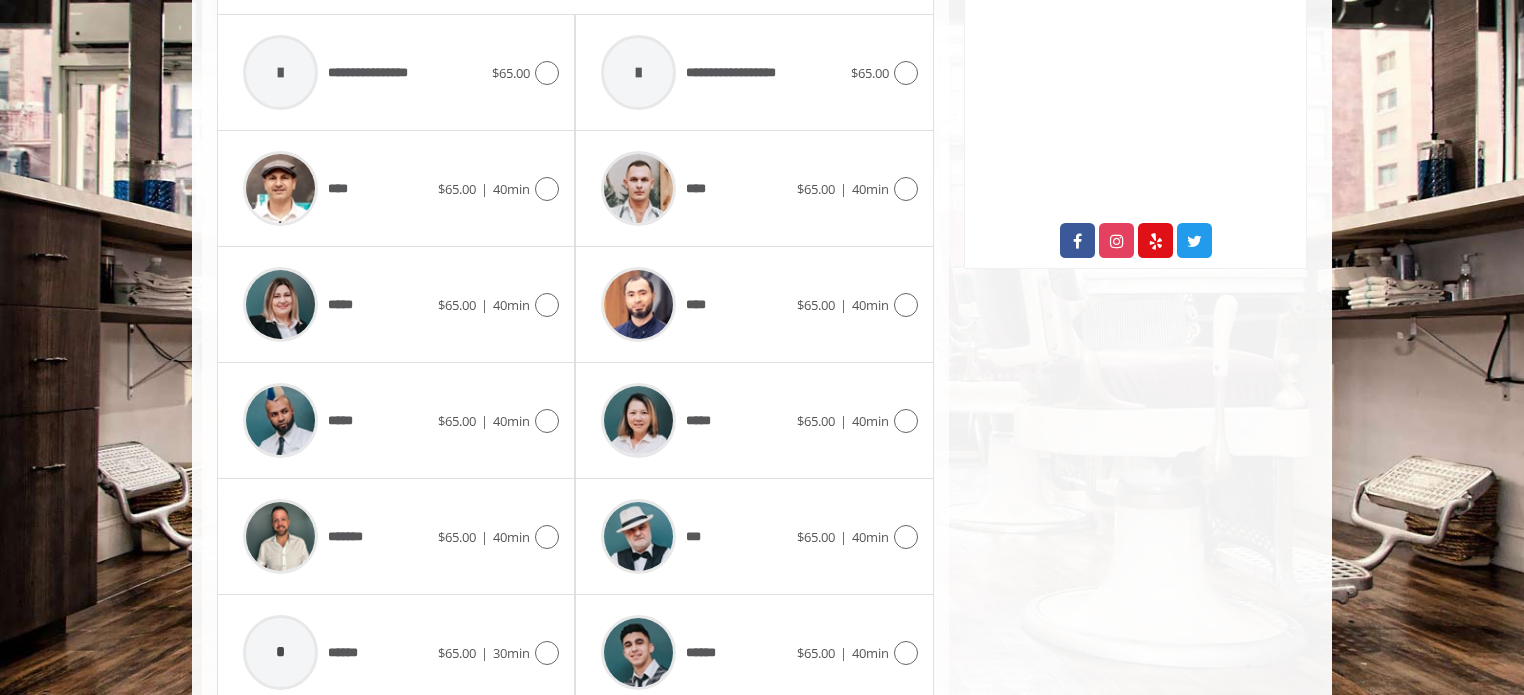 scroll, scrollTop: 982, scrollLeft: 0, axis: vertical 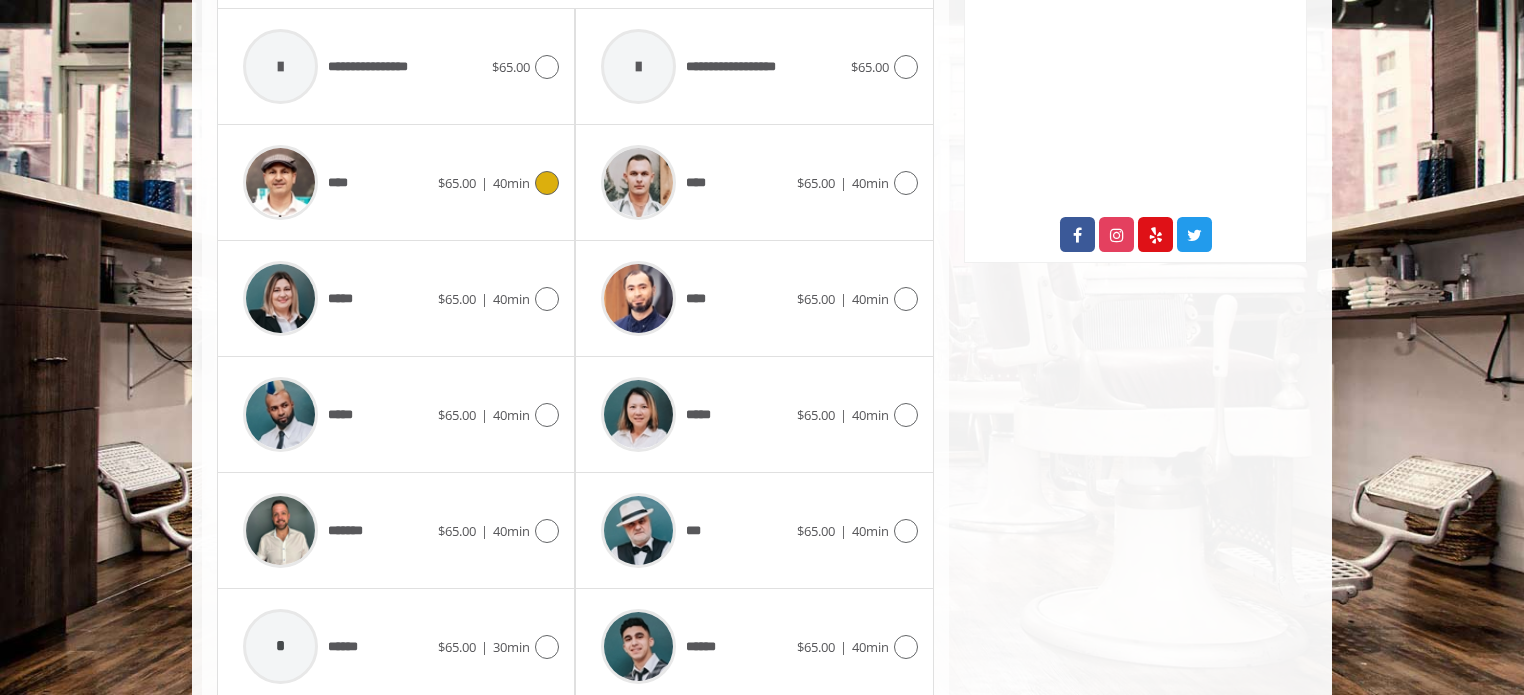 click on "****" at bounding box center [335, 182] 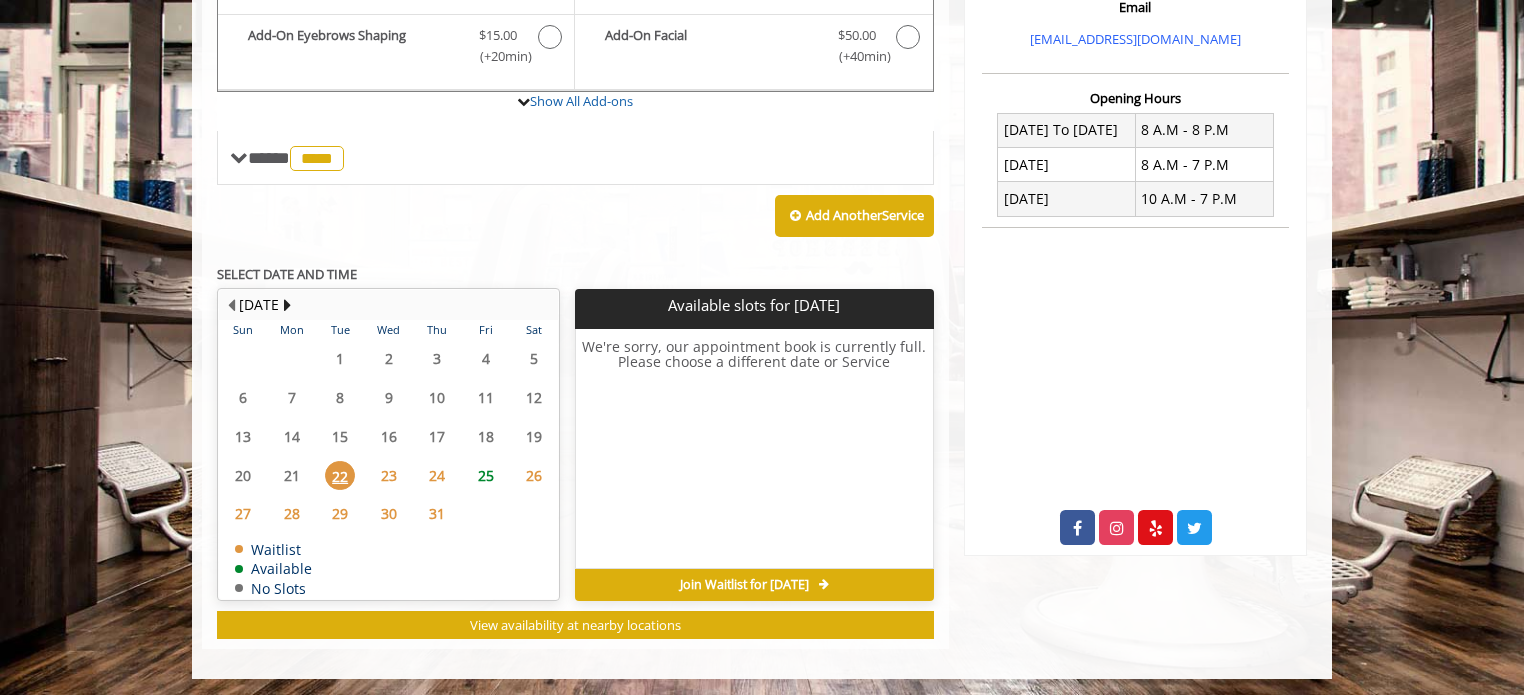 scroll, scrollTop: 464, scrollLeft: 0, axis: vertical 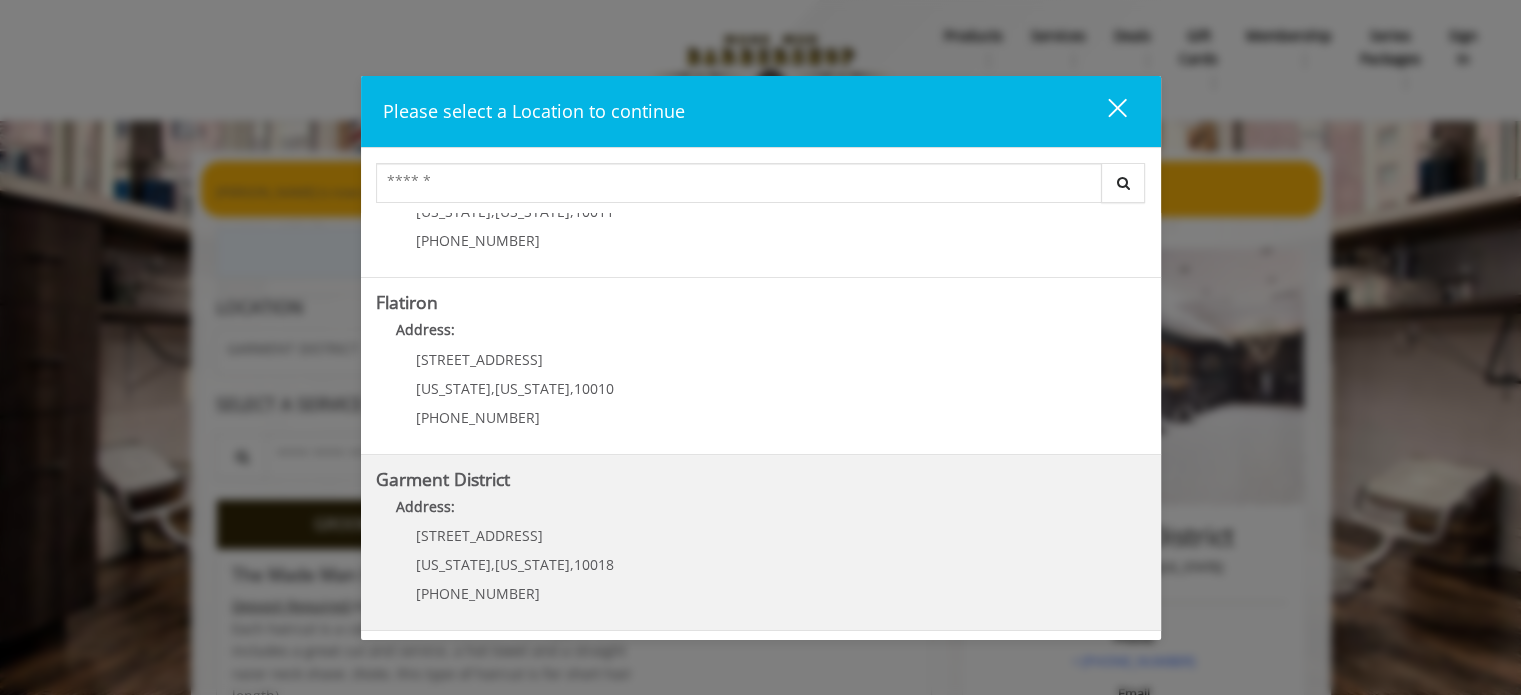 click on "Address:" at bounding box center [761, 512] 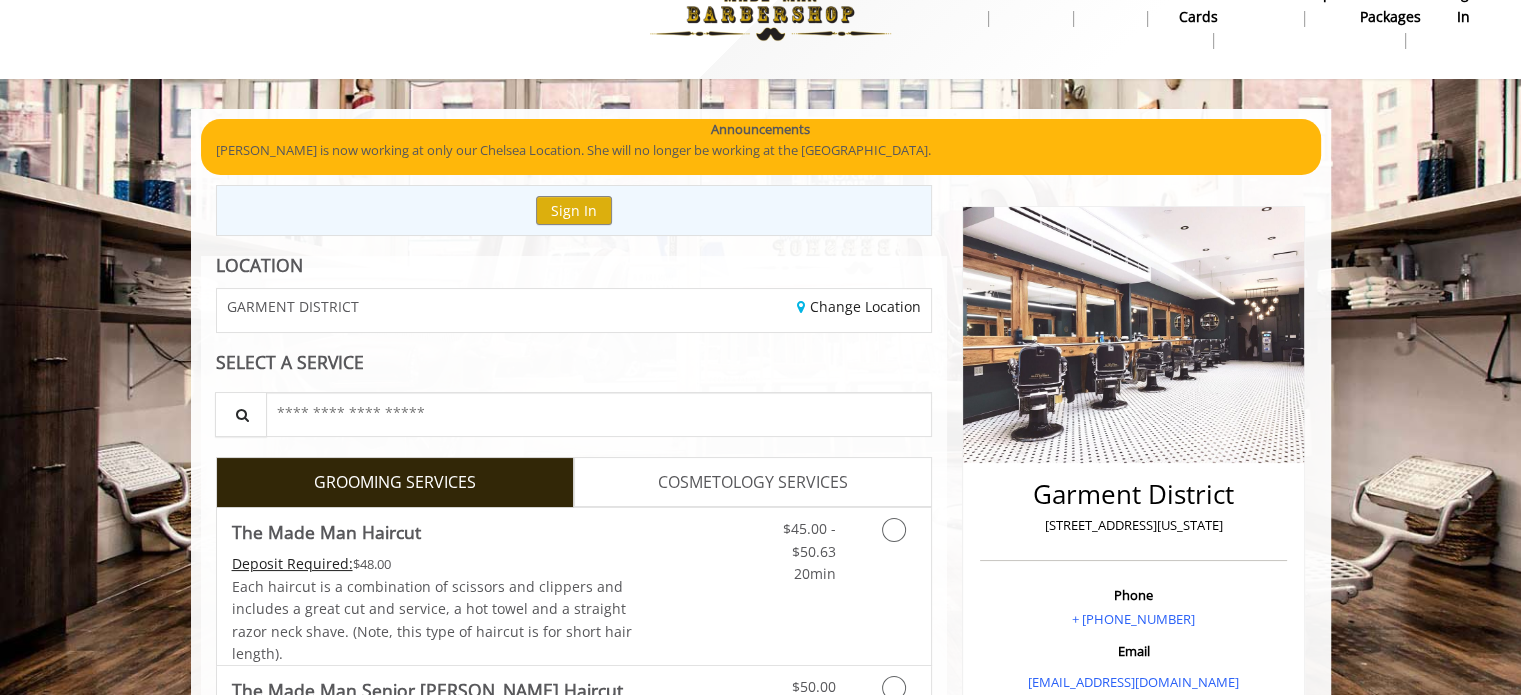 scroll, scrollTop: 560, scrollLeft: 0, axis: vertical 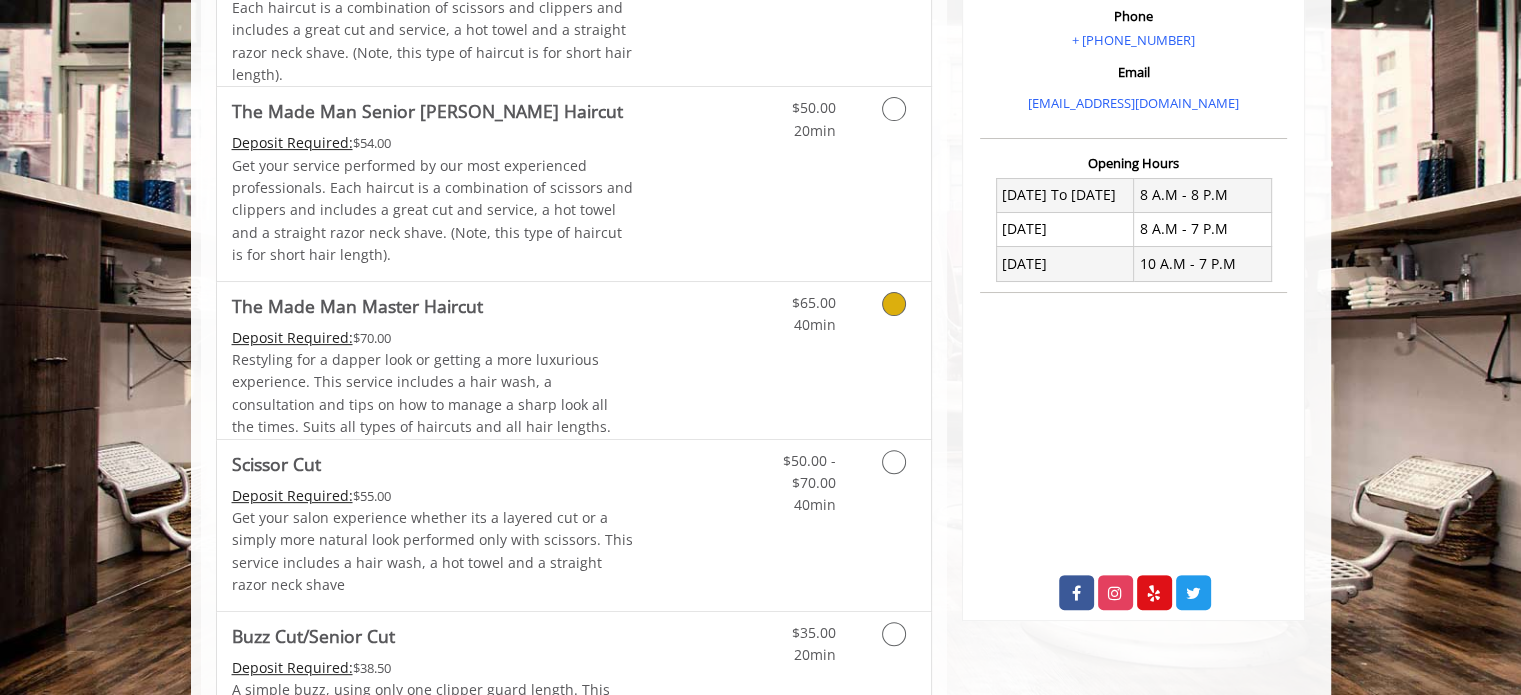 click on "Discounted Price" at bounding box center [692, 360] 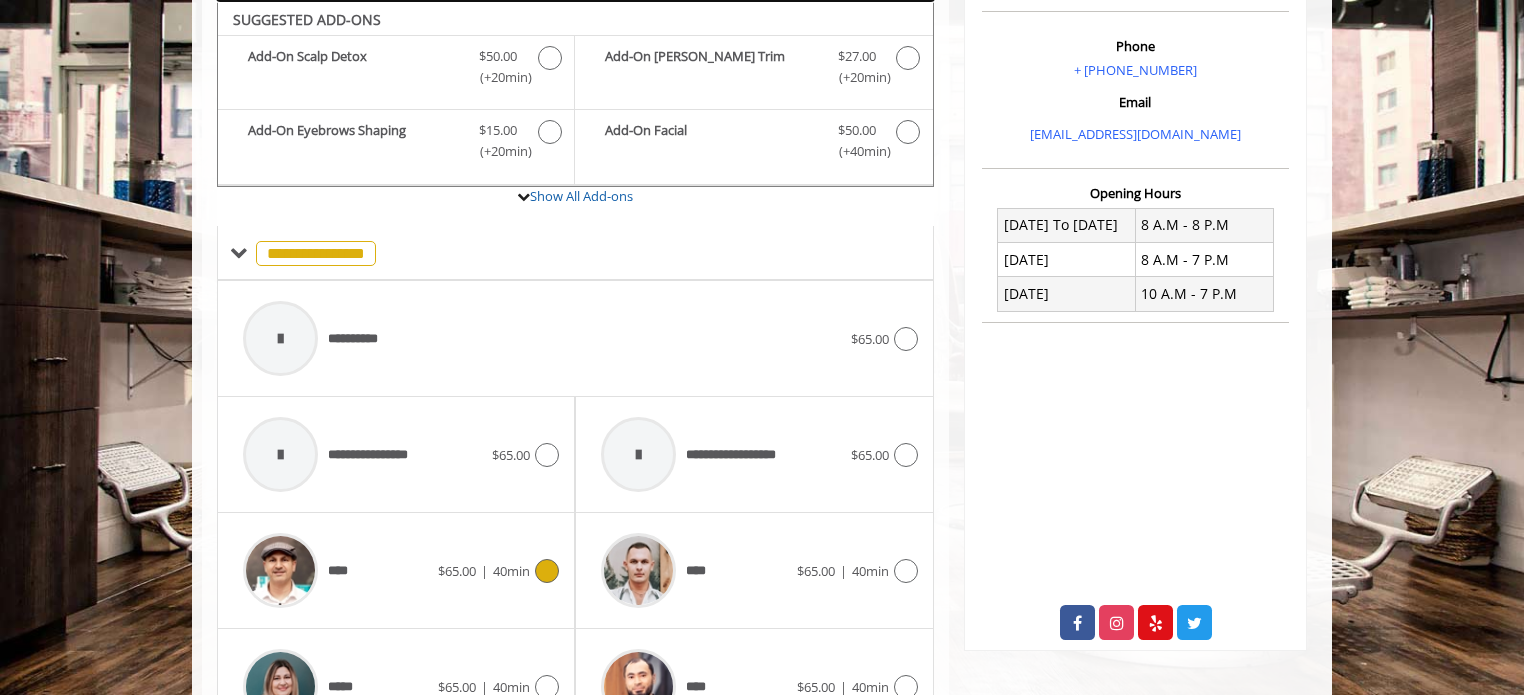 scroll, scrollTop: 855, scrollLeft: 0, axis: vertical 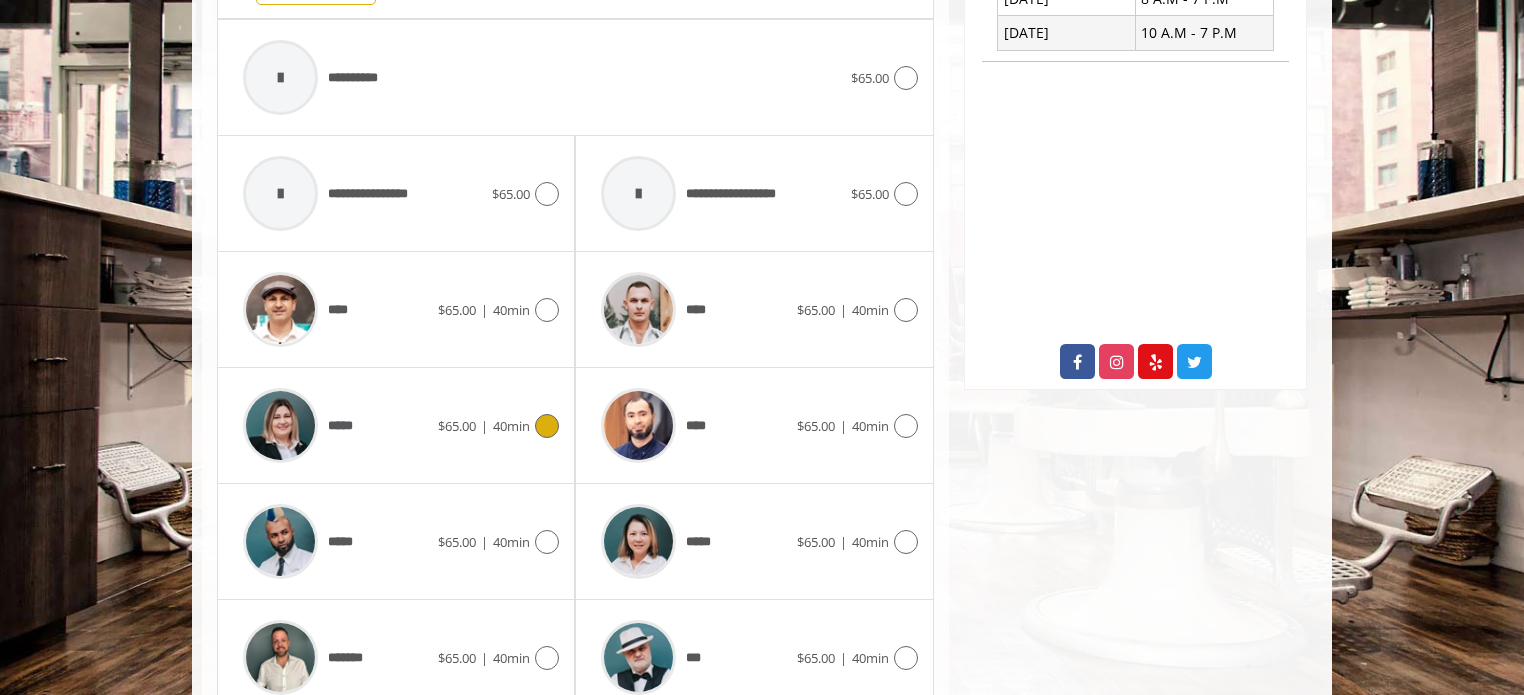 click on "***** $65.00 | 40min" at bounding box center [396, 425] 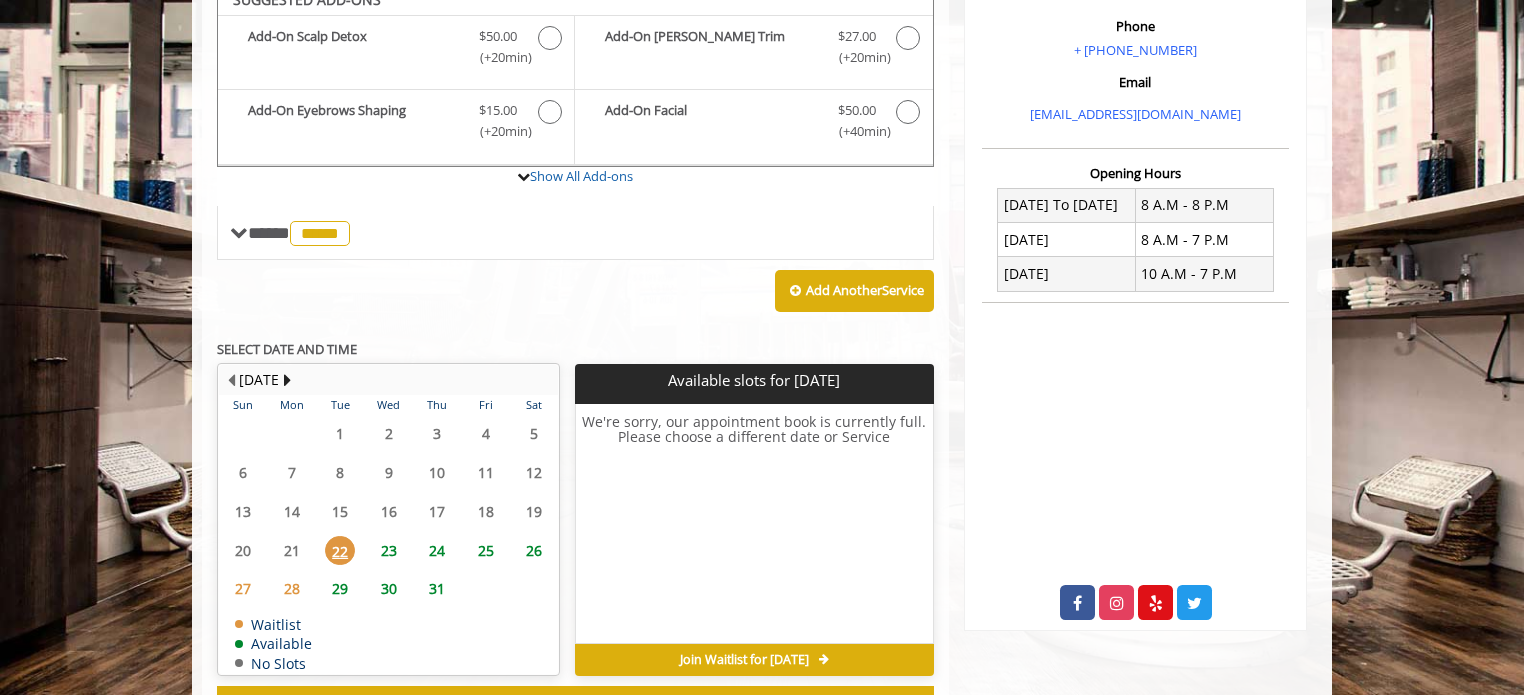 scroll, scrollTop: 595, scrollLeft: 0, axis: vertical 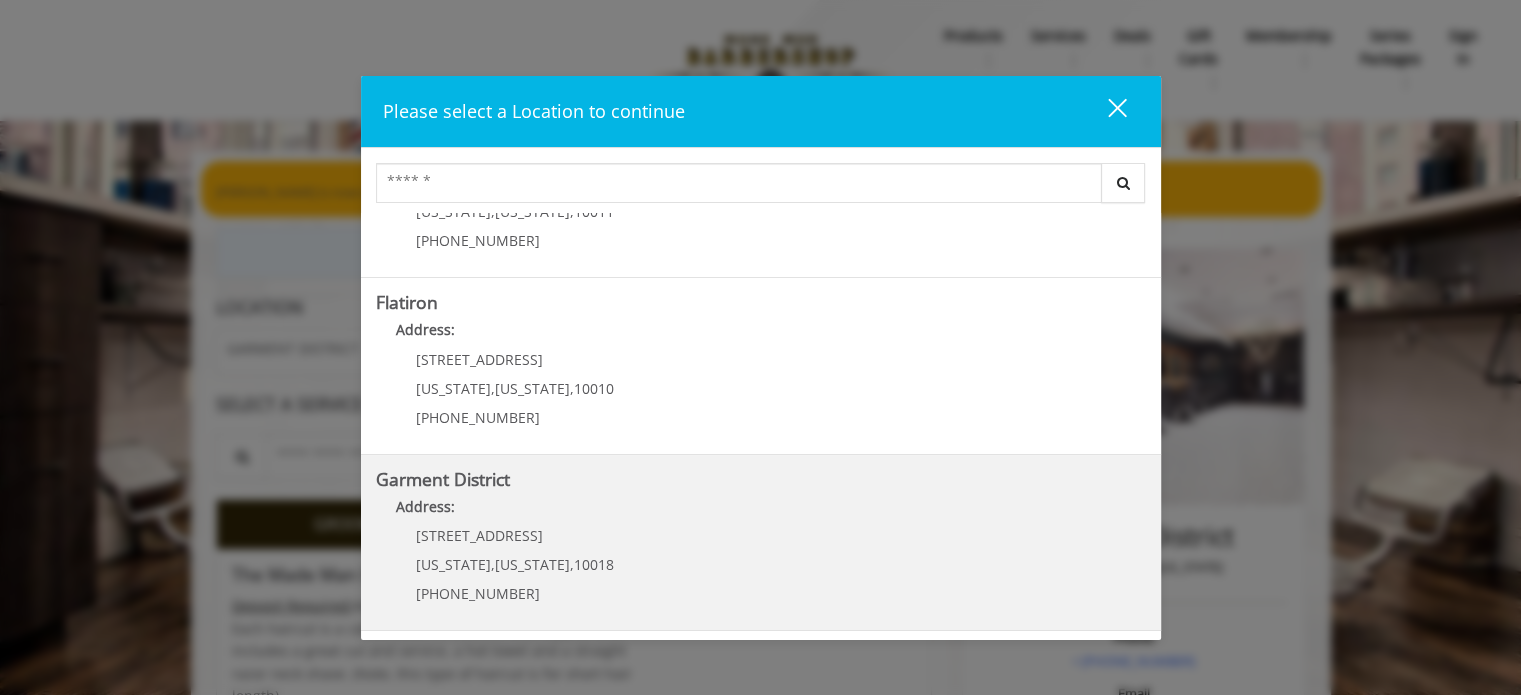 click on "1400 Broadway New York ,  New York ,  10018 (212) 997-4247" at bounding box center [500, 571] 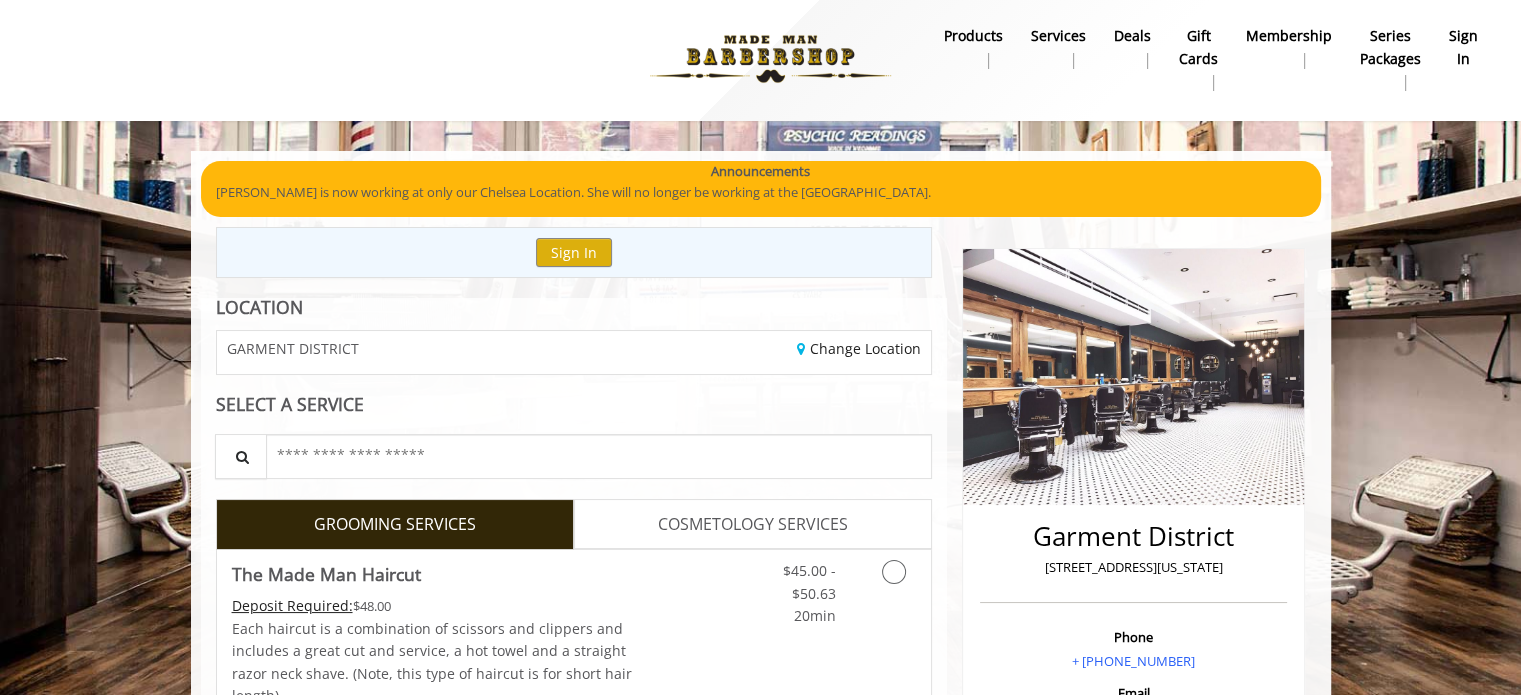 scroll, scrollTop: 487, scrollLeft: 0, axis: vertical 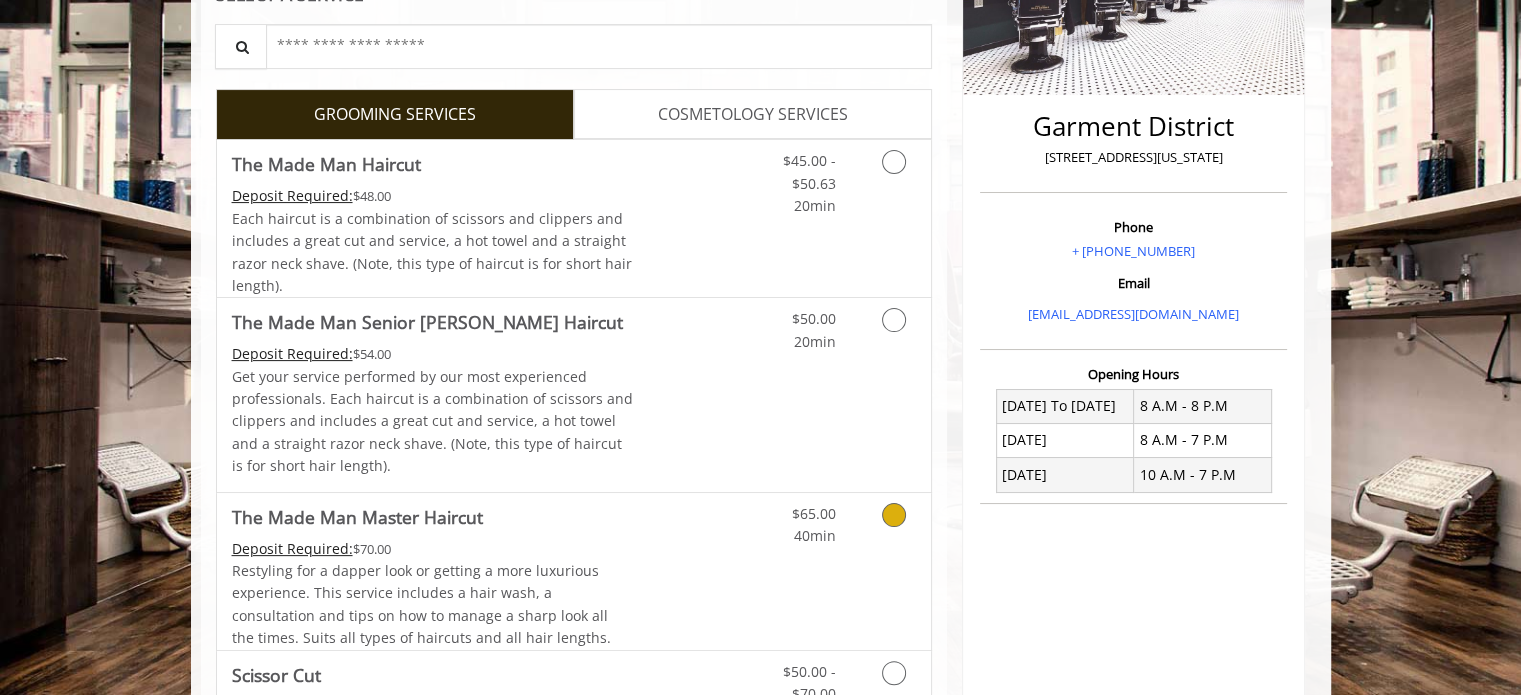 click on "Restyling for a dapper look or getting a more luxurious experience. This service includes a hair wash, a consultation and tips on how to manage a sharp look all the times. Suits all types of haircuts and all hair lengths." at bounding box center (433, 605) 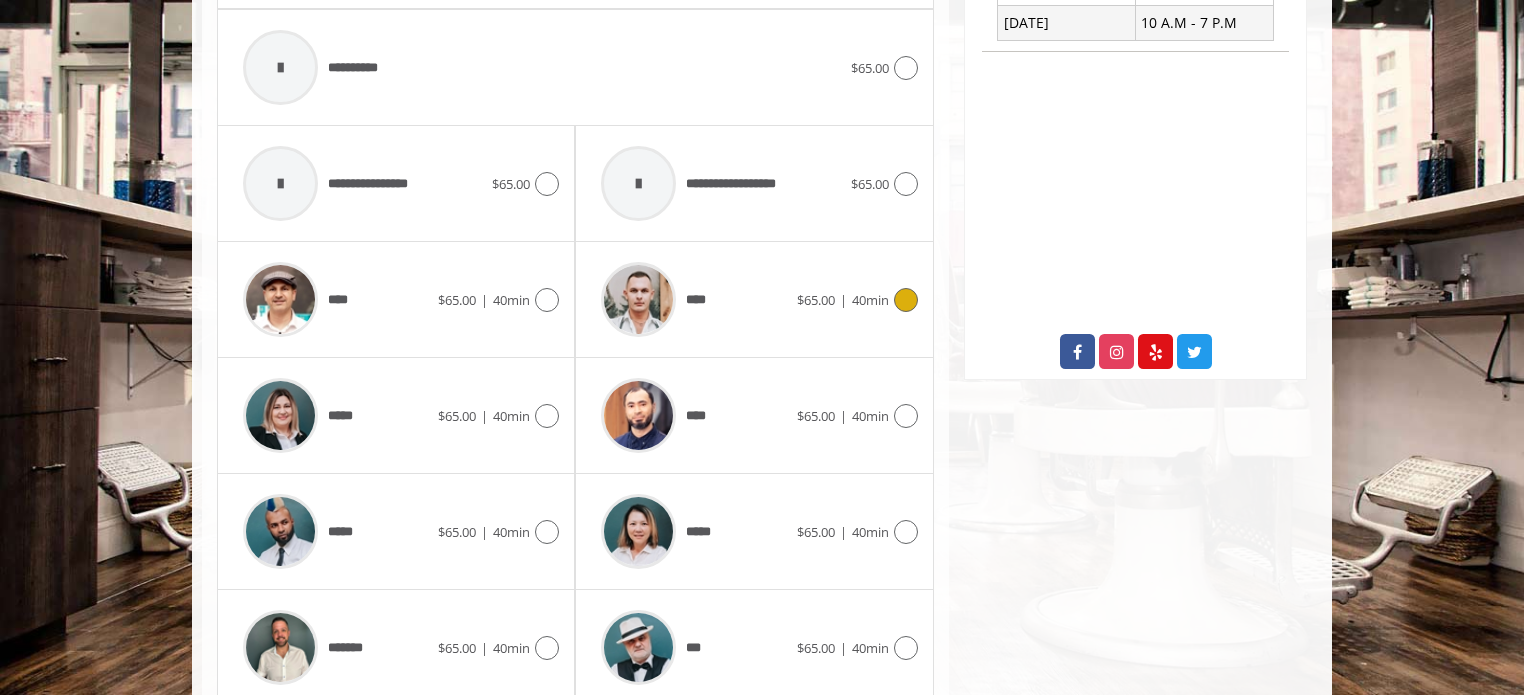 scroll, scrollTop: 882, scrollLeft: 0, axis: vertical 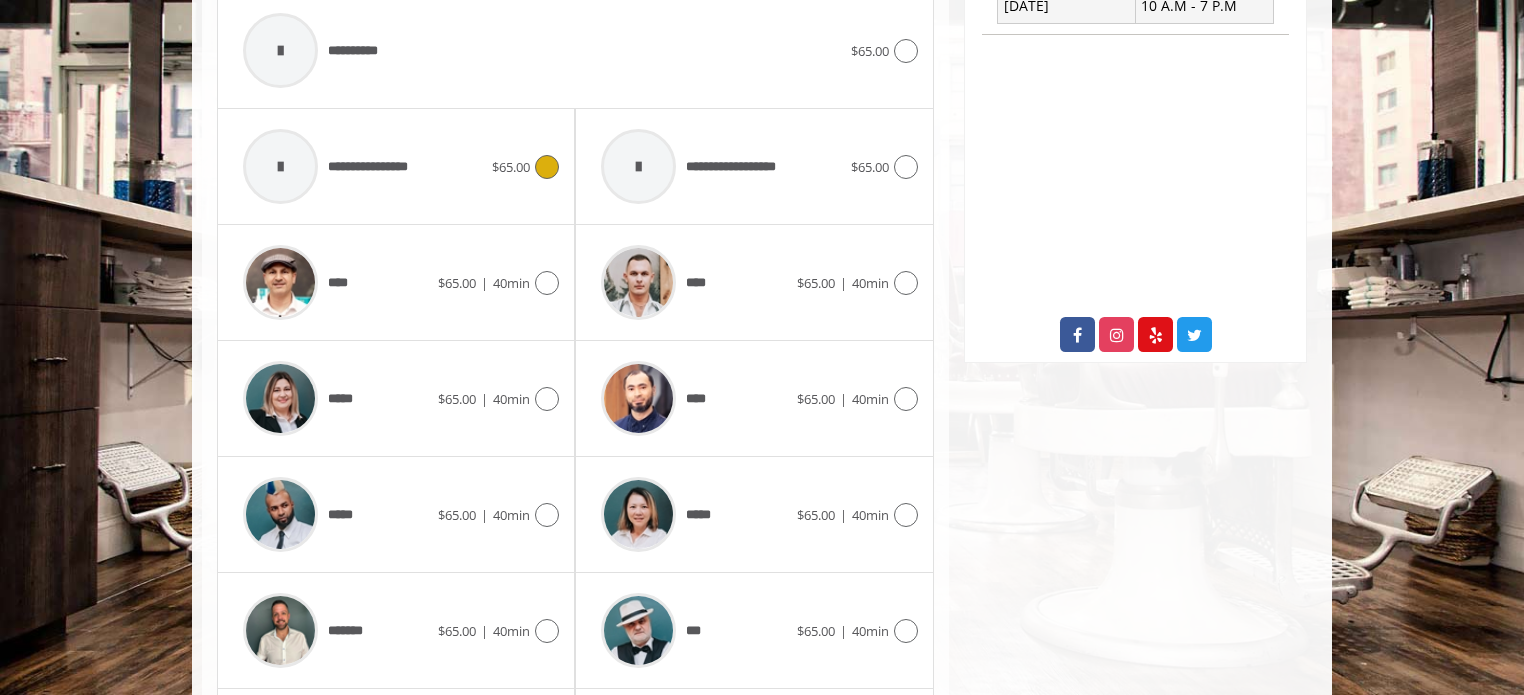 click on "**********" at bounding box center (396, 166) 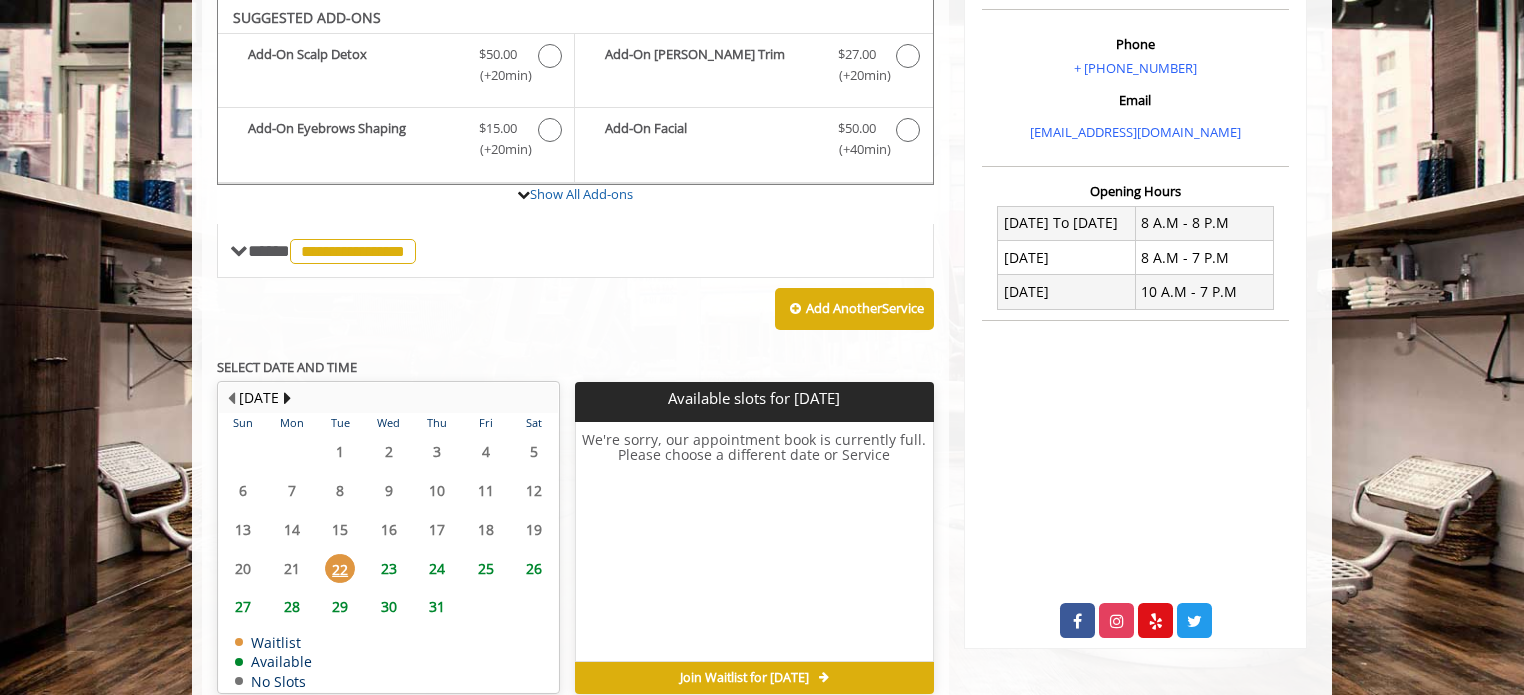 scroll, scrollTop: 669, scrollLeft: 0, axis: vertical 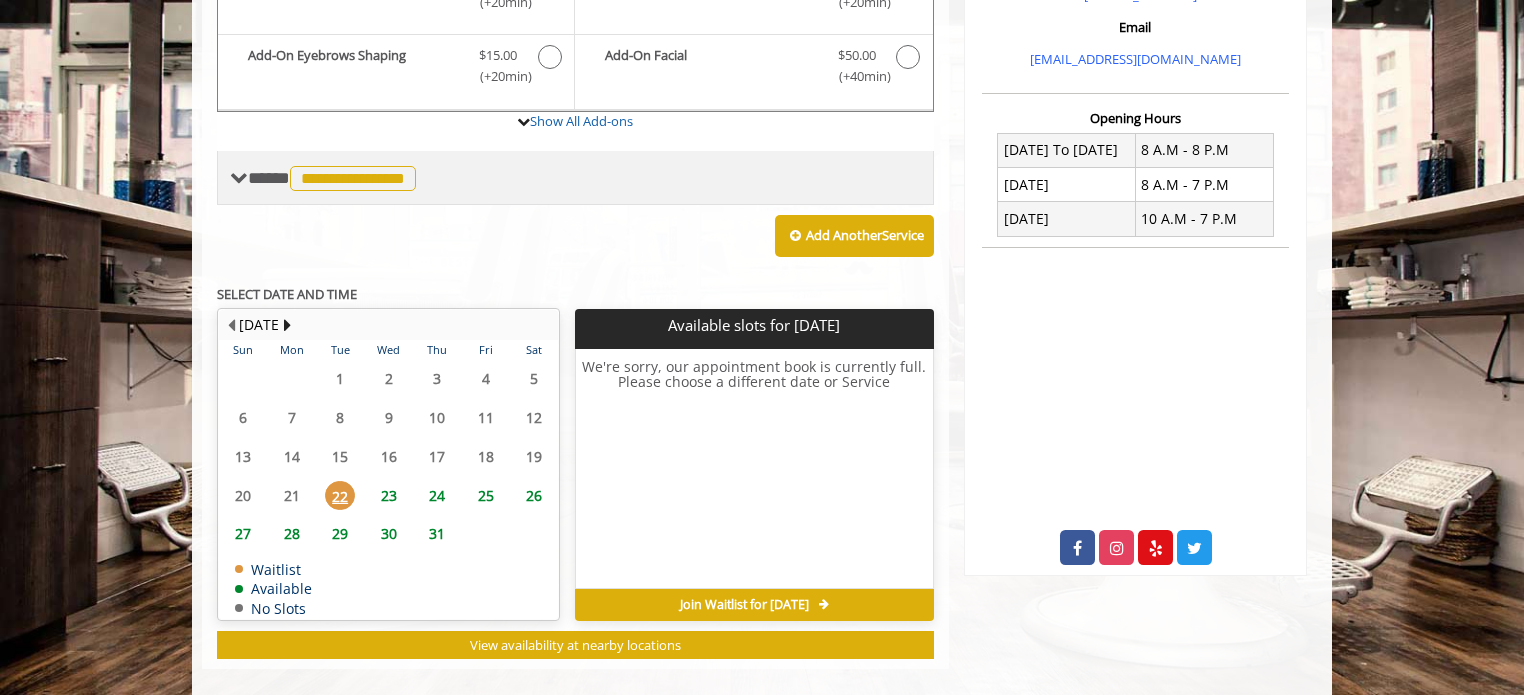 click on "**********" at bounding box center (353, 178) 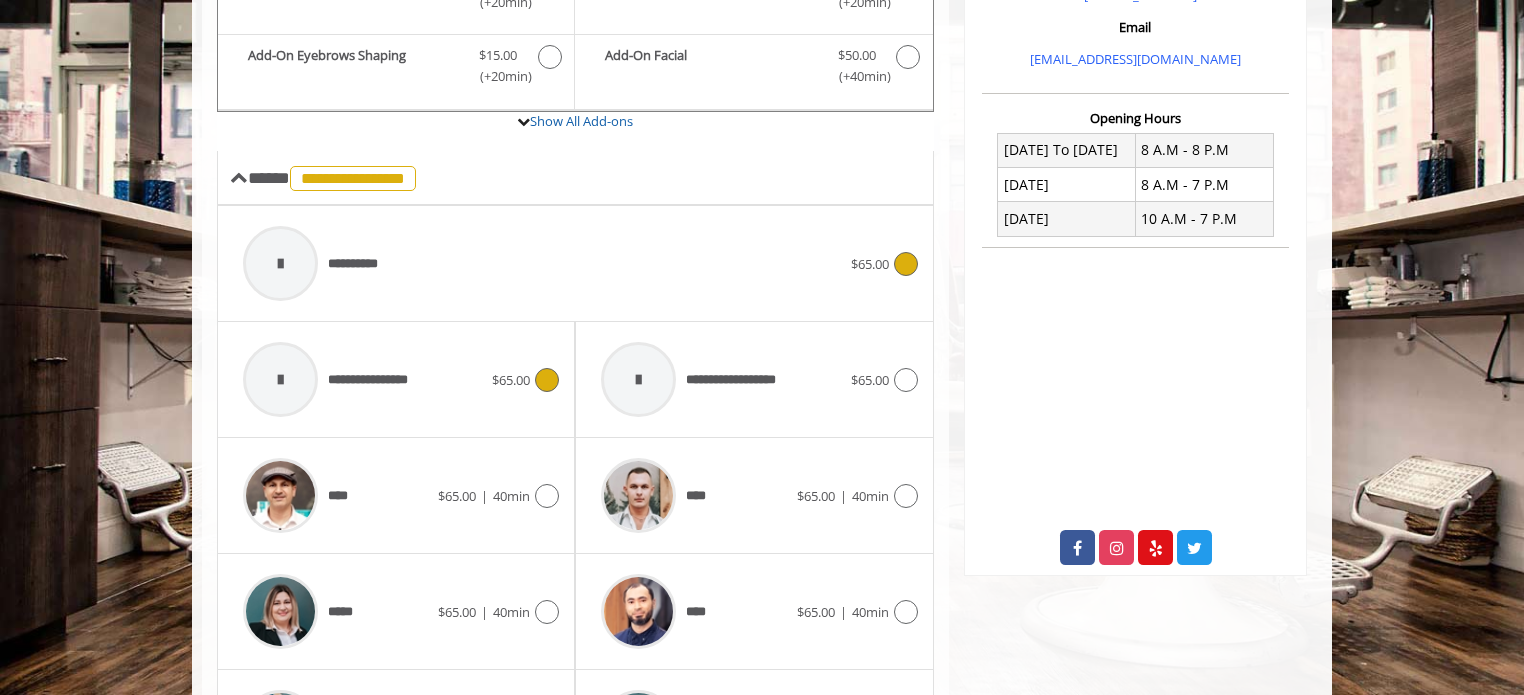 click on "**********" at bounding box center [542, 263] 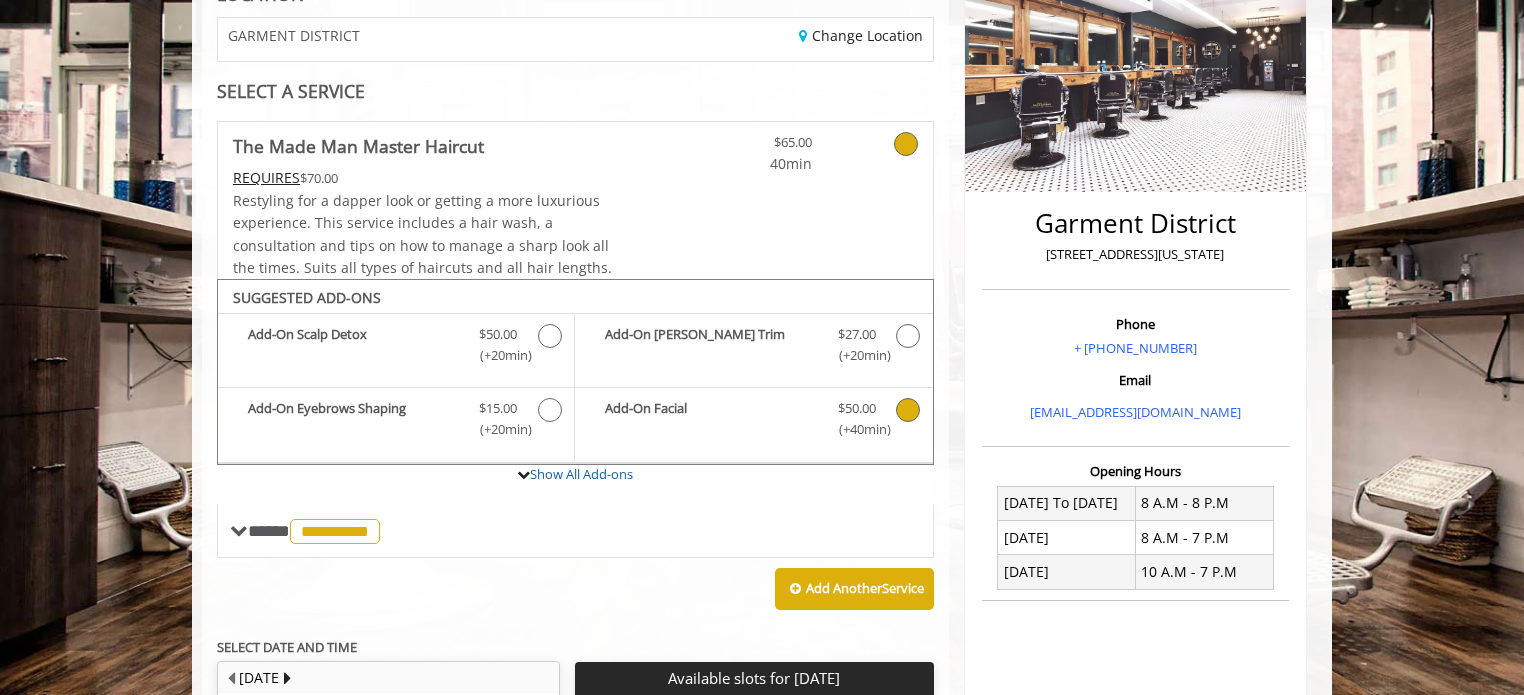 scroll, scrollTop: 47, scrollLeft: 0, axis: vertical 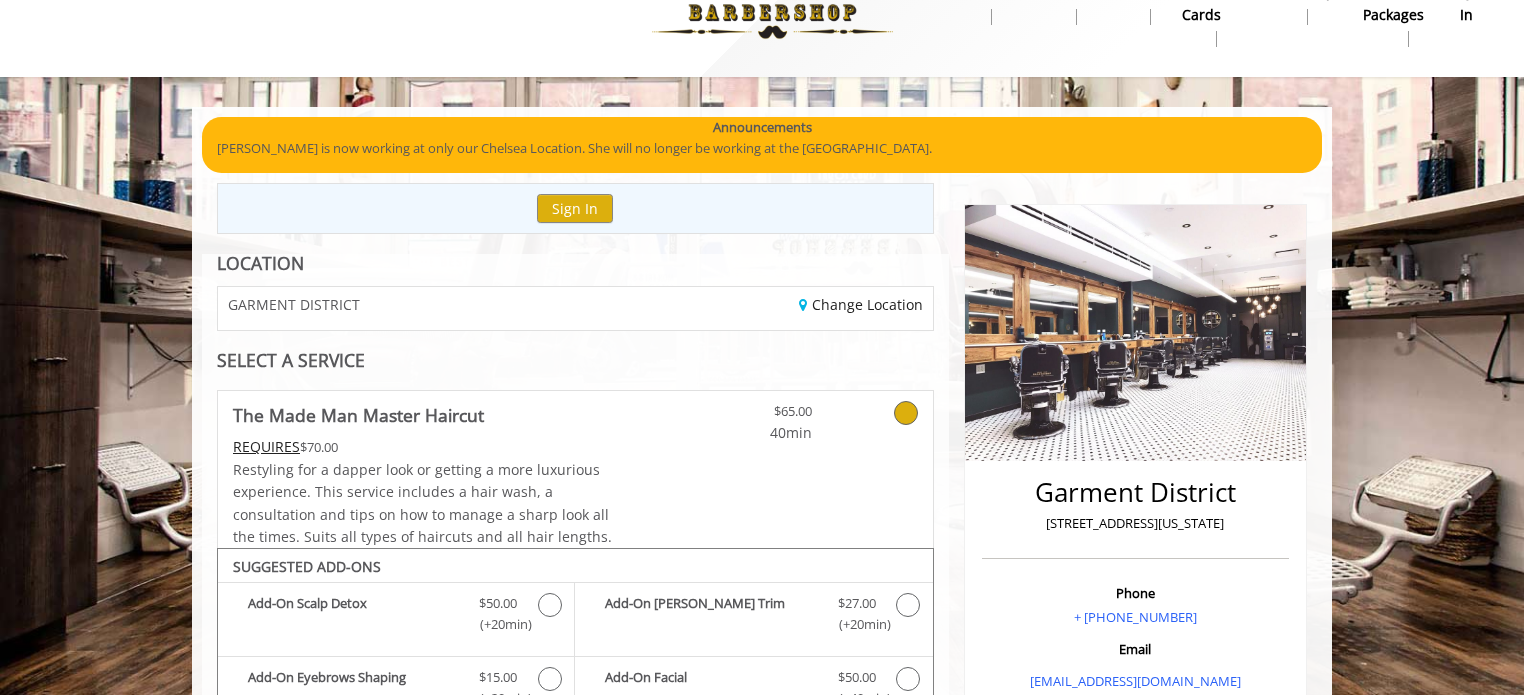 click on "Change  Location" at bounding box center [761, 308] 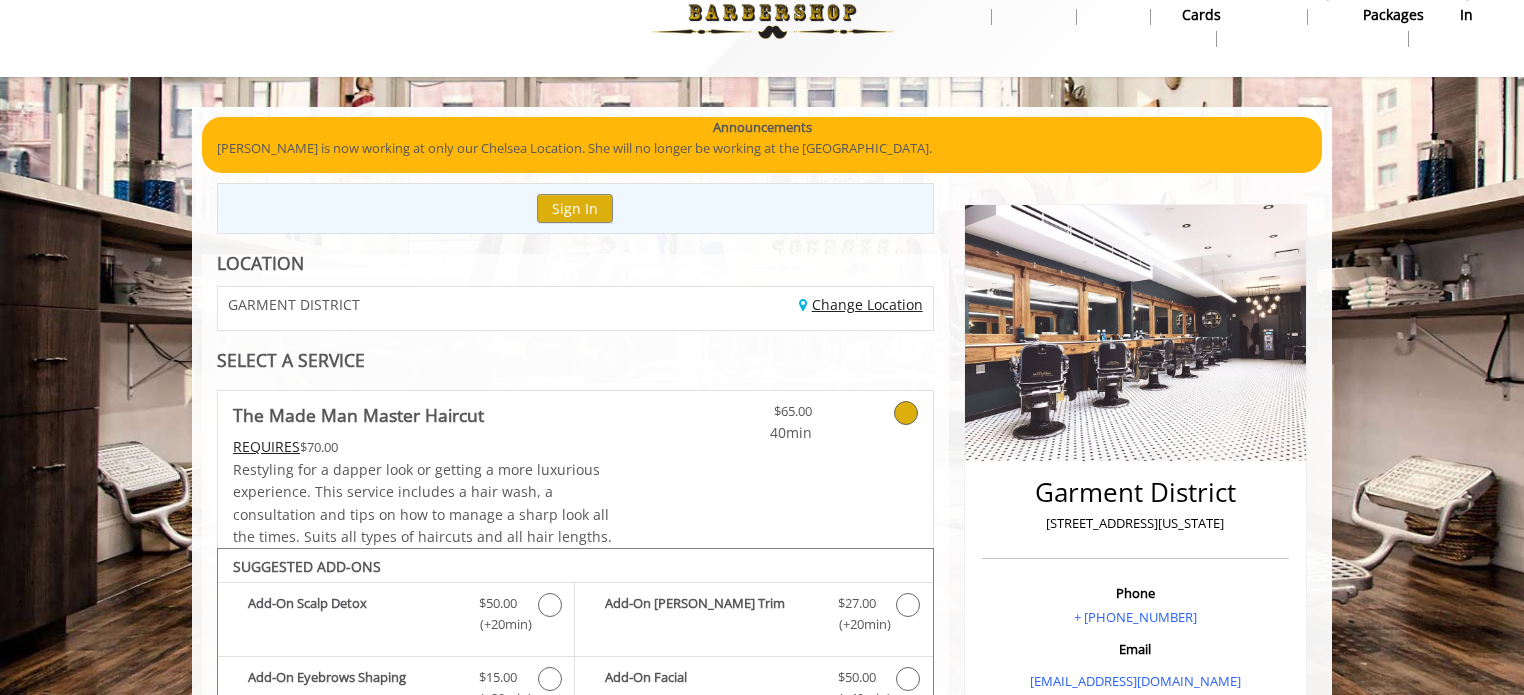 click on "Change  Location" at bounding box center [861, 304] 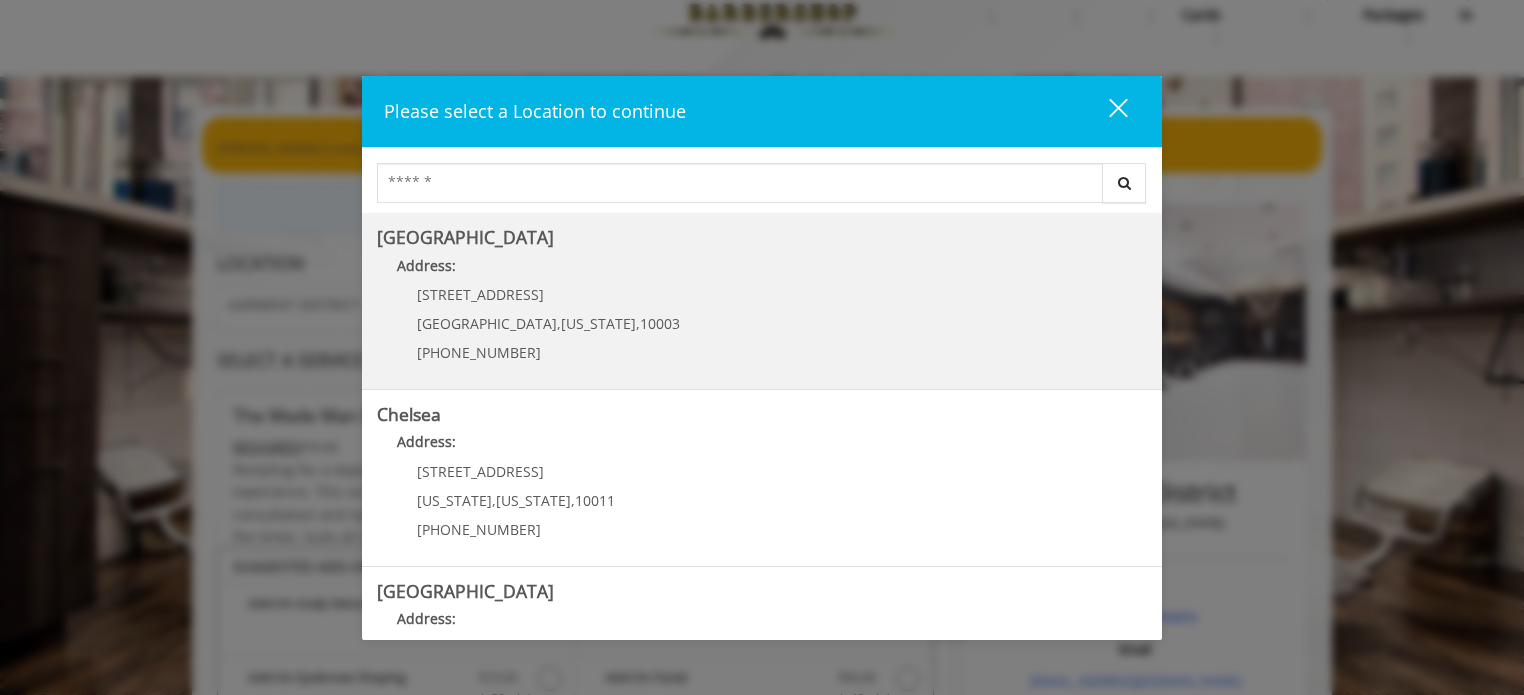 click on "Greenwich Village Address: 60 E 8th St Manhattan ,  New York ,  10003 (212) 598-1840" at bounding box center (762, 301) 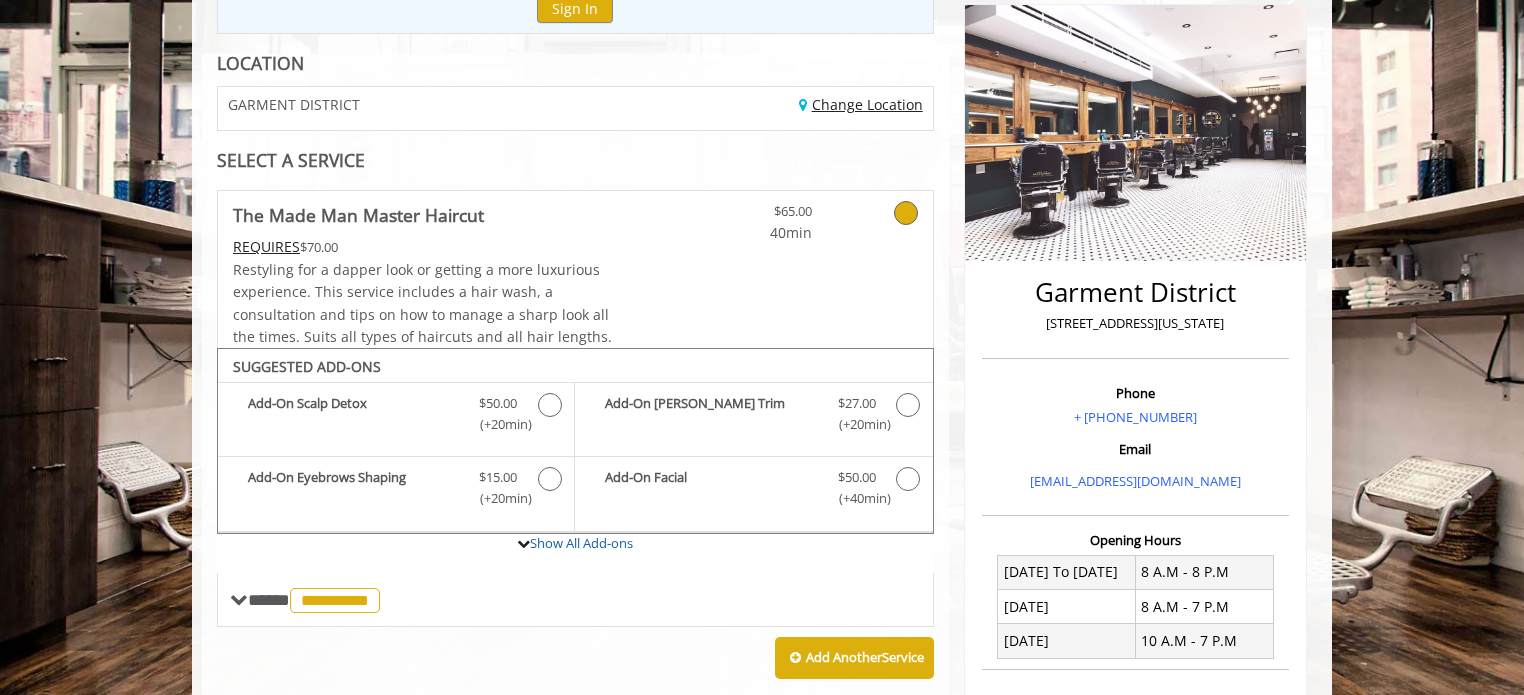 scroll, scrollTop: 248, scrollLeft: 0, axis: vertical 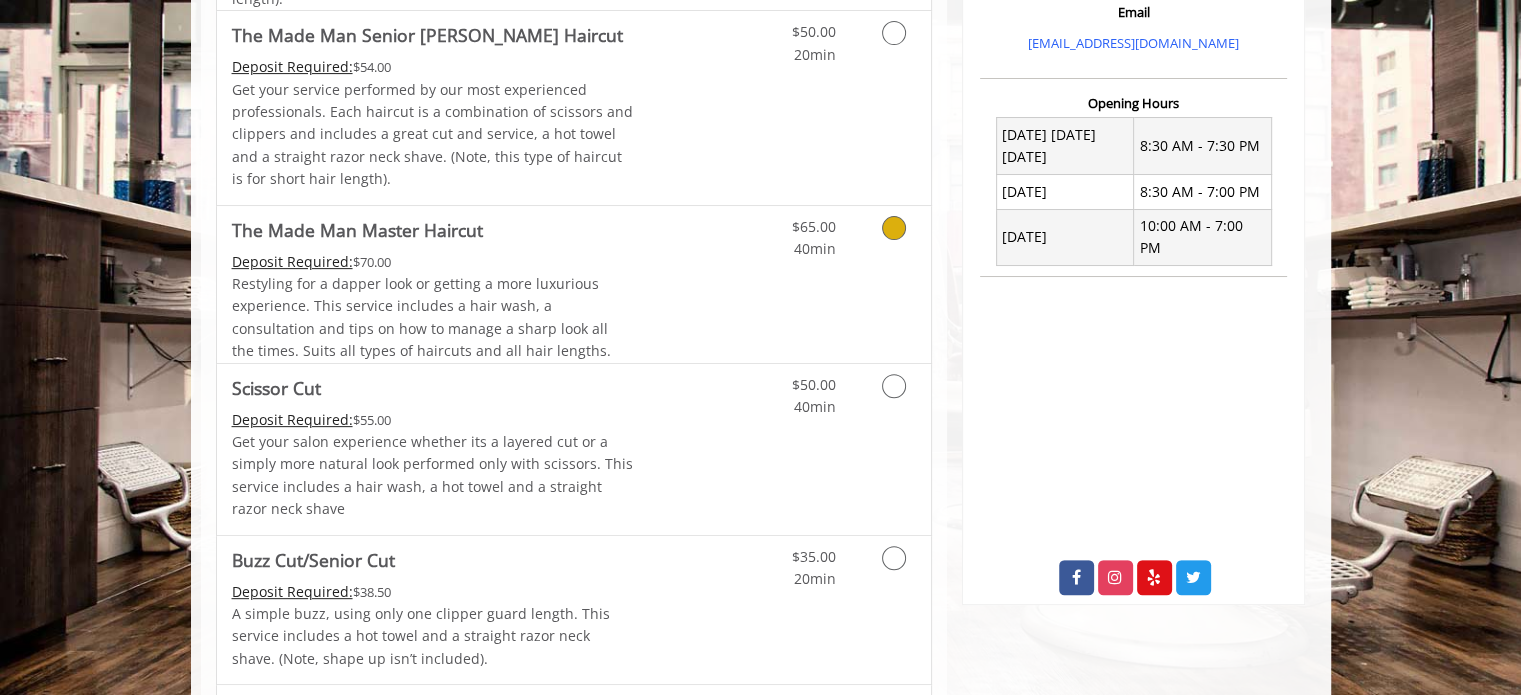 click on "Discounted Price" at bounding box center [692, 284] 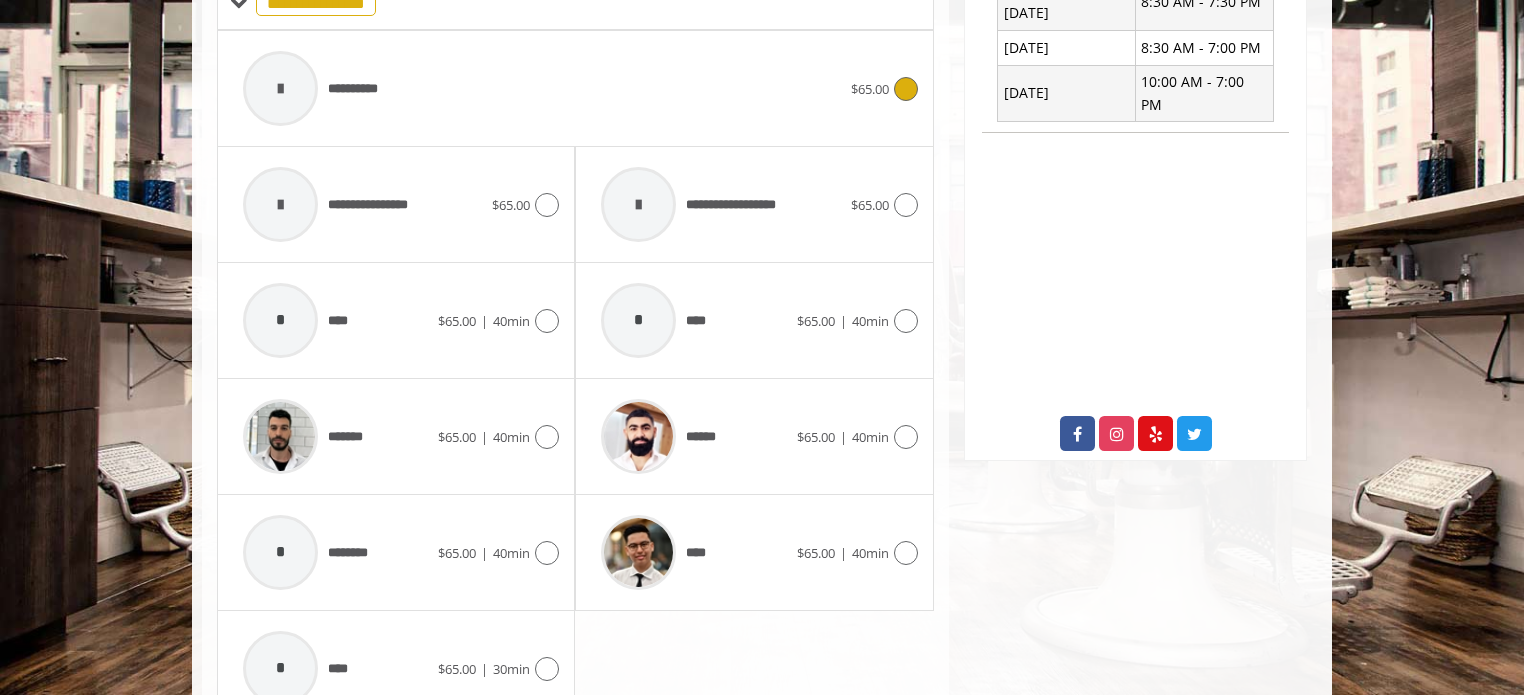 scroll, scrollTop: 836, scrollLeft: 0, axis: vertical 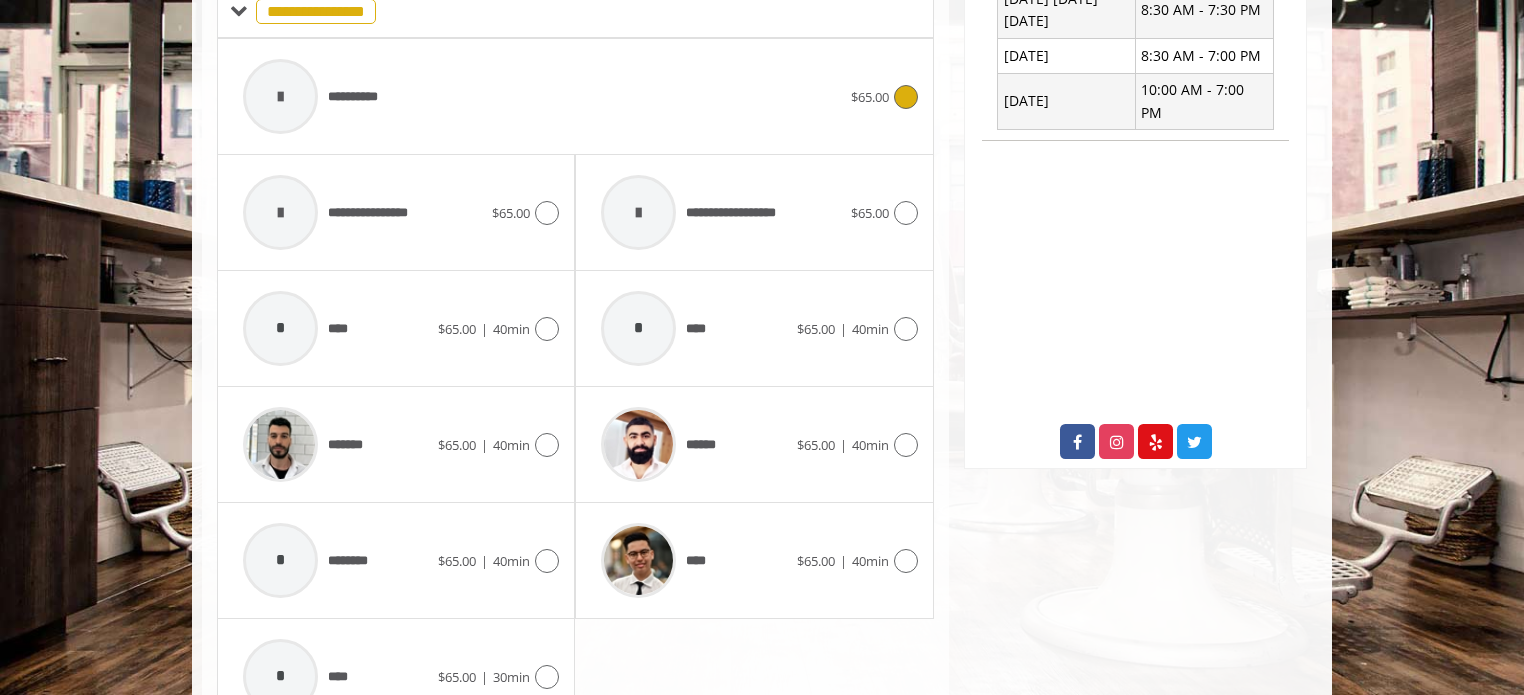 click on "**********" at bounding box center (542, 96) 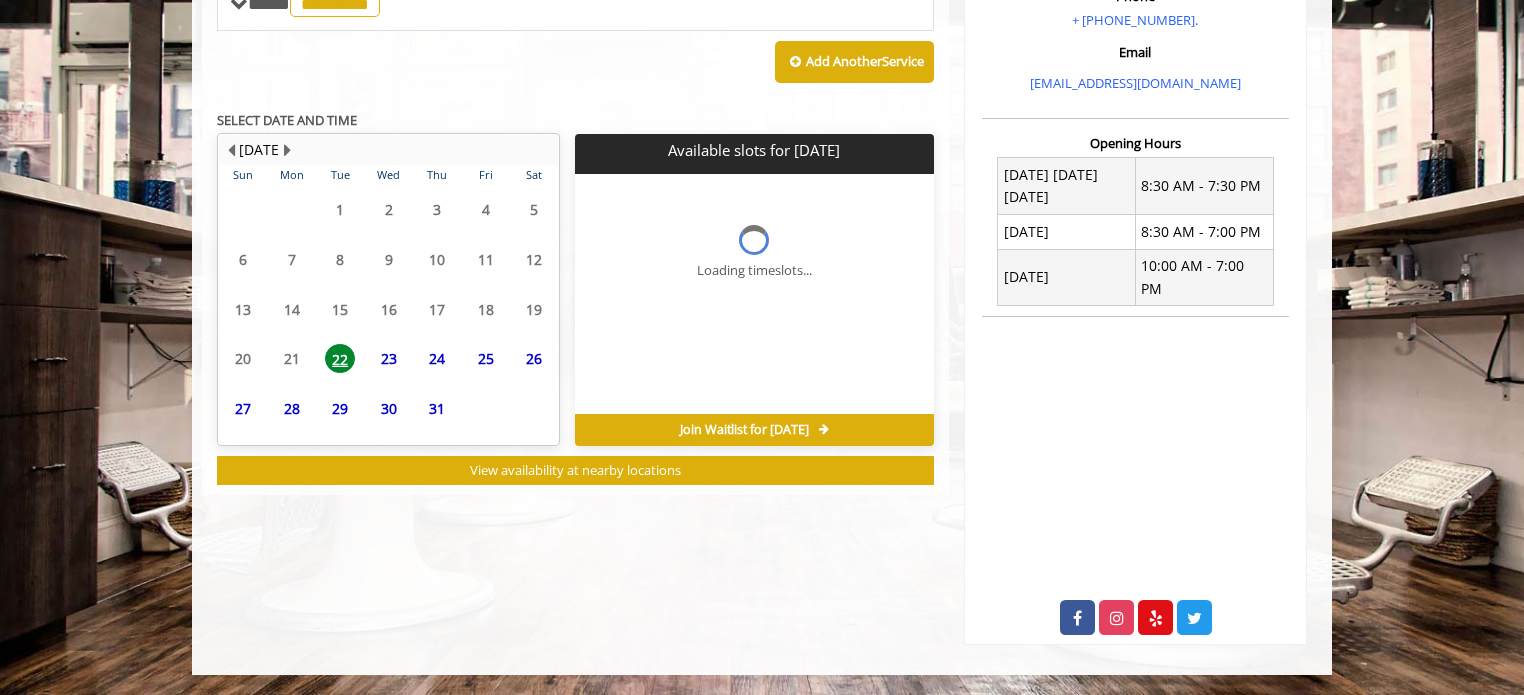 scroll, scrollTop: 690, scrollLeft: 0, axis: vertical 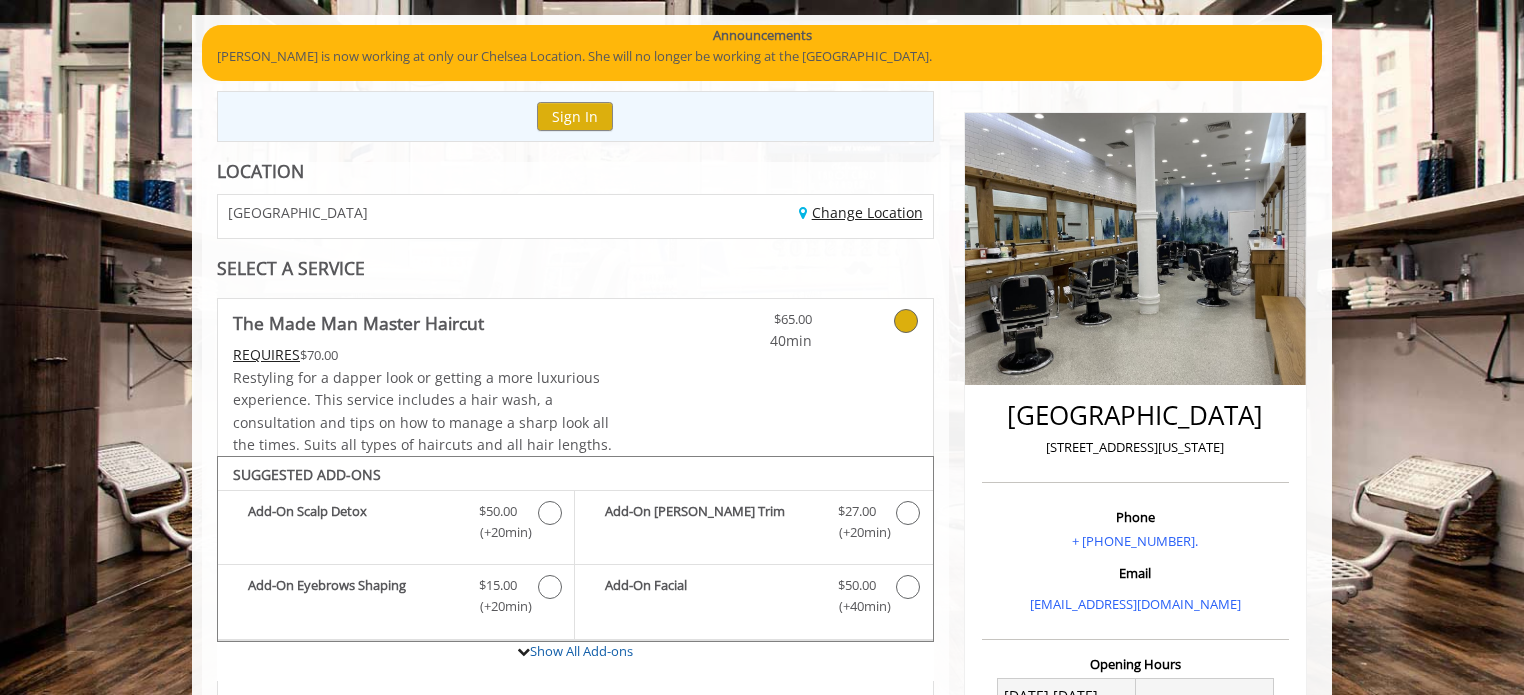 click on "Change  Location" at bounding box center [761, 216] 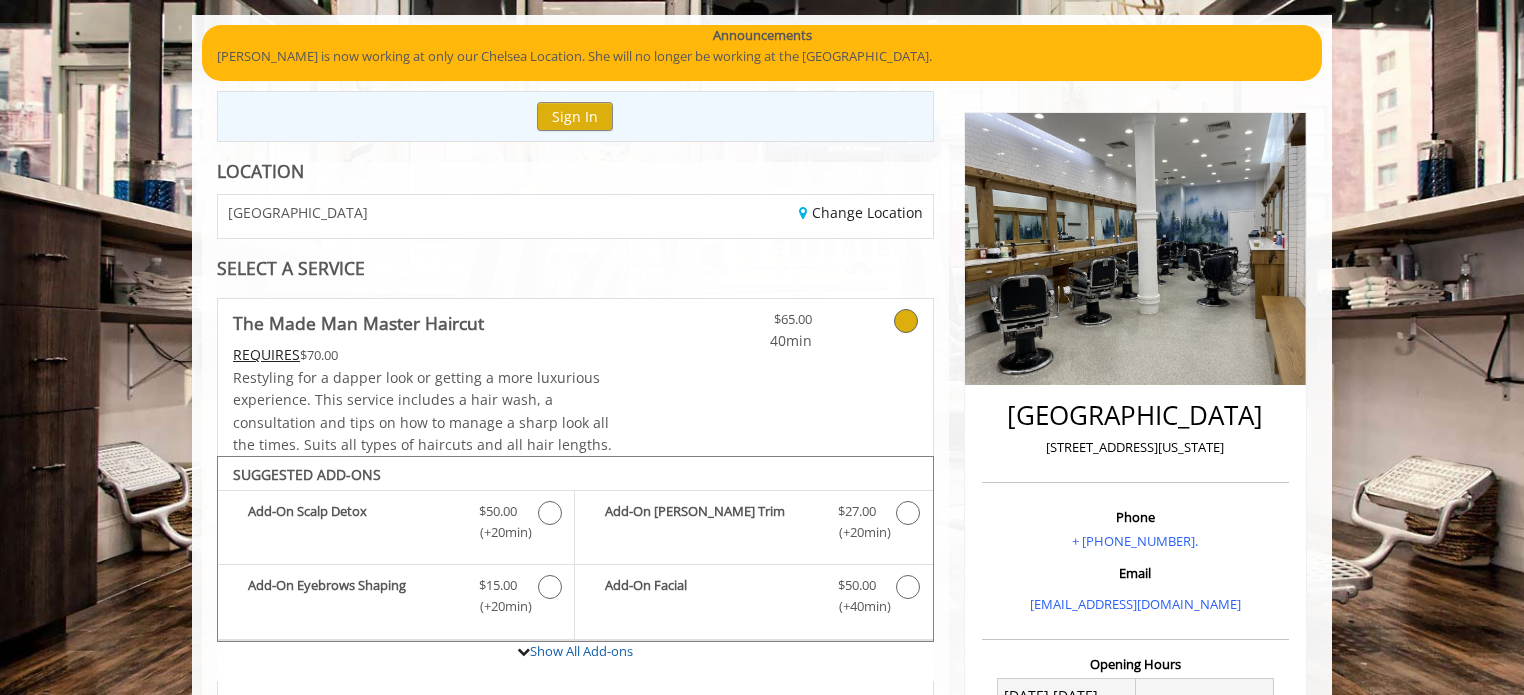 scroll, scrollTop: 47, scrollLeft: 0, axis: vertical 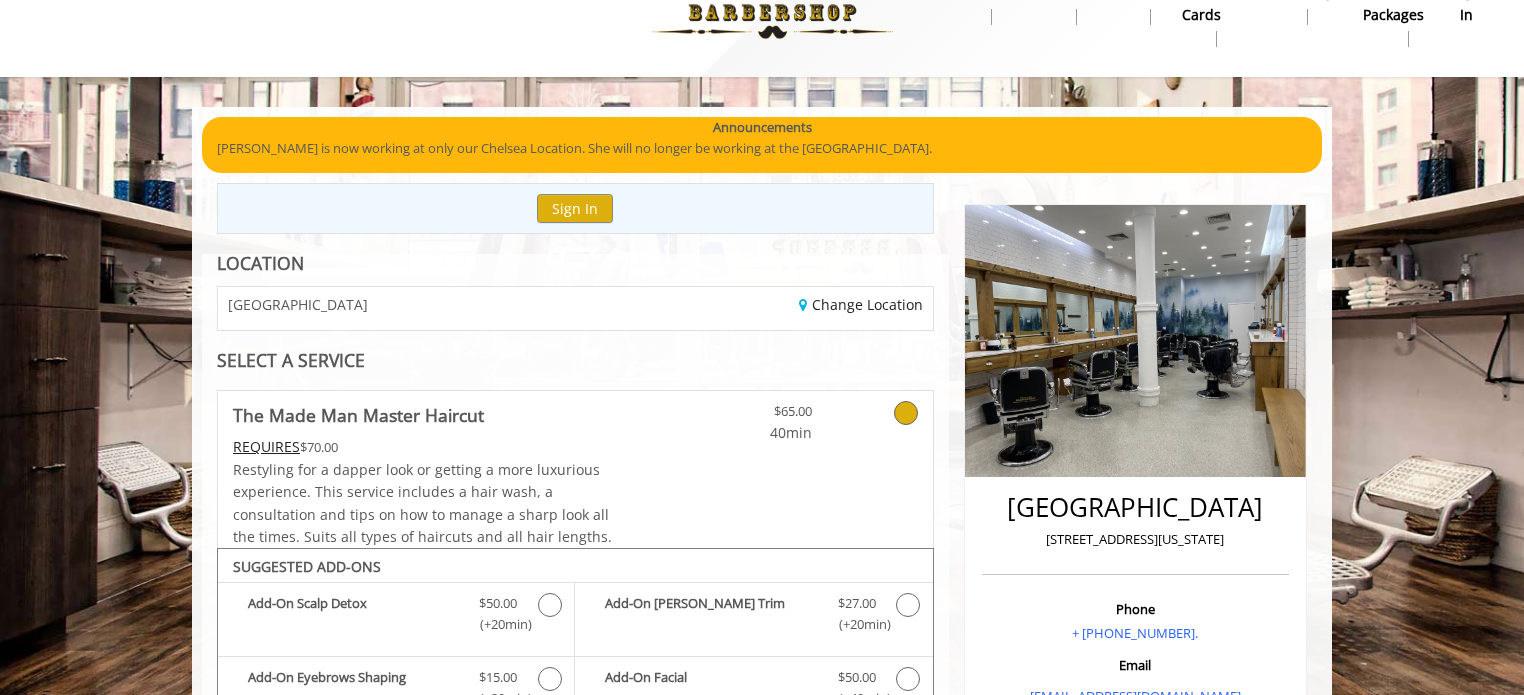 click on "**********" 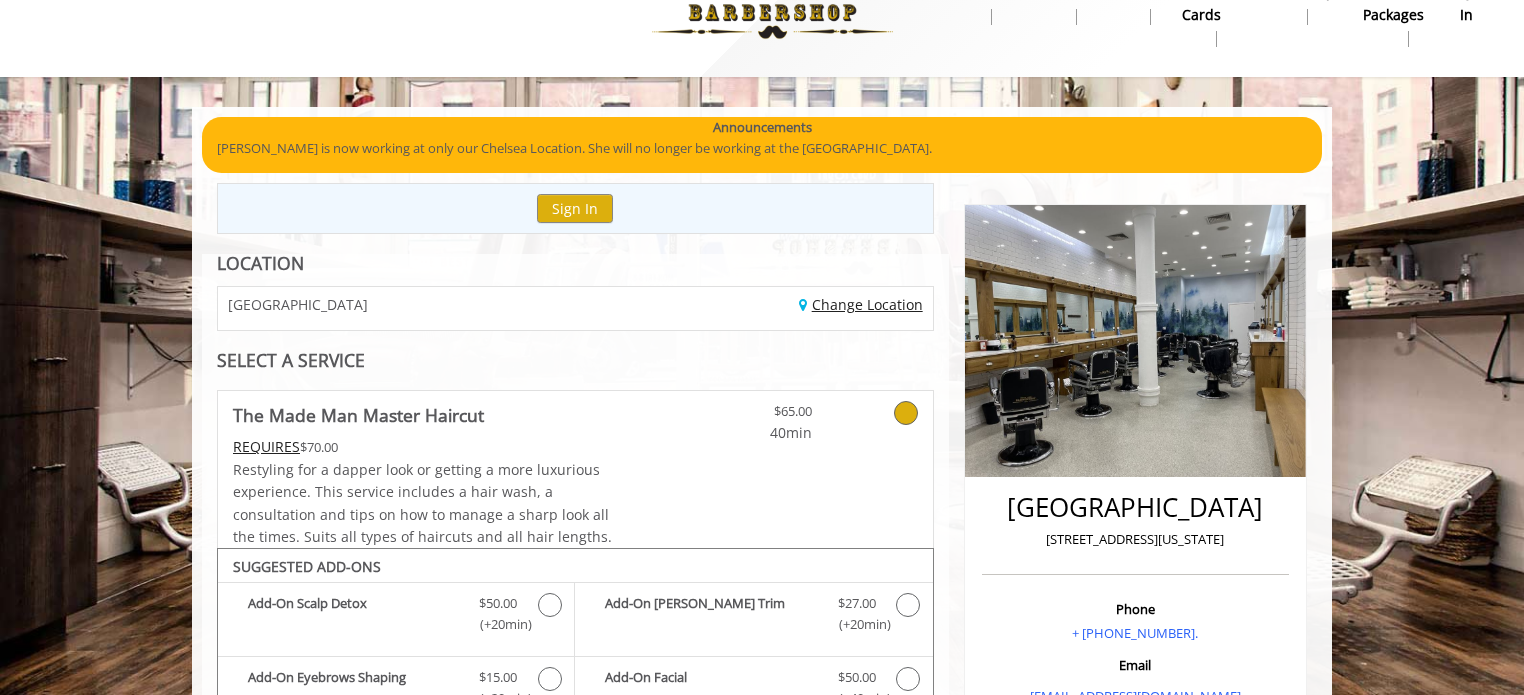 click on "Change  Location" at bounding box center (861, 304) 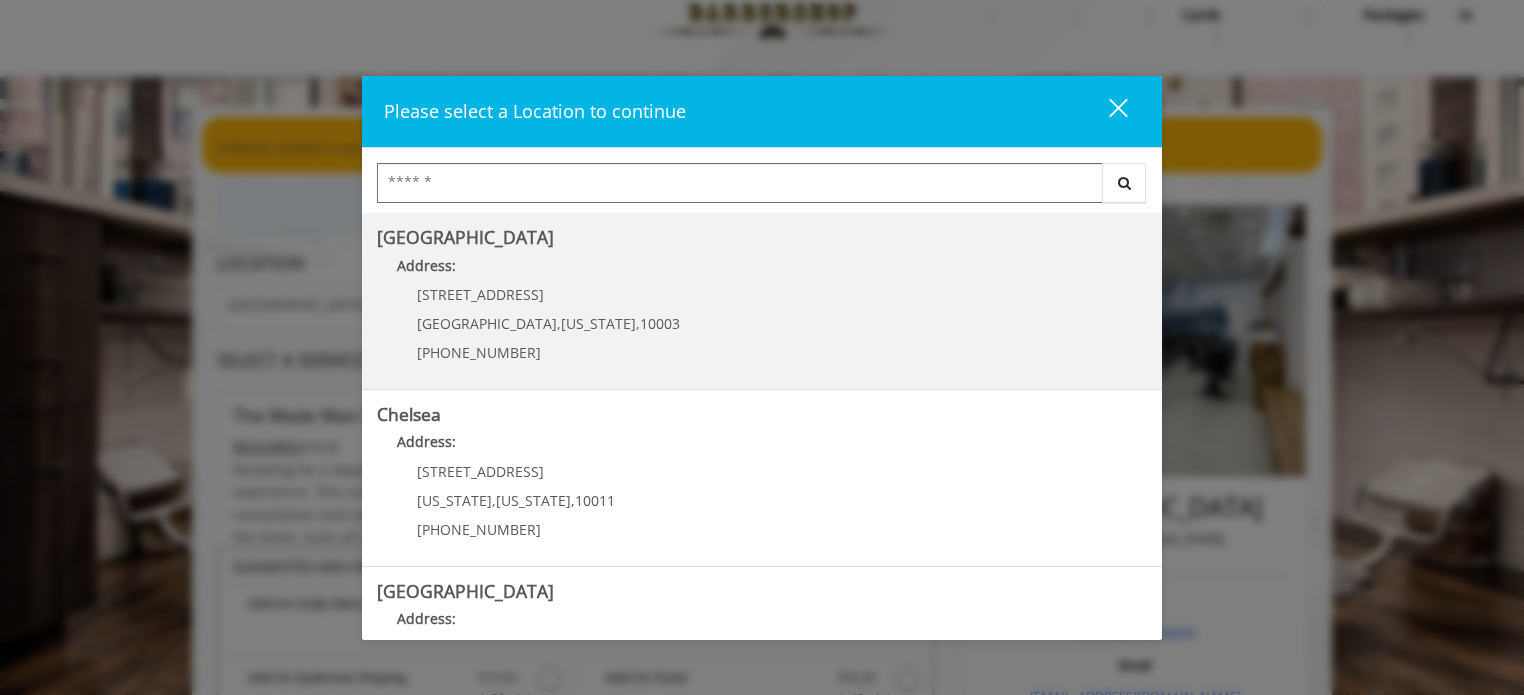 scroll, scrollTop: 465, scrollLeft: 0, axis: vertical 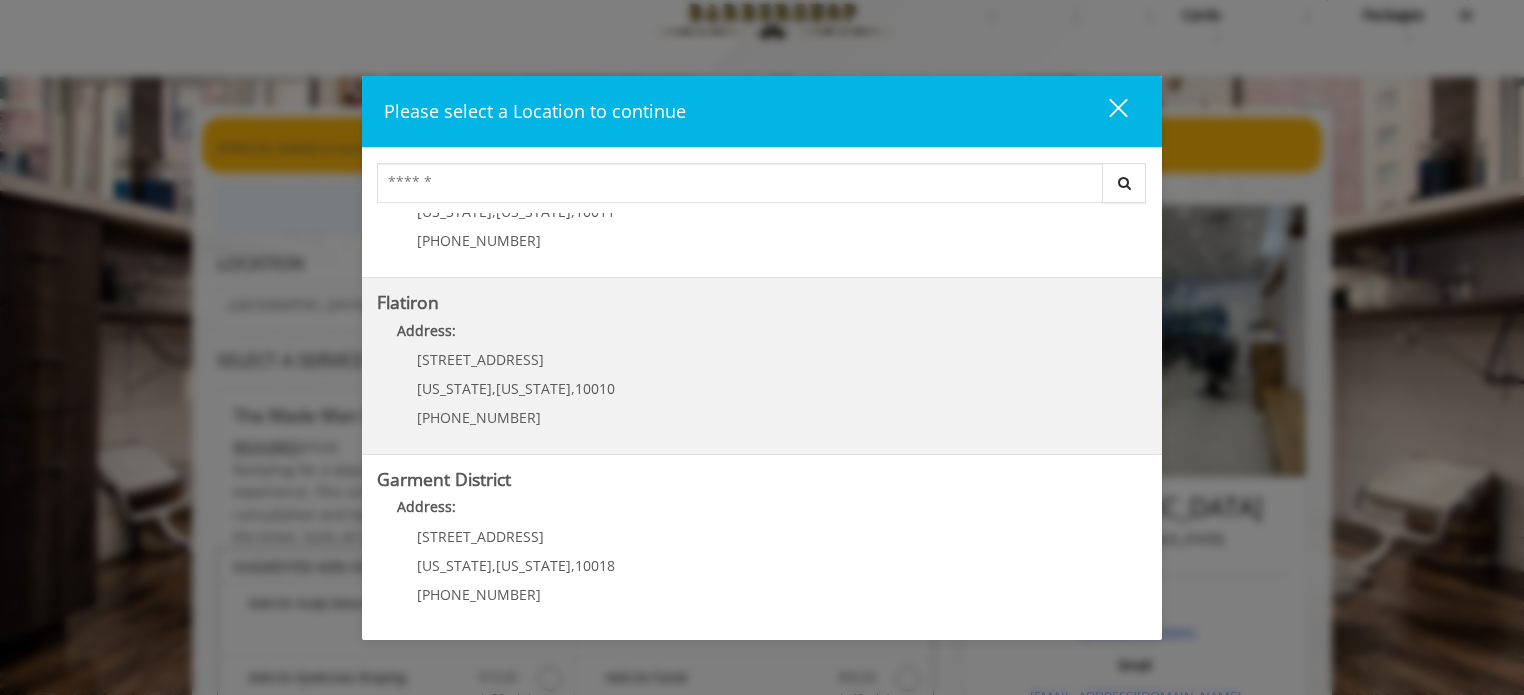 click on "Flatiron  Address: 10 E 23rd St New York ,  New York ,  10010 (917) 475-1765" at bounding box center (762, 366) 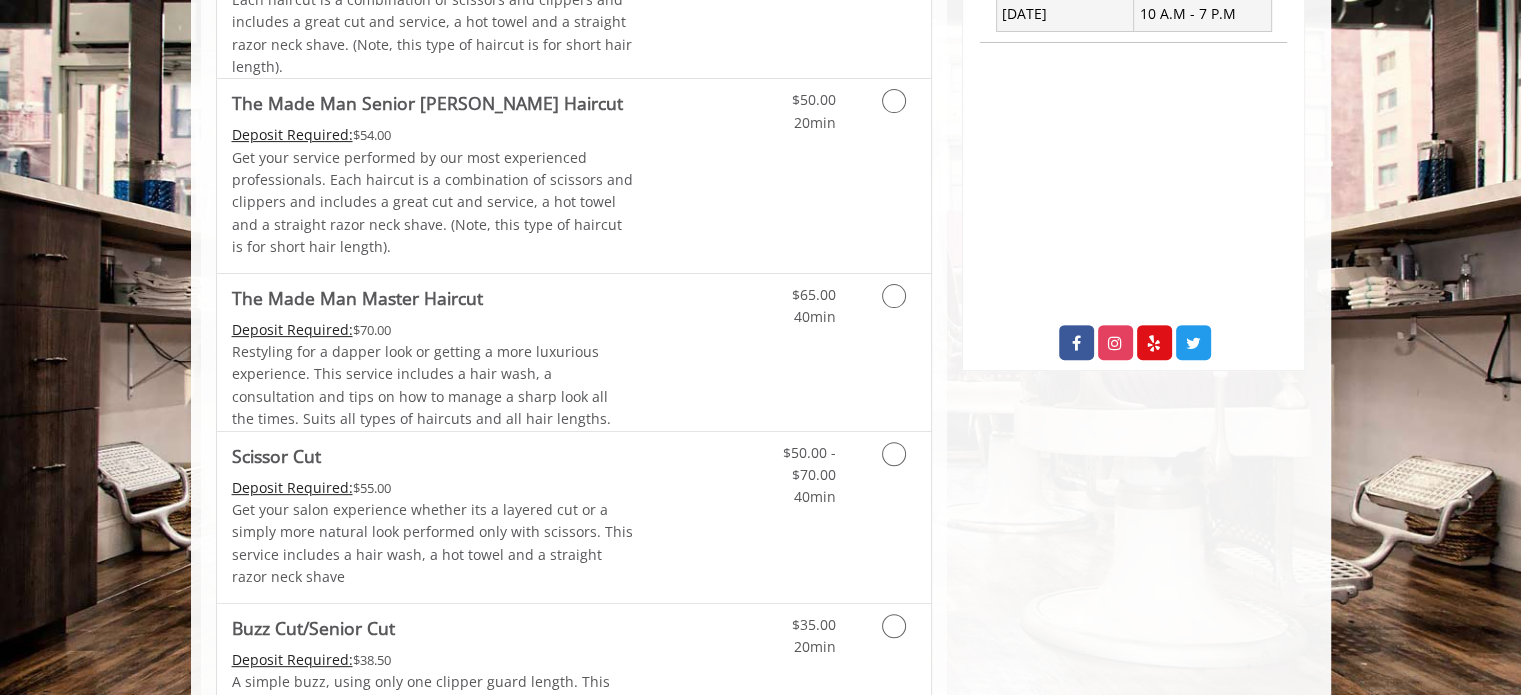 scroll, scrollTop: 695, scrollLeft: 0, axis: vertical 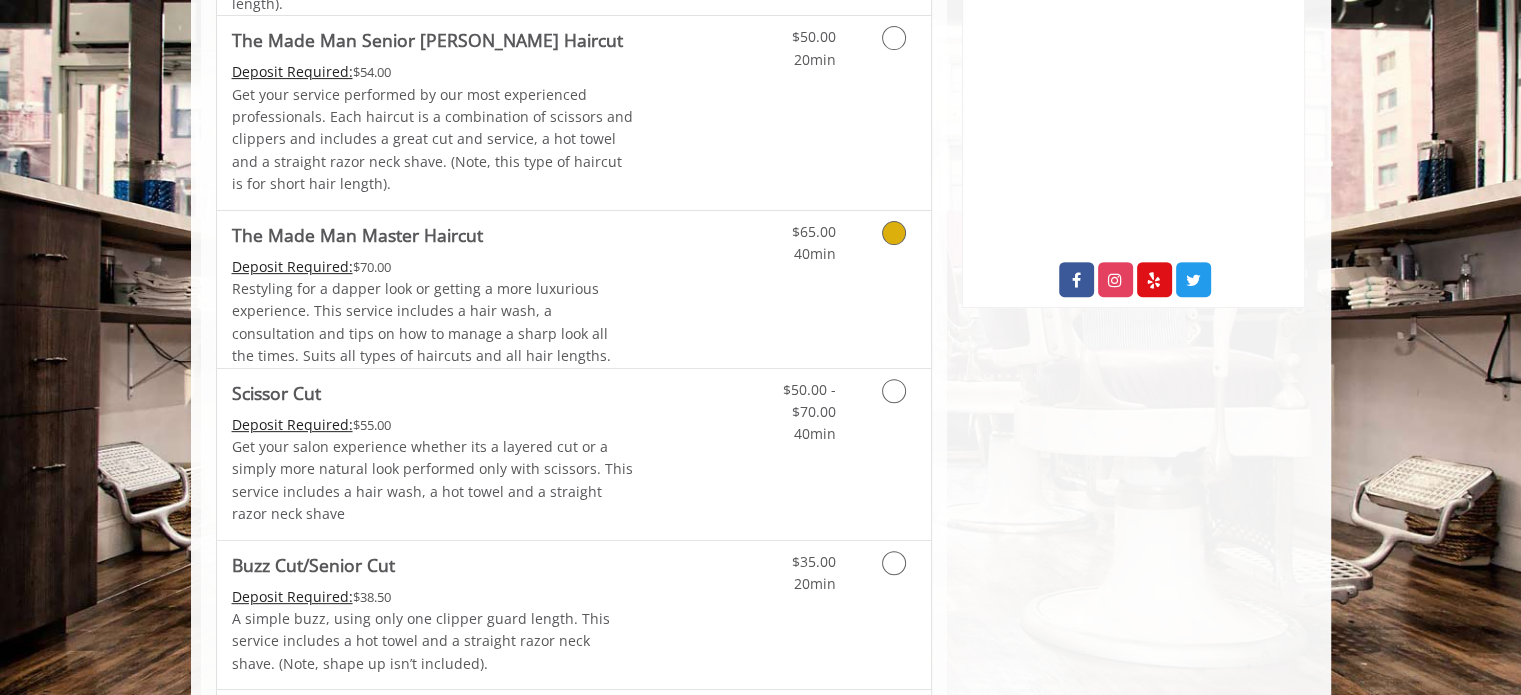 click on "Restyling for a dapper look or getting a more luxurious experience. This service includes a hair wash, a consultation and tips on how to manage a sharp look all the times. Suits all types of haircuts and all hair lengths." at bounding box center [433, 323] 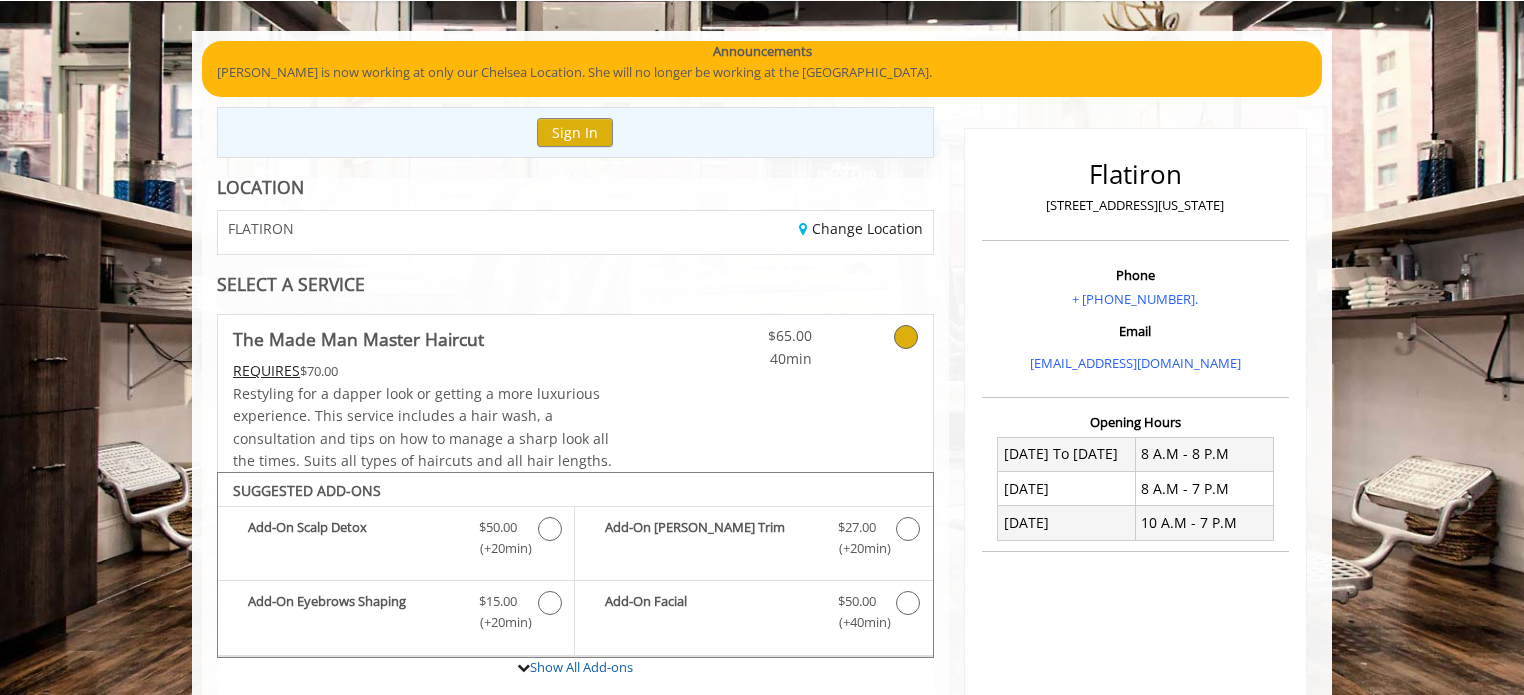 scroll, scrollTop: 141, scrollLeft: 0, axis: vertical 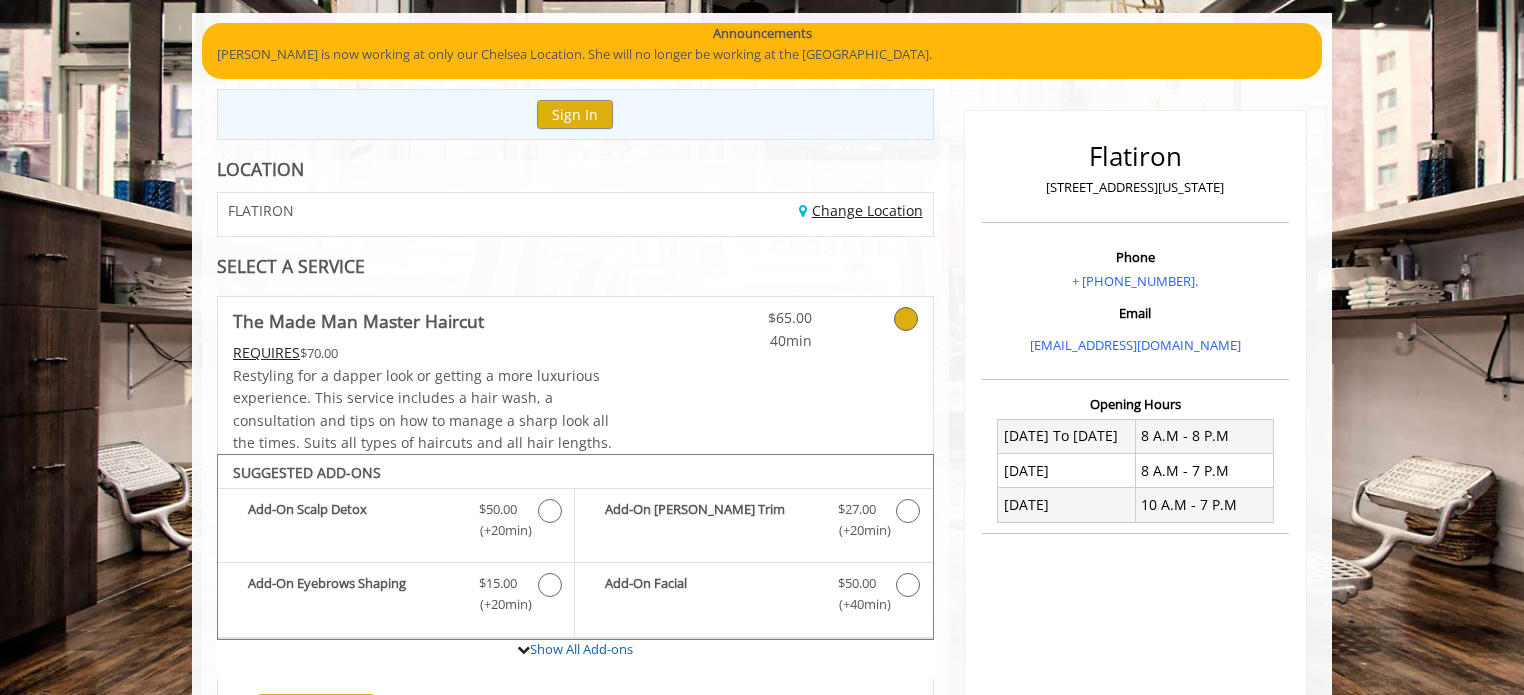click on "Change  Location" at bounding box center (861, 210) 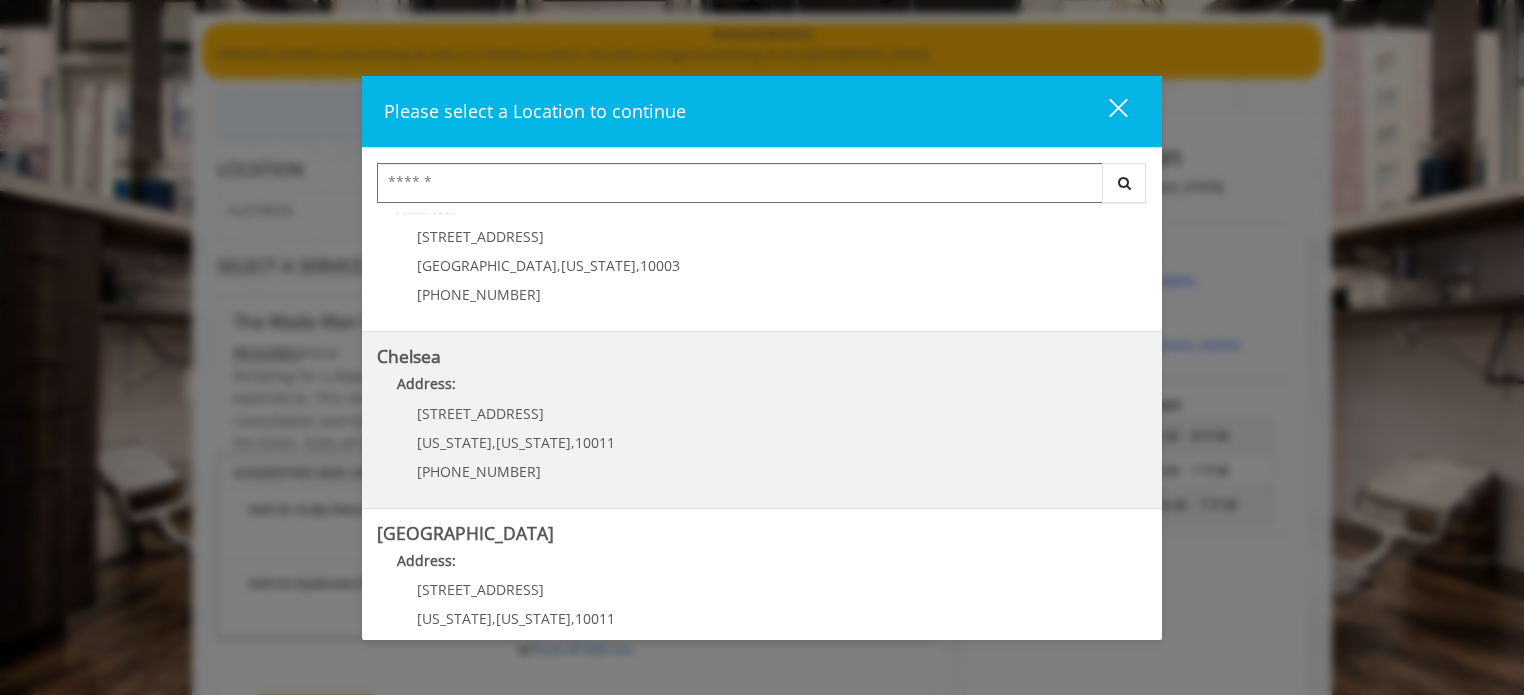 scroll, scrollTop: 0, scrollLeft: 0, axis: both 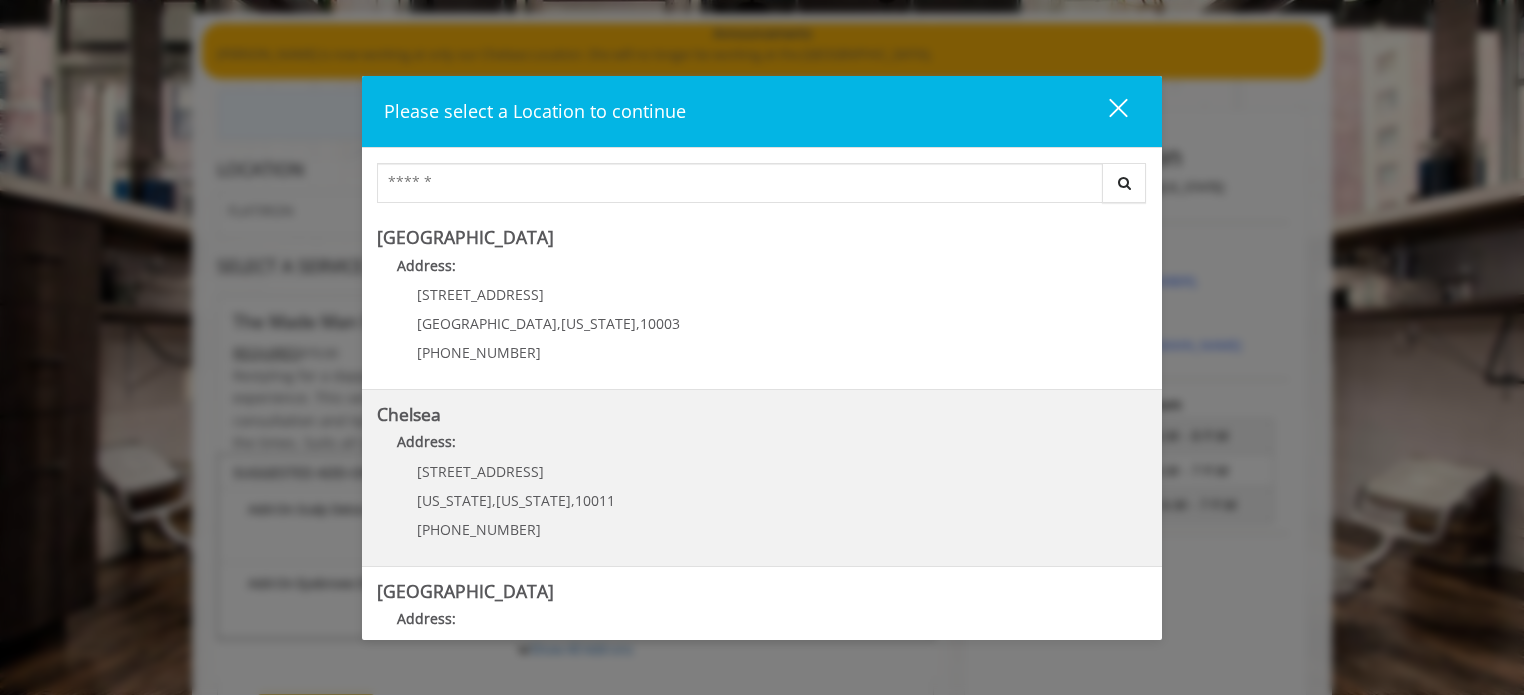 click on "[STREET_ADDRESS][US_STATE][US_STATE] (917) 639-3902" at bounding box center [501, 507] 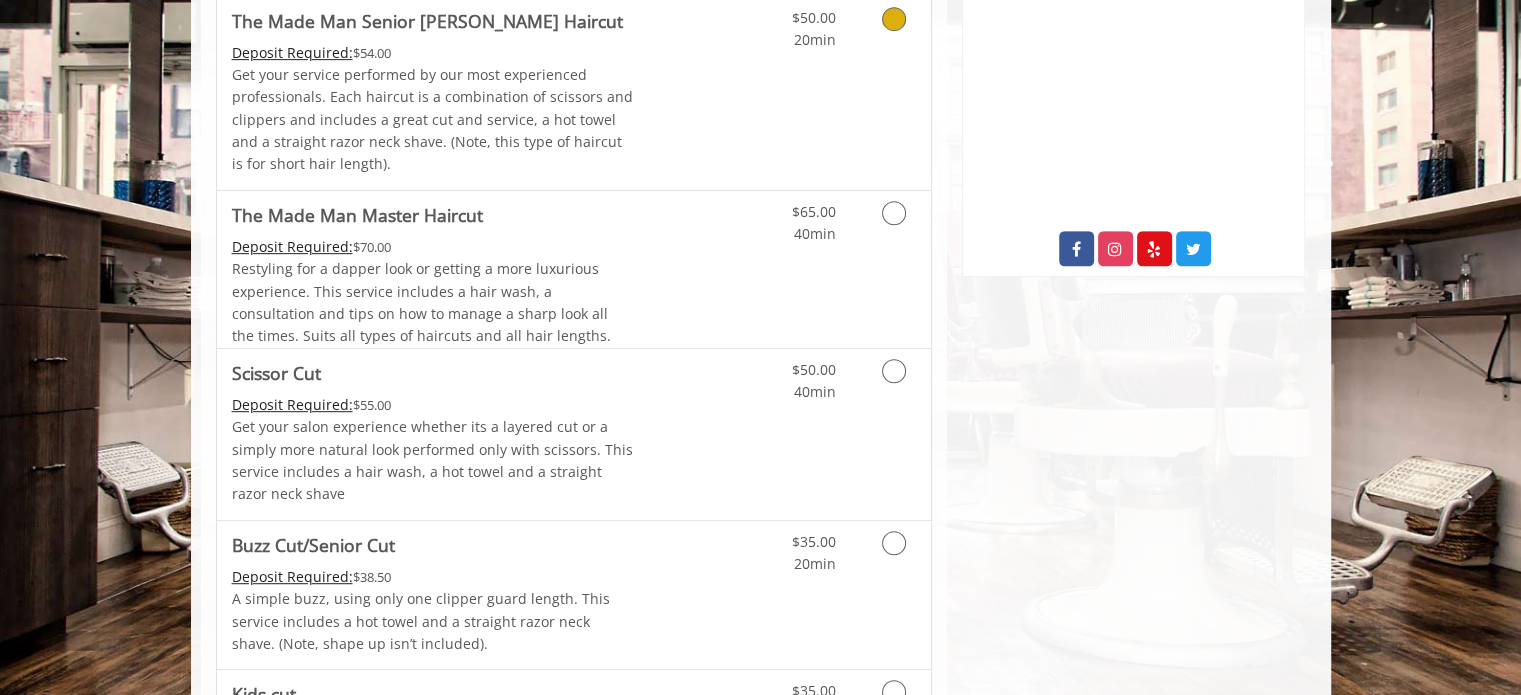 scroll, scrollTop: 973, scrollLeft: 0, axis: vertical 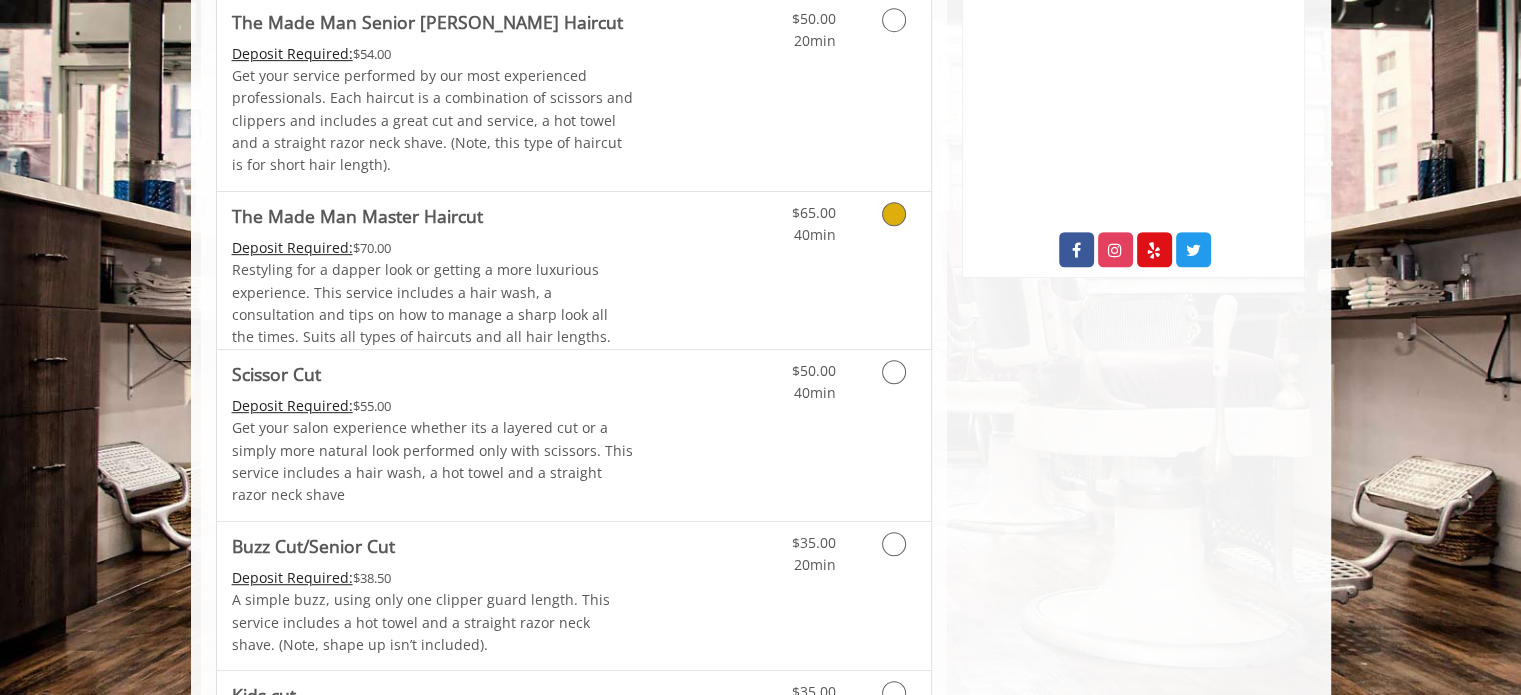 click on "Discounted Price" at bounding box center [692, 270] 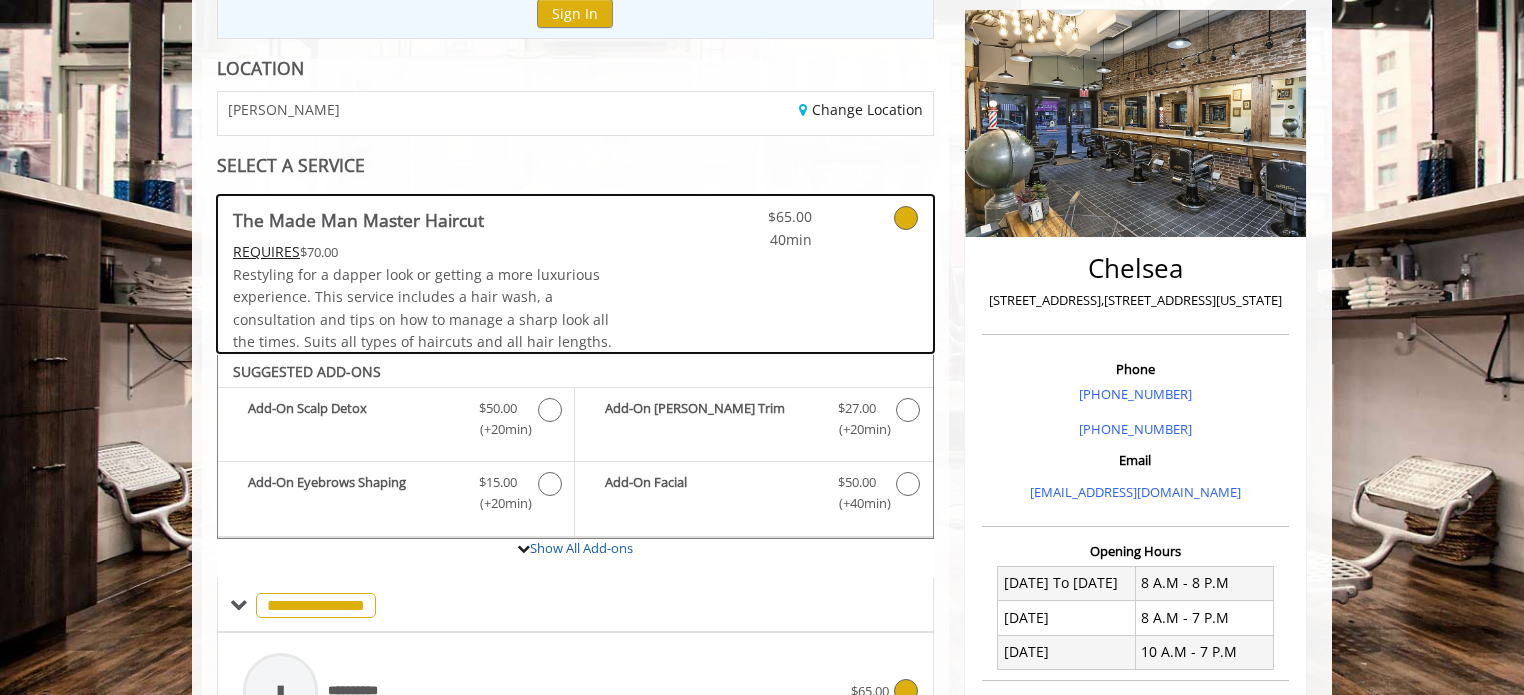 scroll, scrollTop: 242, scrollLeft: 0, axis: vertical 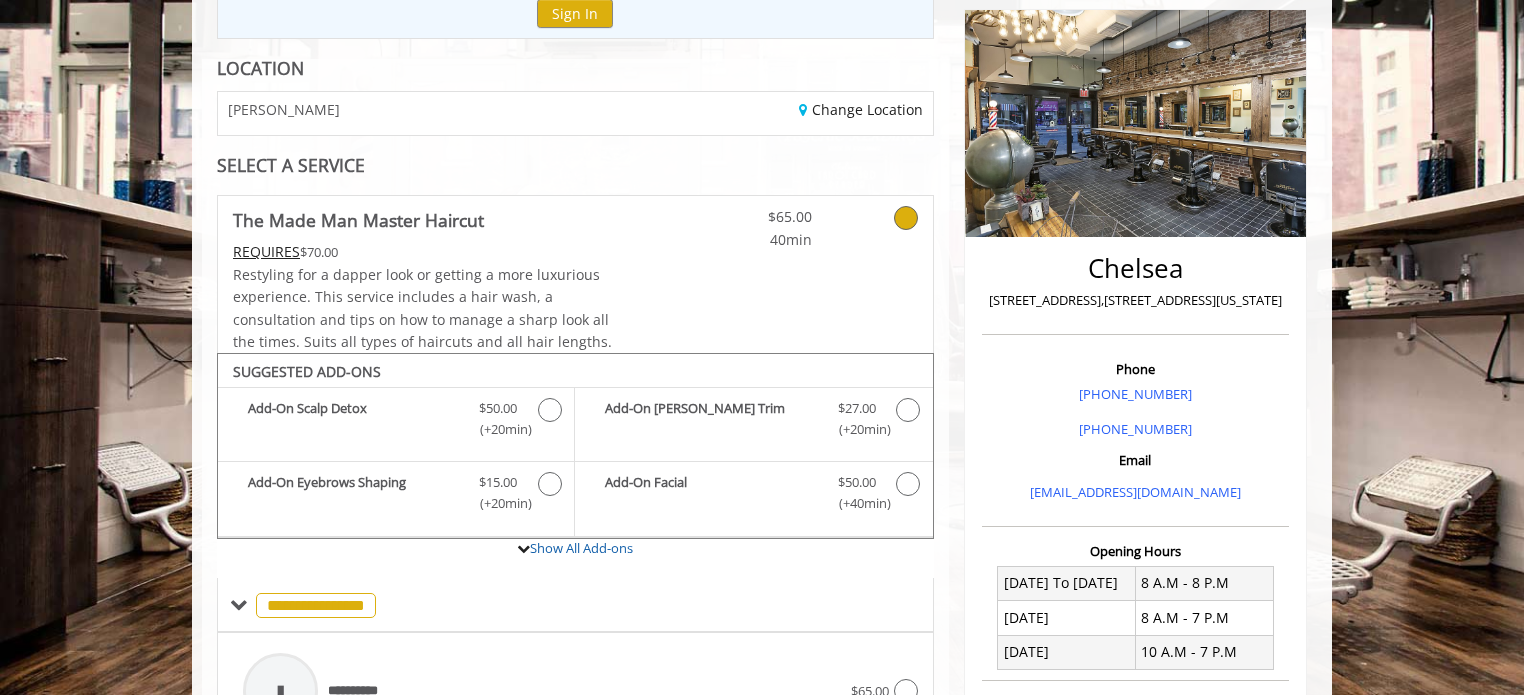 click on "Change  Location" at bounding box center (761, 113) 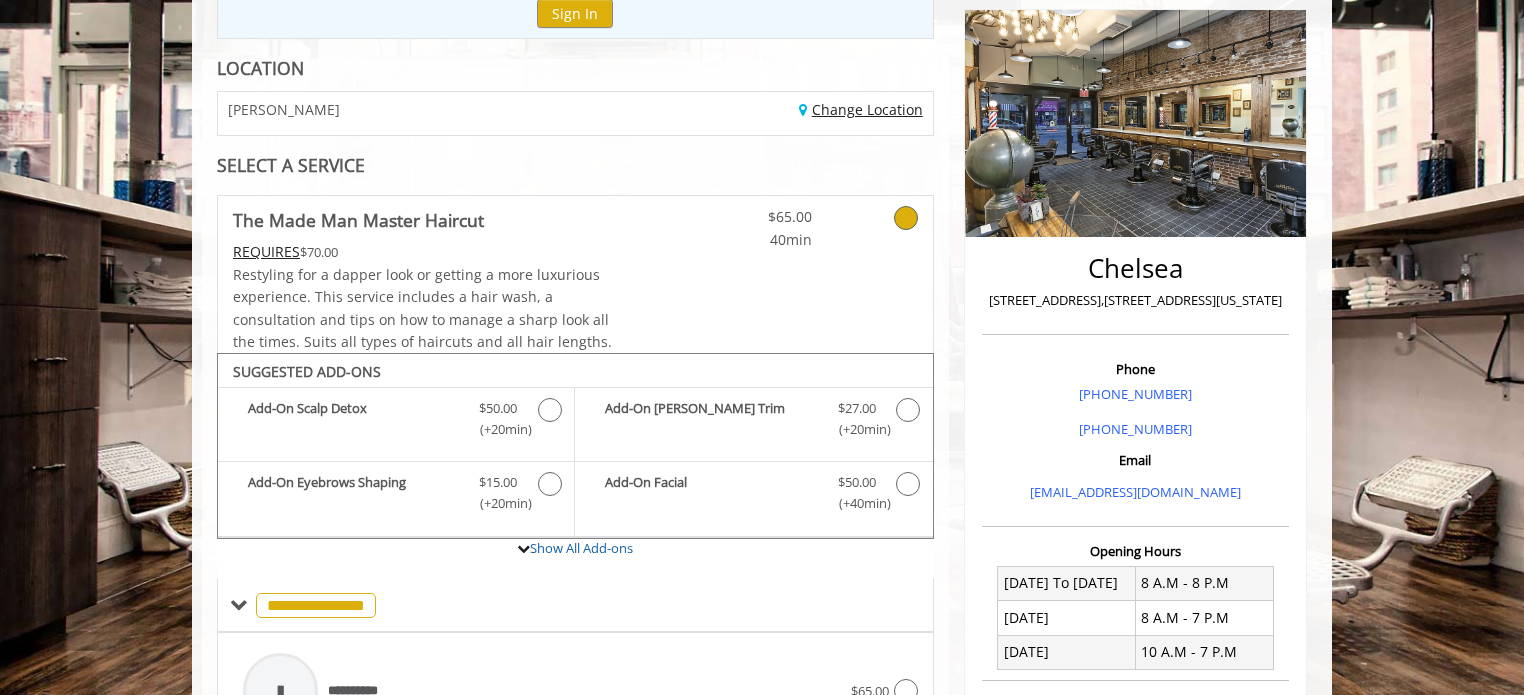 click on "Change  Location" at bounding box center (861, 109) 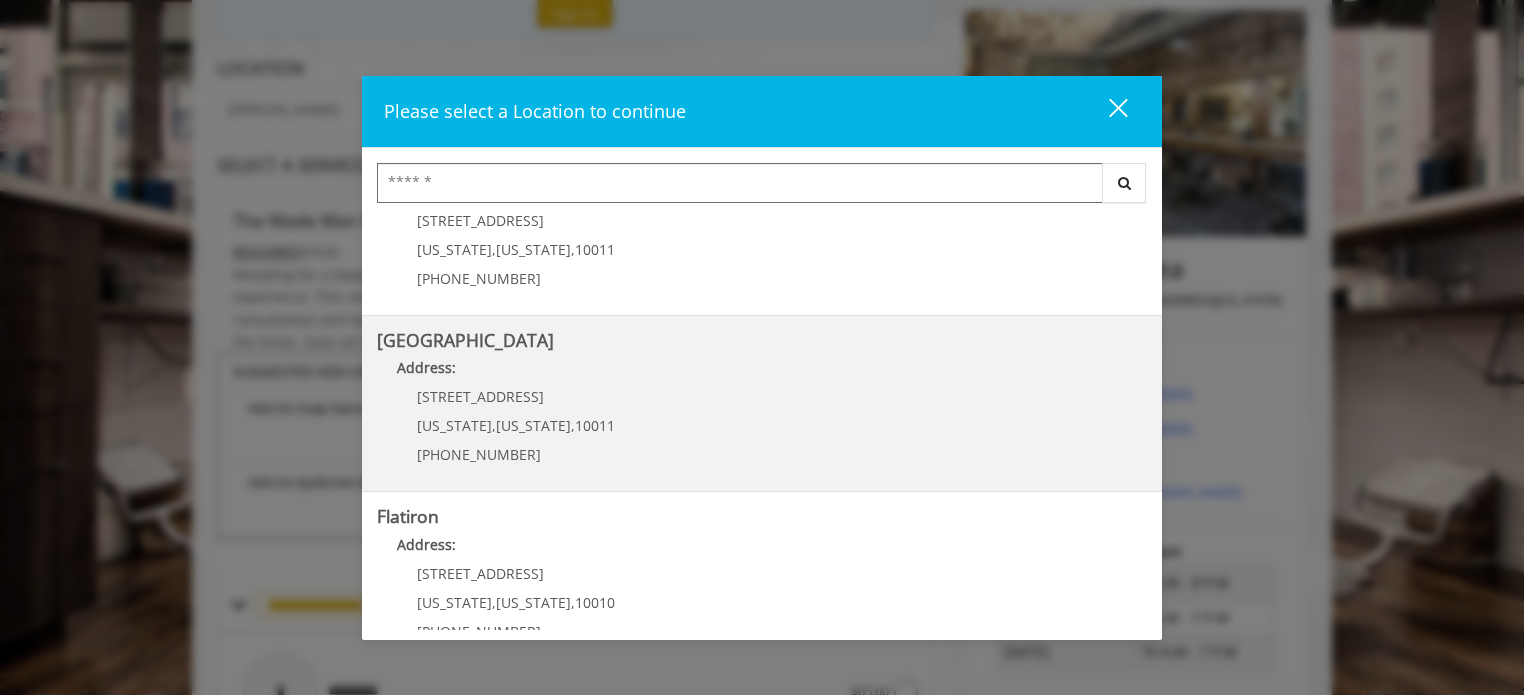 scroll, scrollTop: 252, scrollLeft: 0, axis: vertical 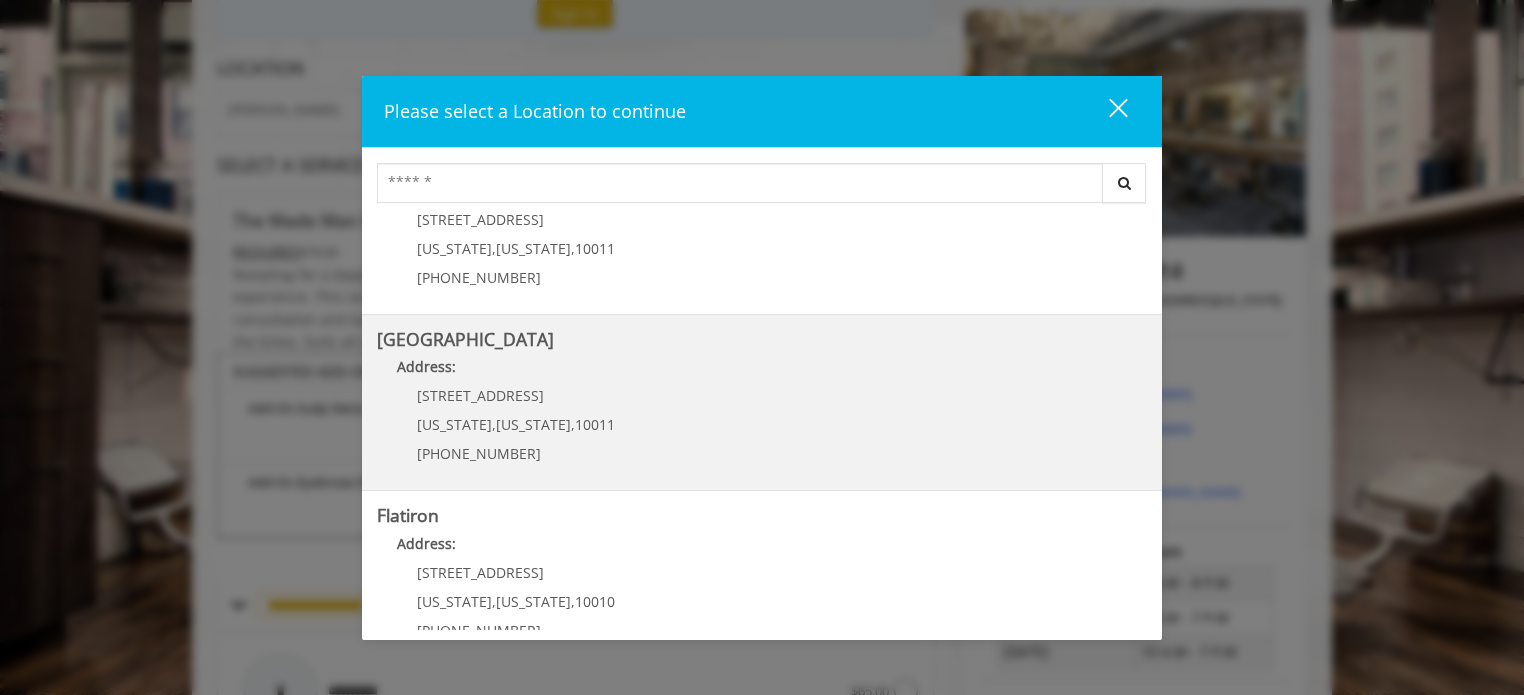 click on "267 W 15th St" at bounding box center [516, 395] 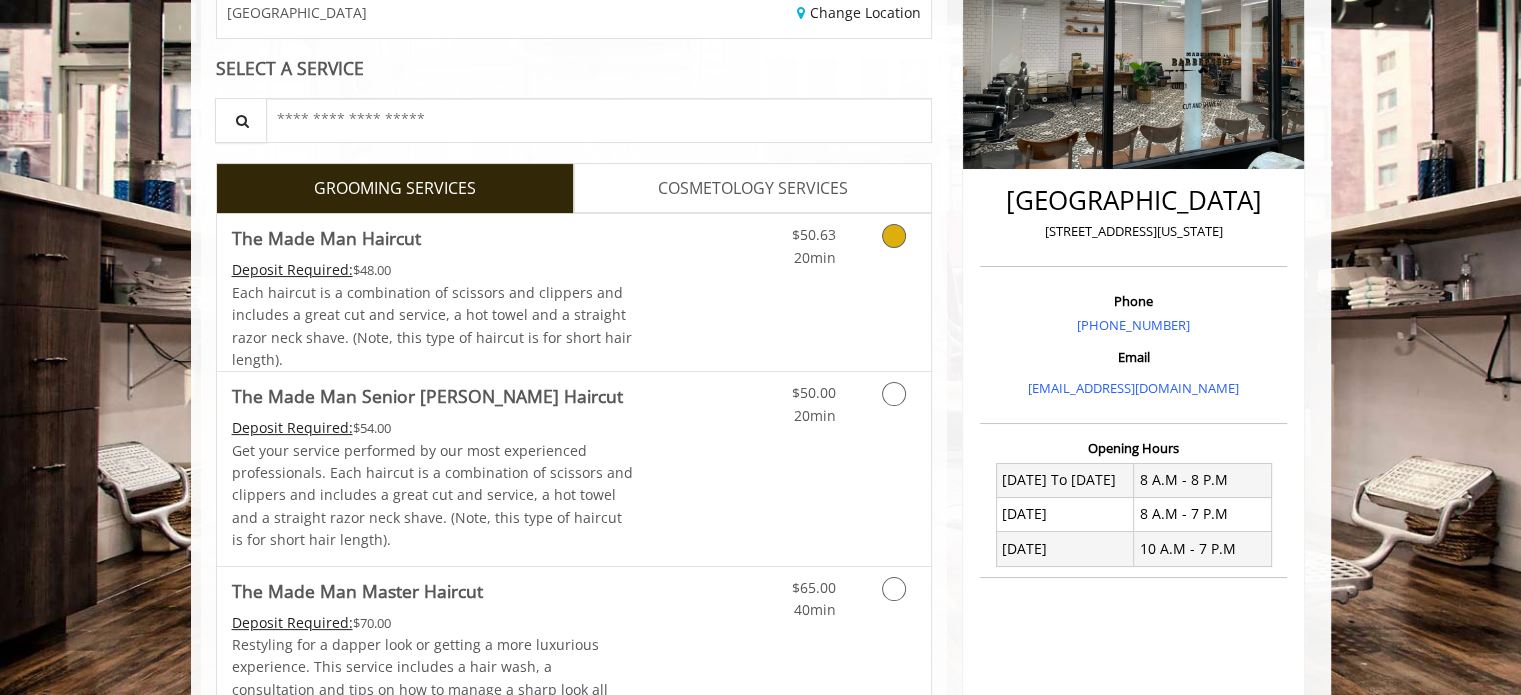 scroll, scrollTop: 692, scrollLeft: 0, axis: vertical 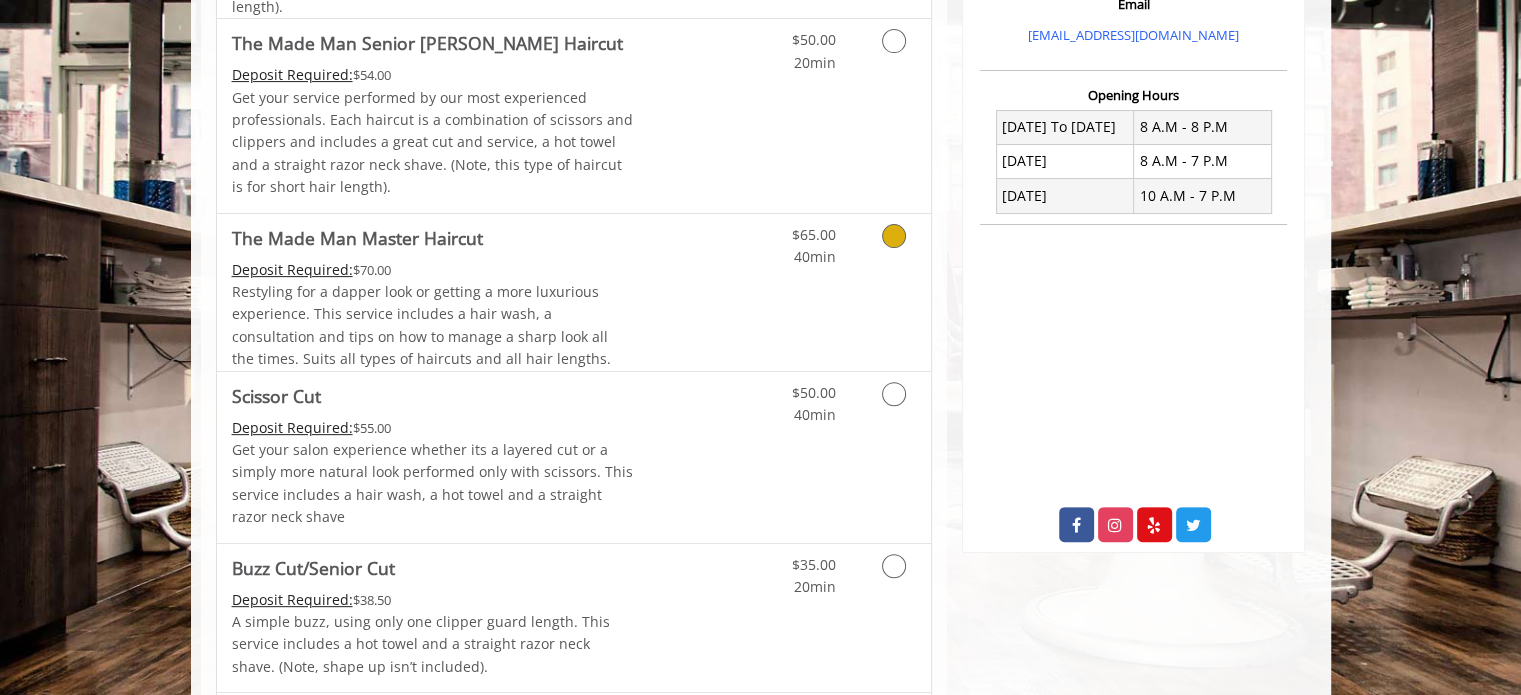 click on "Restyling for a dapper look or getting a more luxurious experience. This service includes a hair wash, a consultation and tips on how to manage a sharp look all the times. Suits all types of haircuts and all hair lengths." at bounding box center (421, 325) 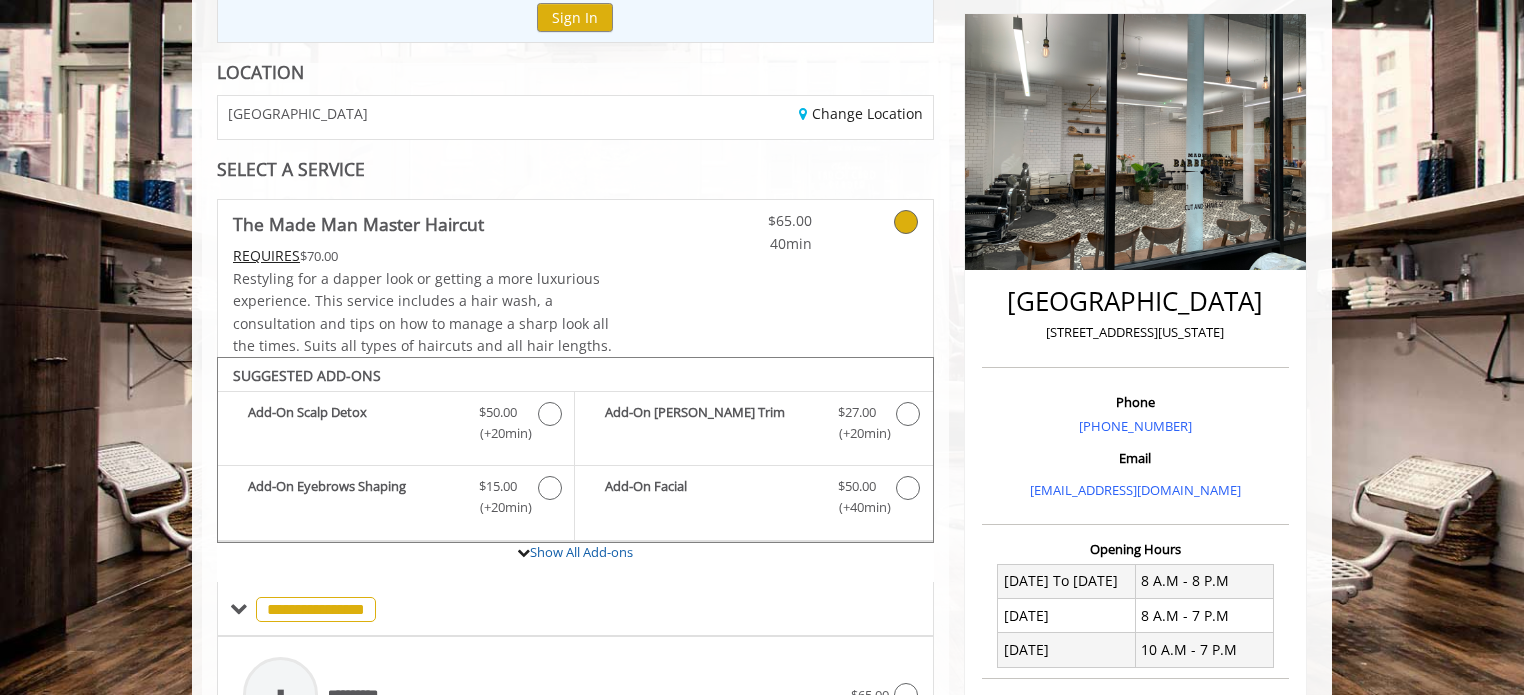 scroll, scrollTop: 222, scrollLeft: 0, axis: vertical 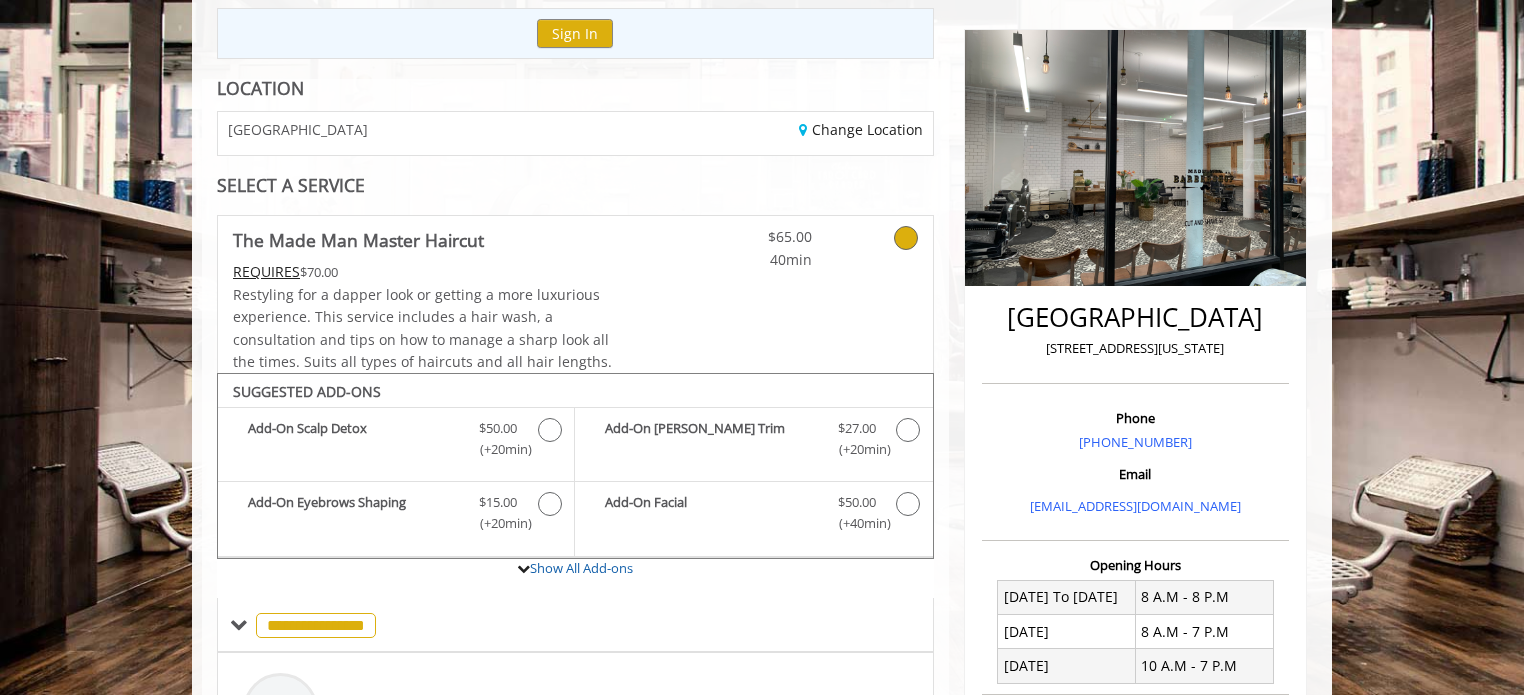 click on "Change  Location" at bounding box center [761, 133] 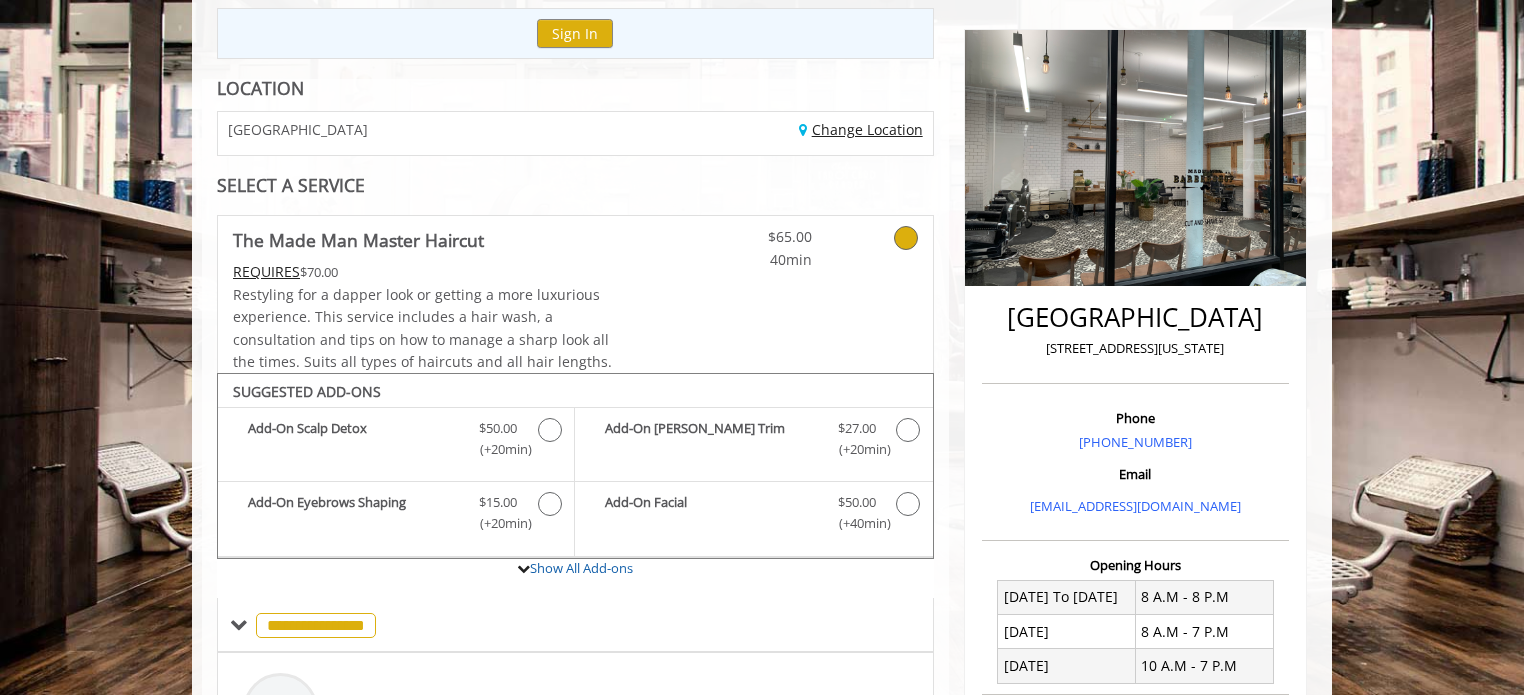 click on "Change  Location" at bounding box center [861, 129] 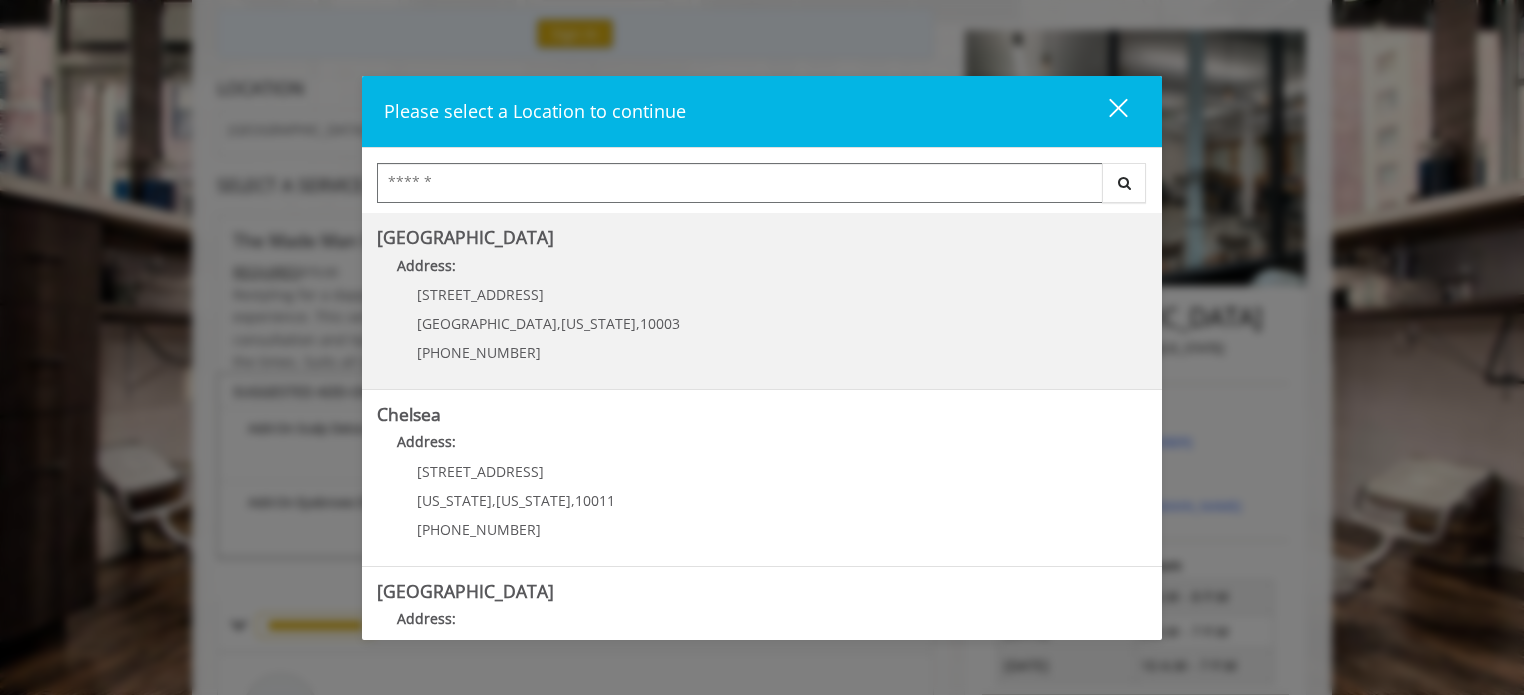 scroll, scrollTop: 465, scrollLeft: 0, axis: vertical 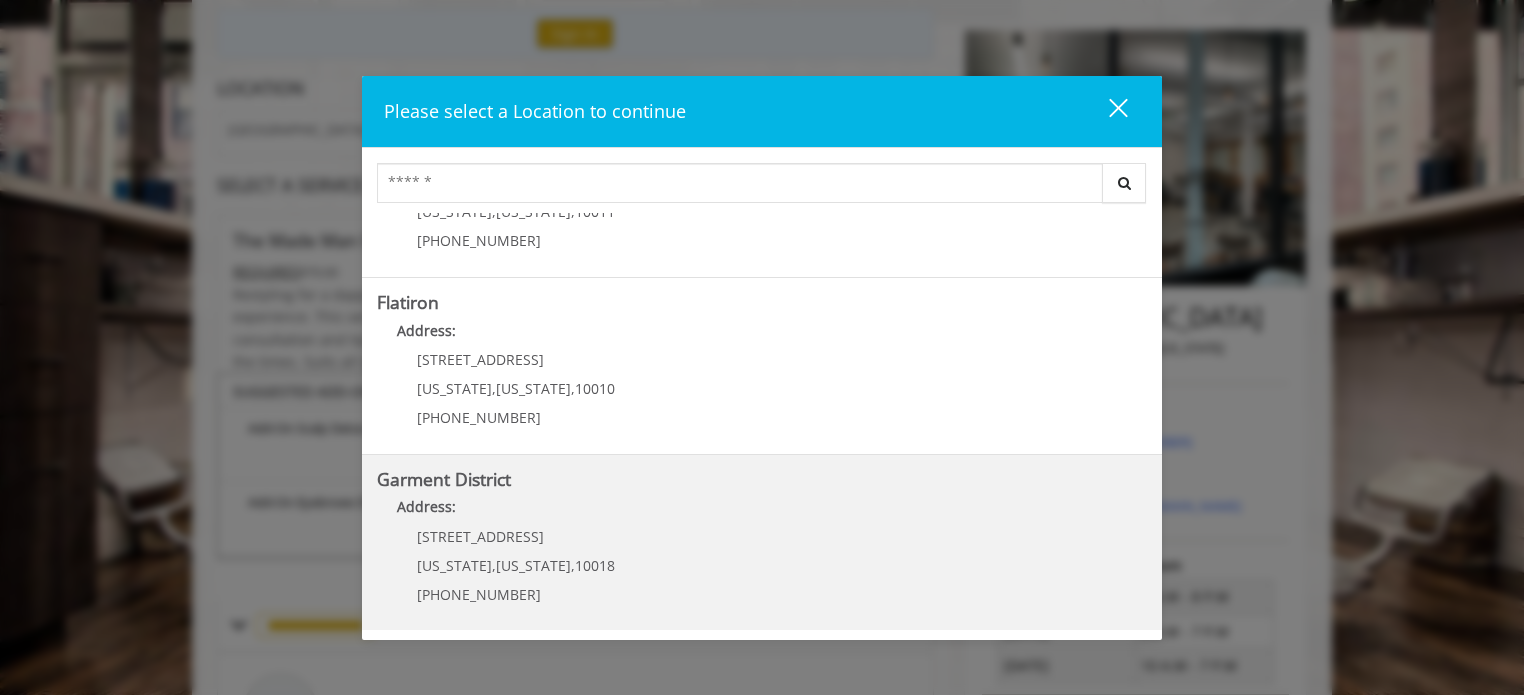 click on "1400 Broadway" at bounding box center [516, 536] 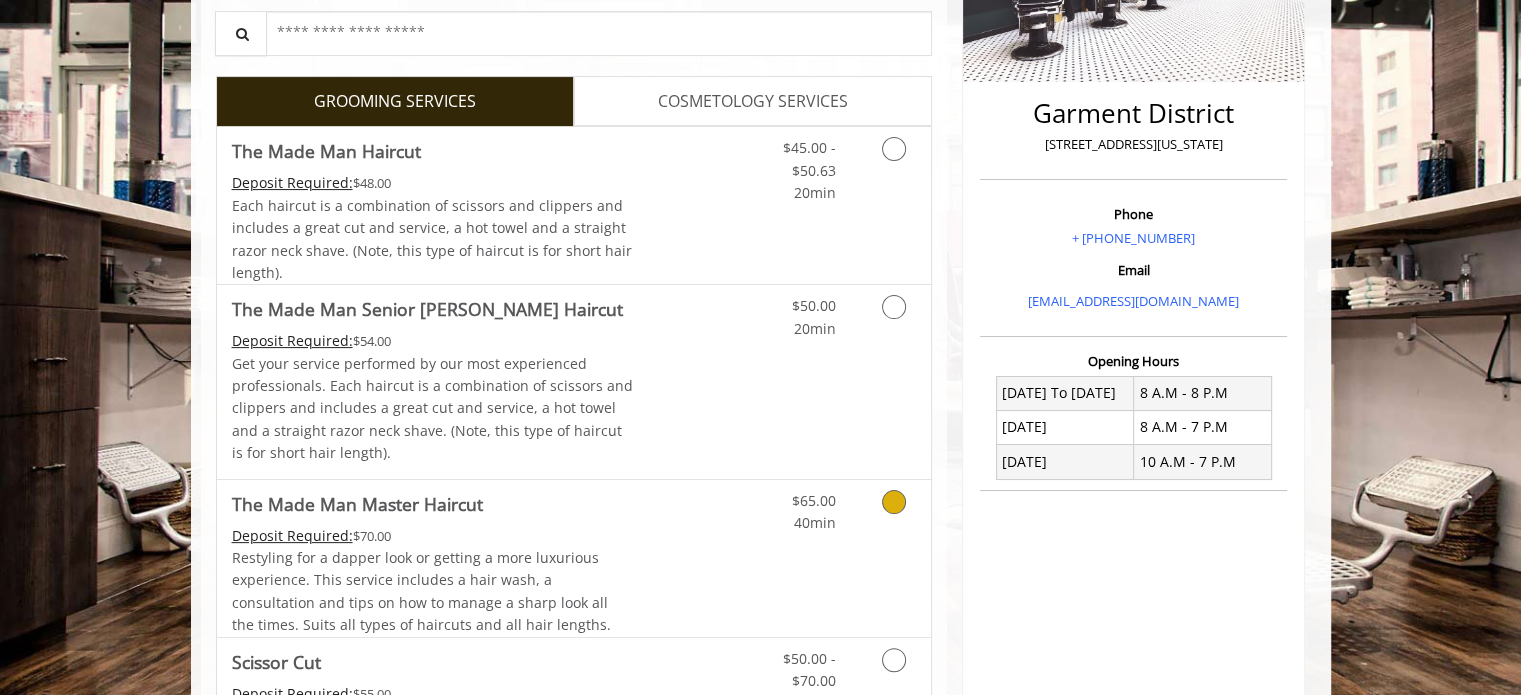 scroll, scrollTop: 682, scrollLeft: 0, axis: vertical 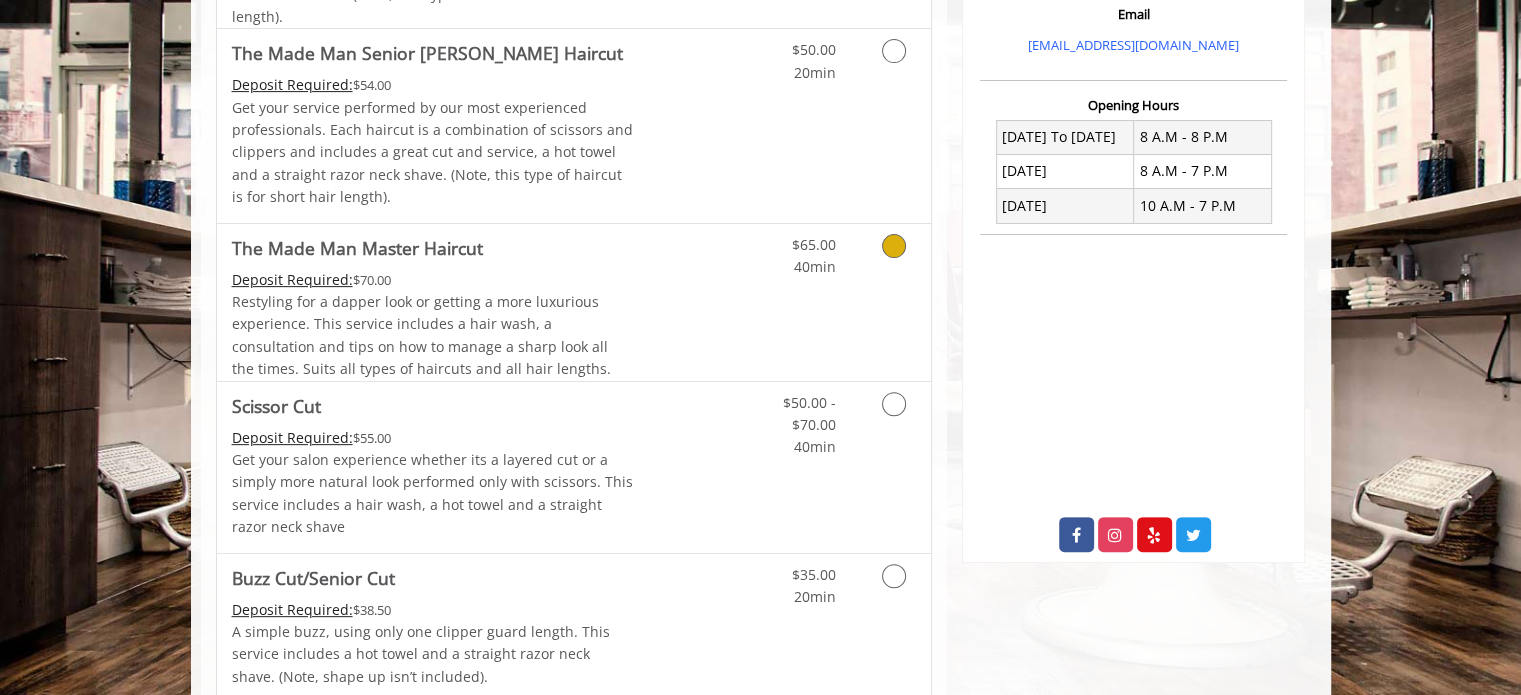 click on "Restyling for a dapper look or getting a more luxurious experience. This service includes a hair wash, a consultation and tips on how to manage a sharp look all the times. Suits all types of haircuts and all hair lengths." at bounding box center [421, 335] 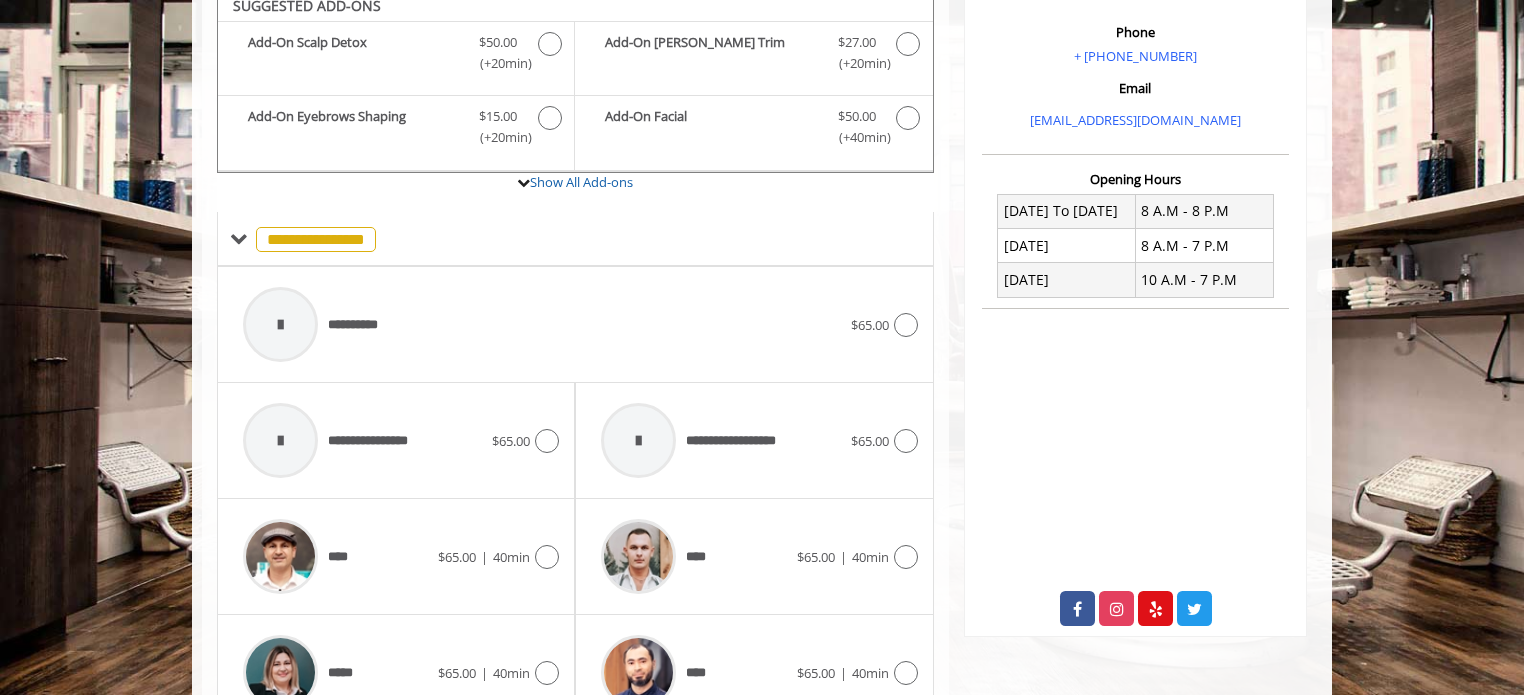 scroll, scrollTop: 604, scrollLeft: 0, axis: vertical 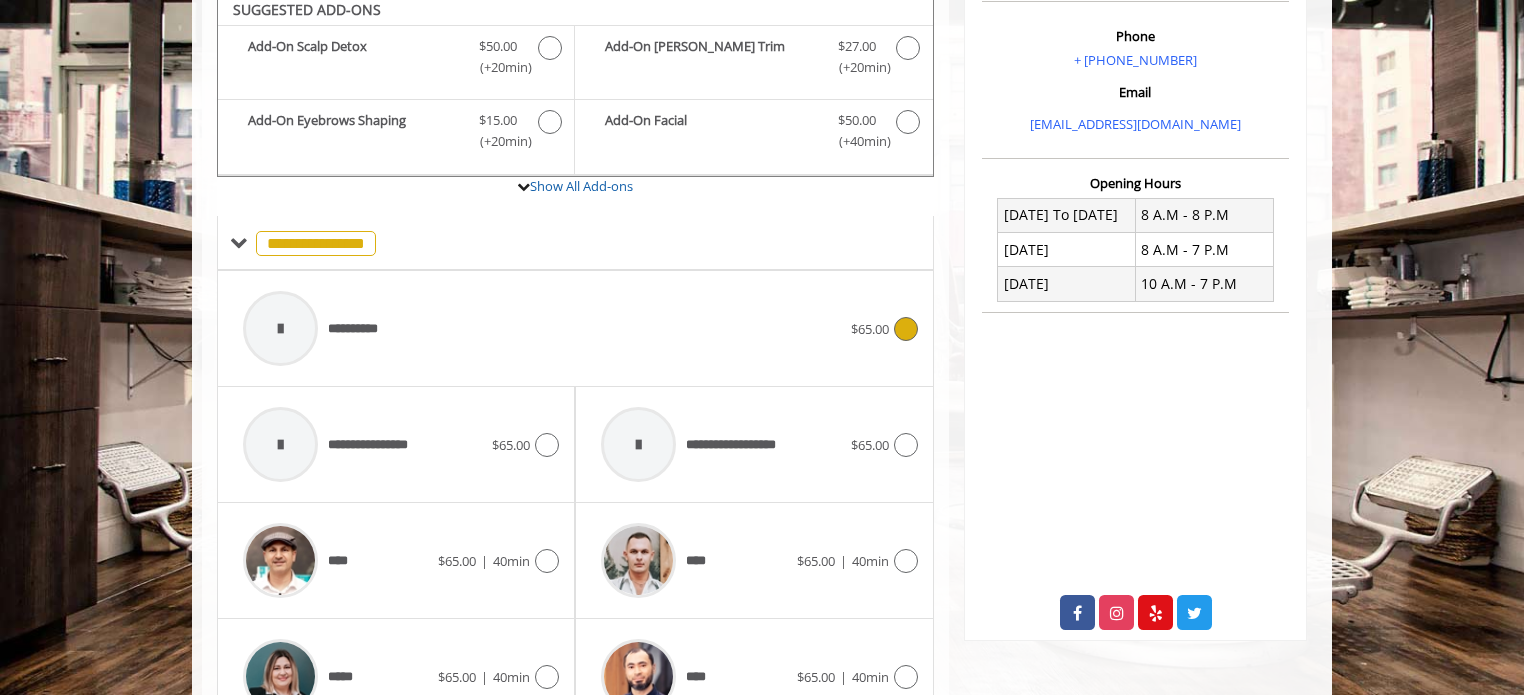 click on "**********" at bounding box center (542, 328) 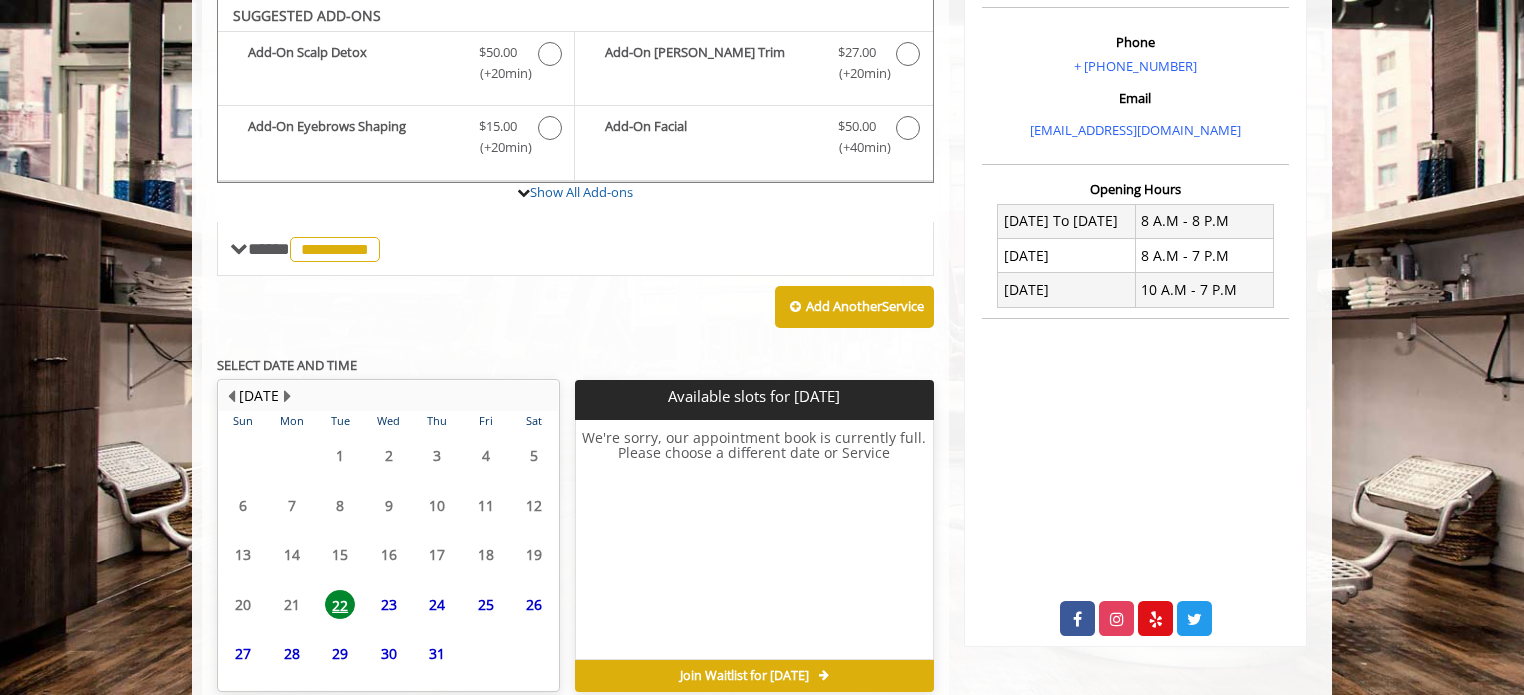 scroll, scrollTop: 604, scrollLeft: 0, axis: vertical 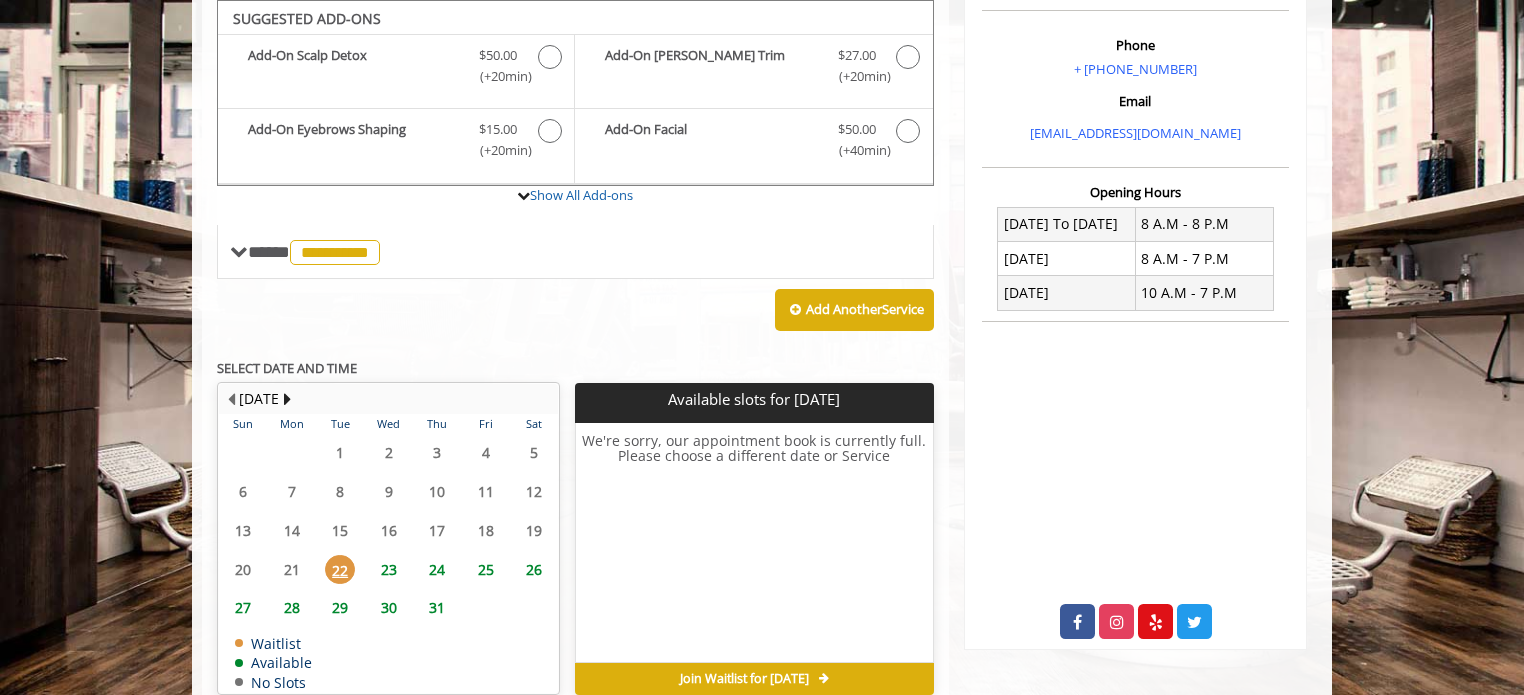 click on "23" 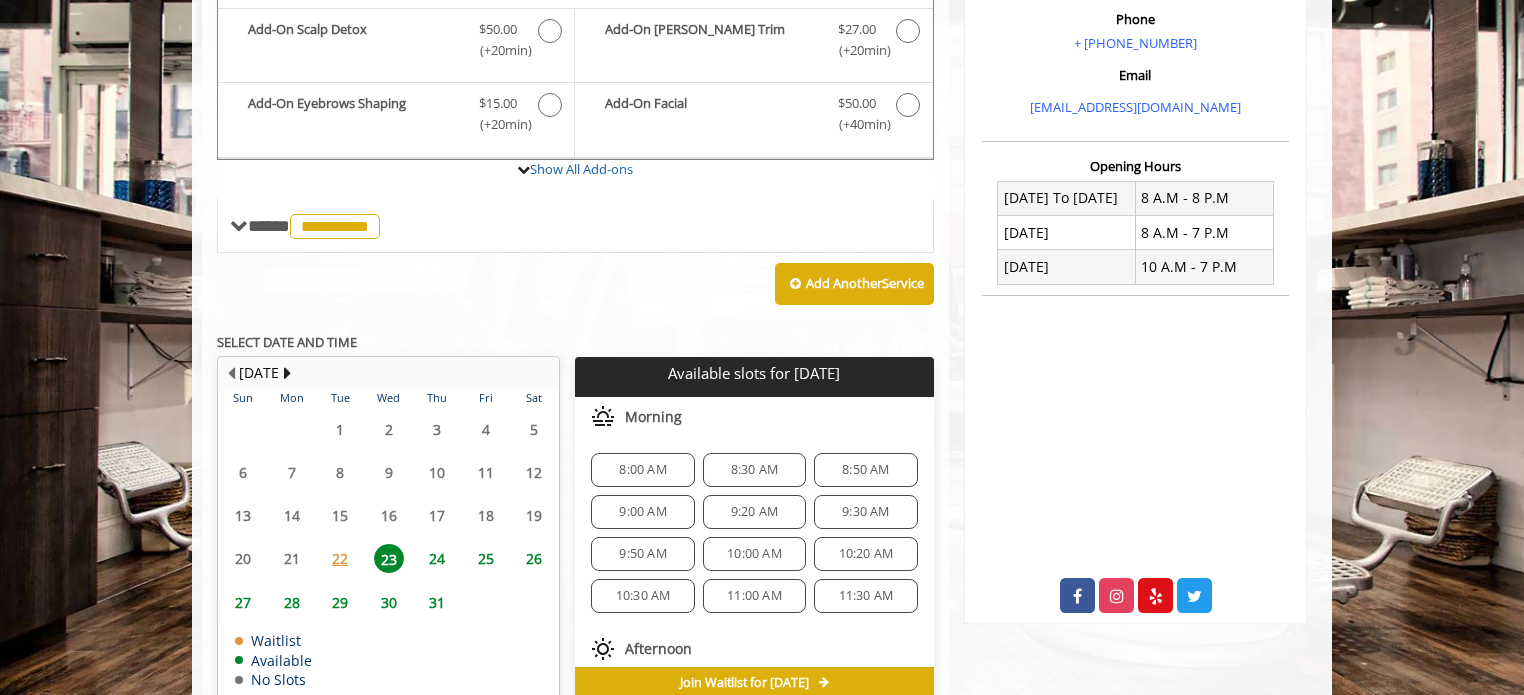 scroll, scrollTop: 720, scrollLeft: 0, axis: vertical 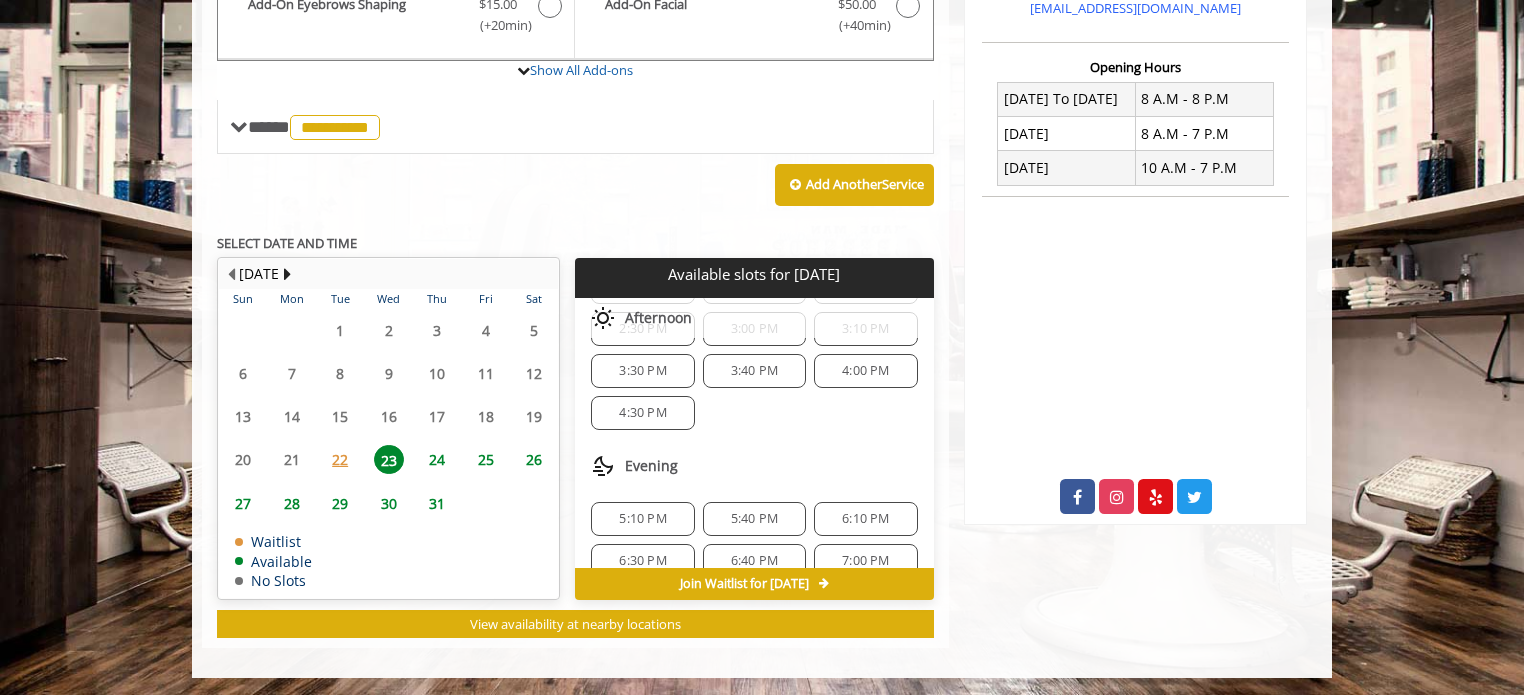 click on "5:10 PM" 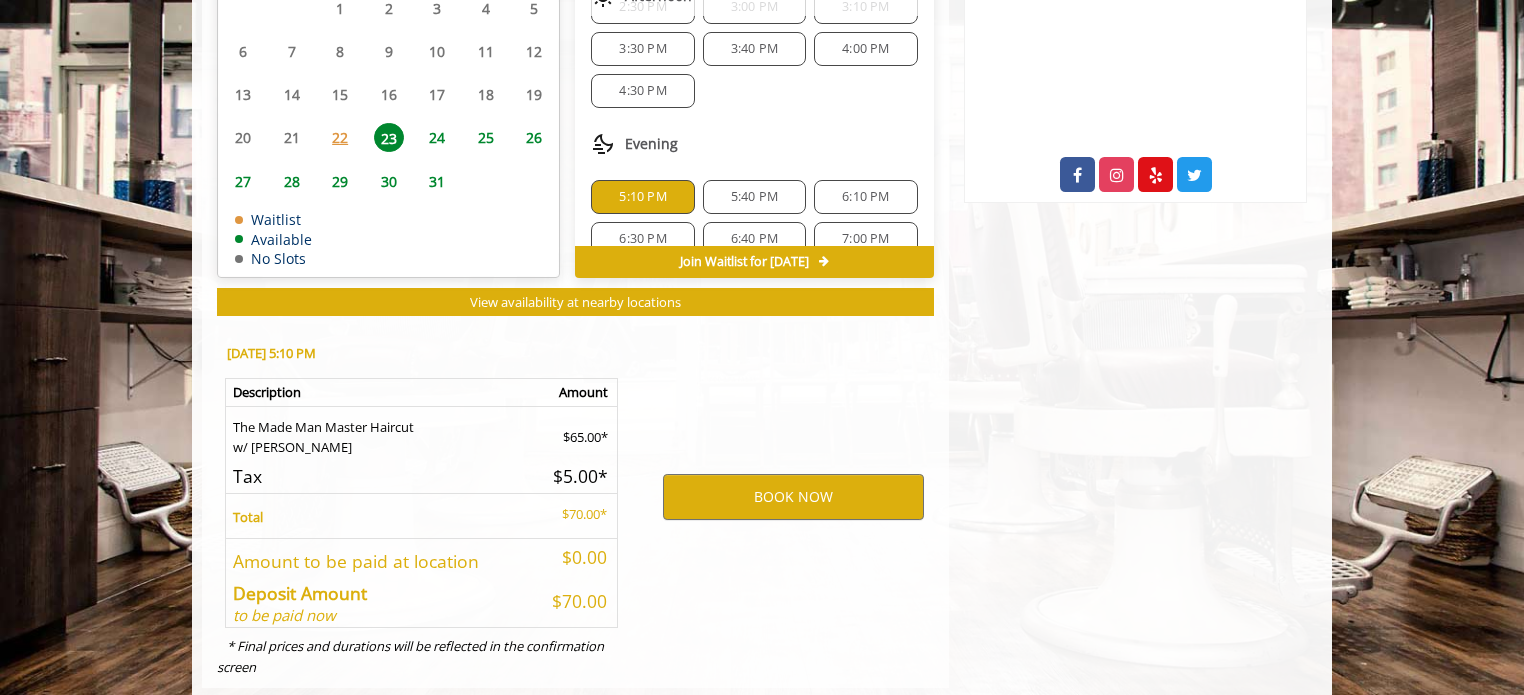 scroll, scrollTop: 1080, scrollLeft: 0, axis: vertical 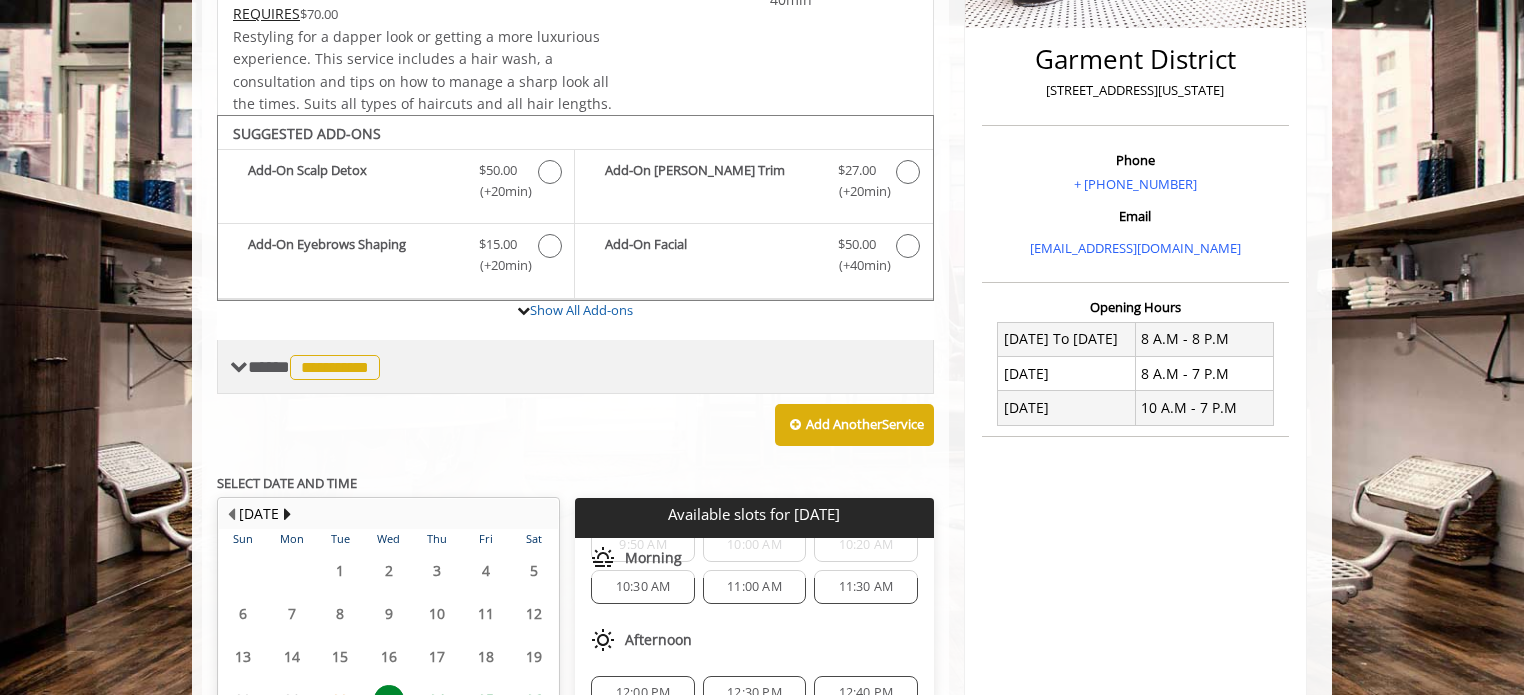 click on "**********" at bounding box center (316, 367) 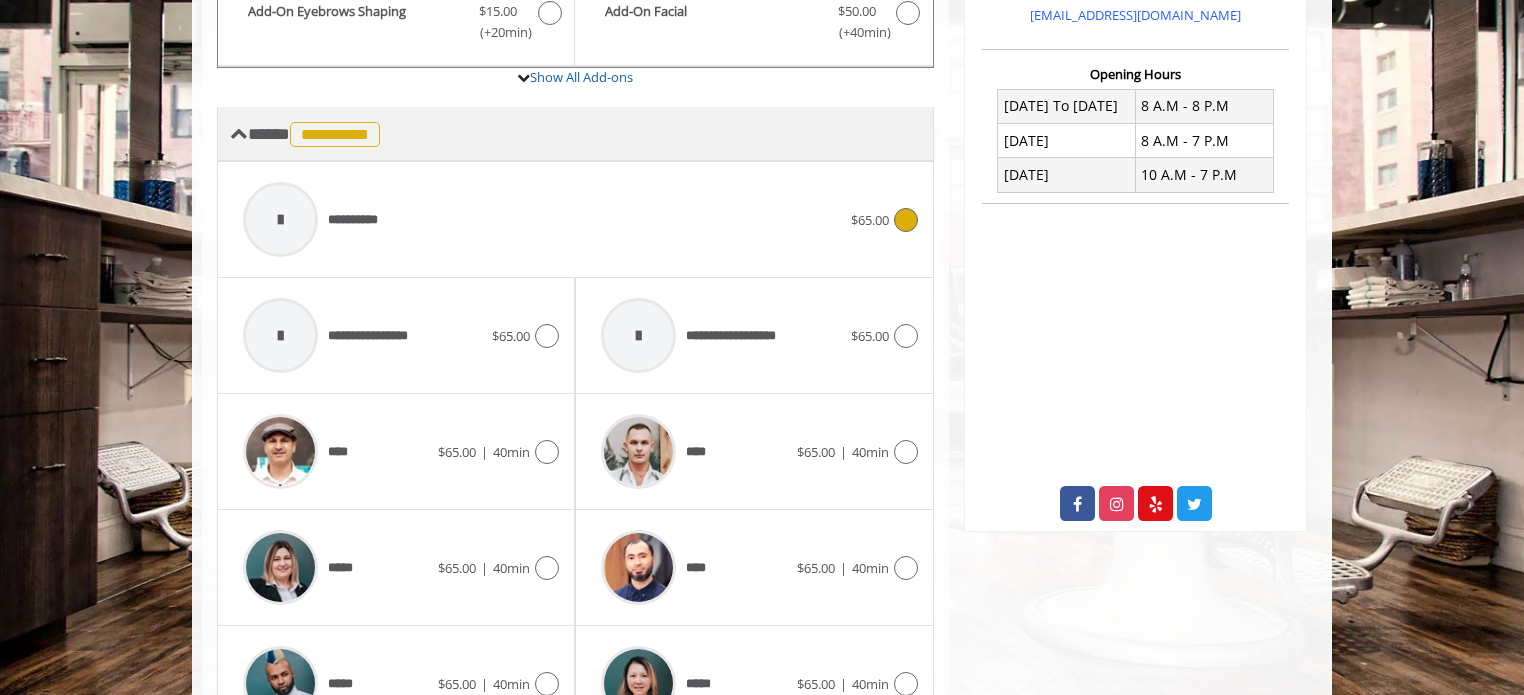 scroll, scrollTop: 733, scrollLeft: 0, axis: vertical 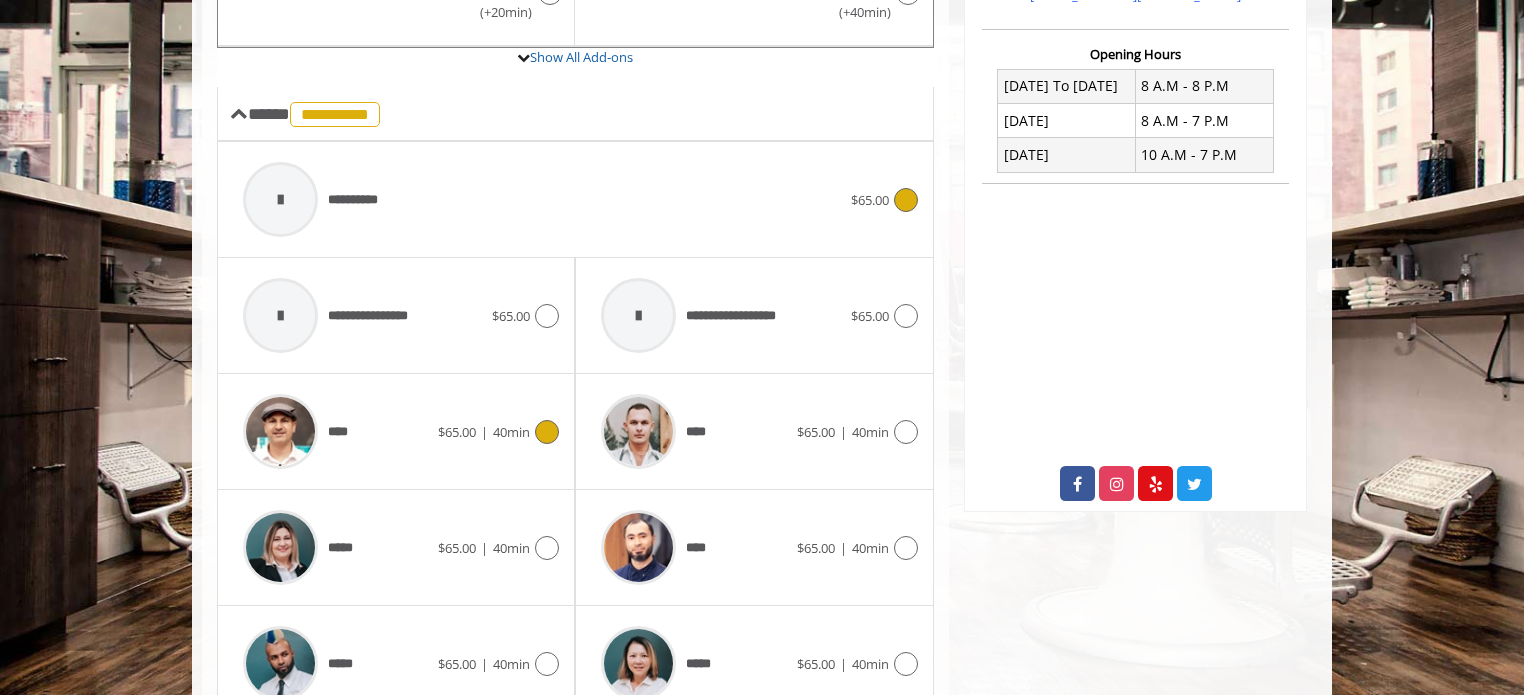 click at bounding box center [544, 432] 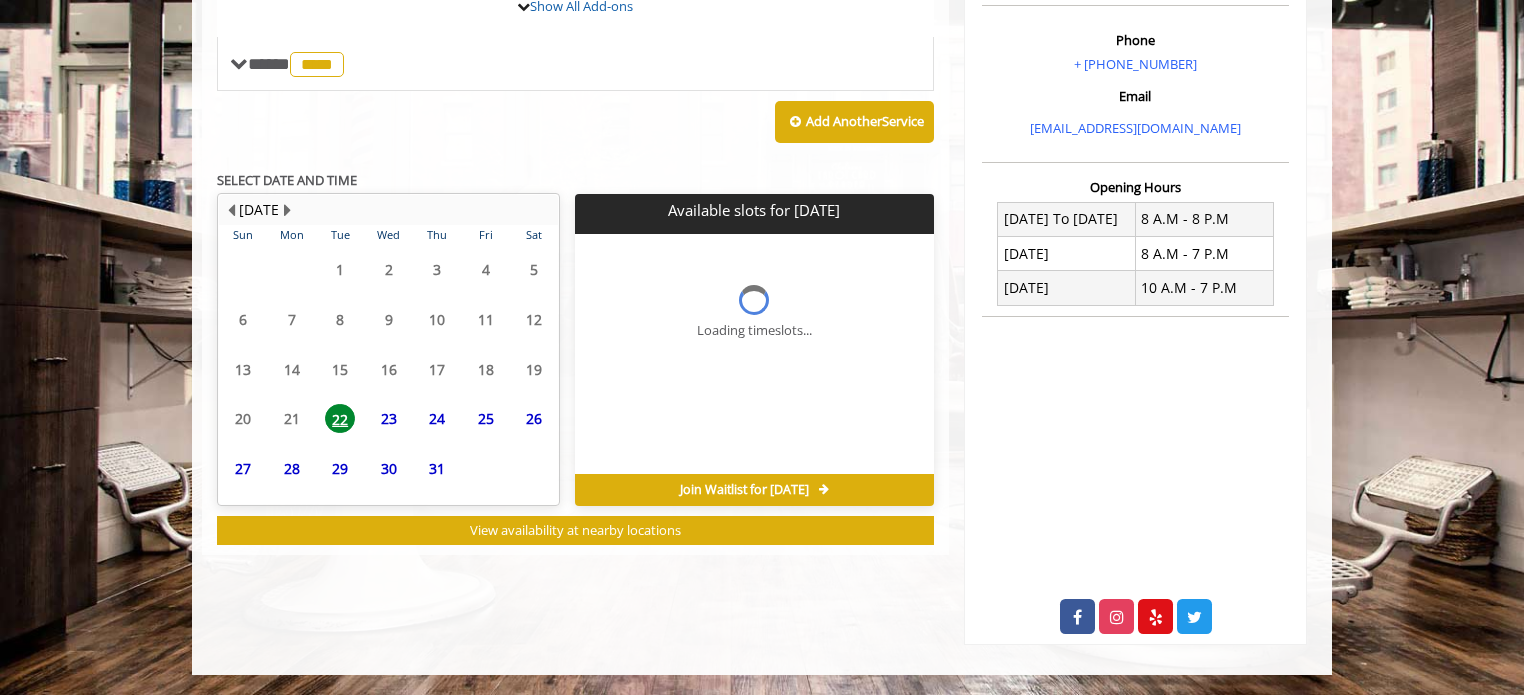 scroll, scrollTop: 598, scrollLeft: 0, axis: vertical 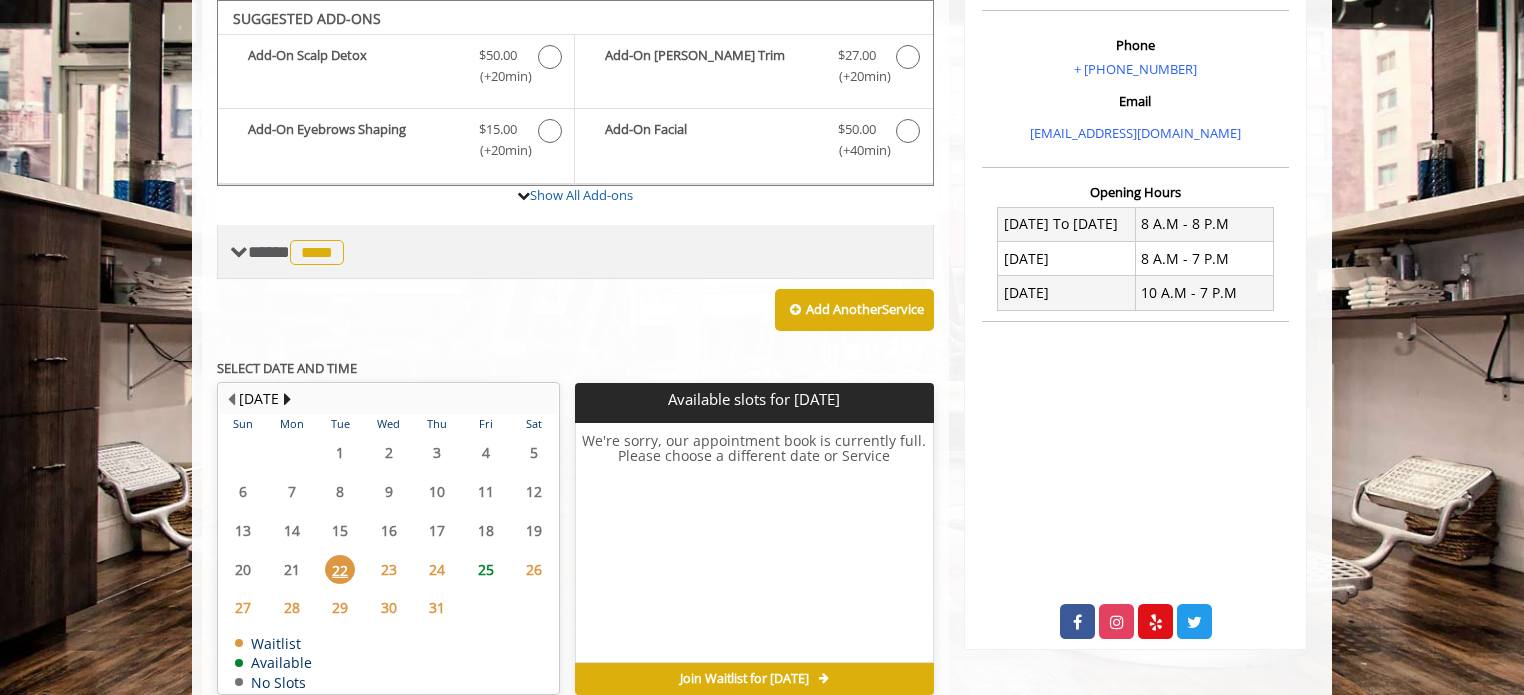 click on "****" at bounding box center [317, 252] 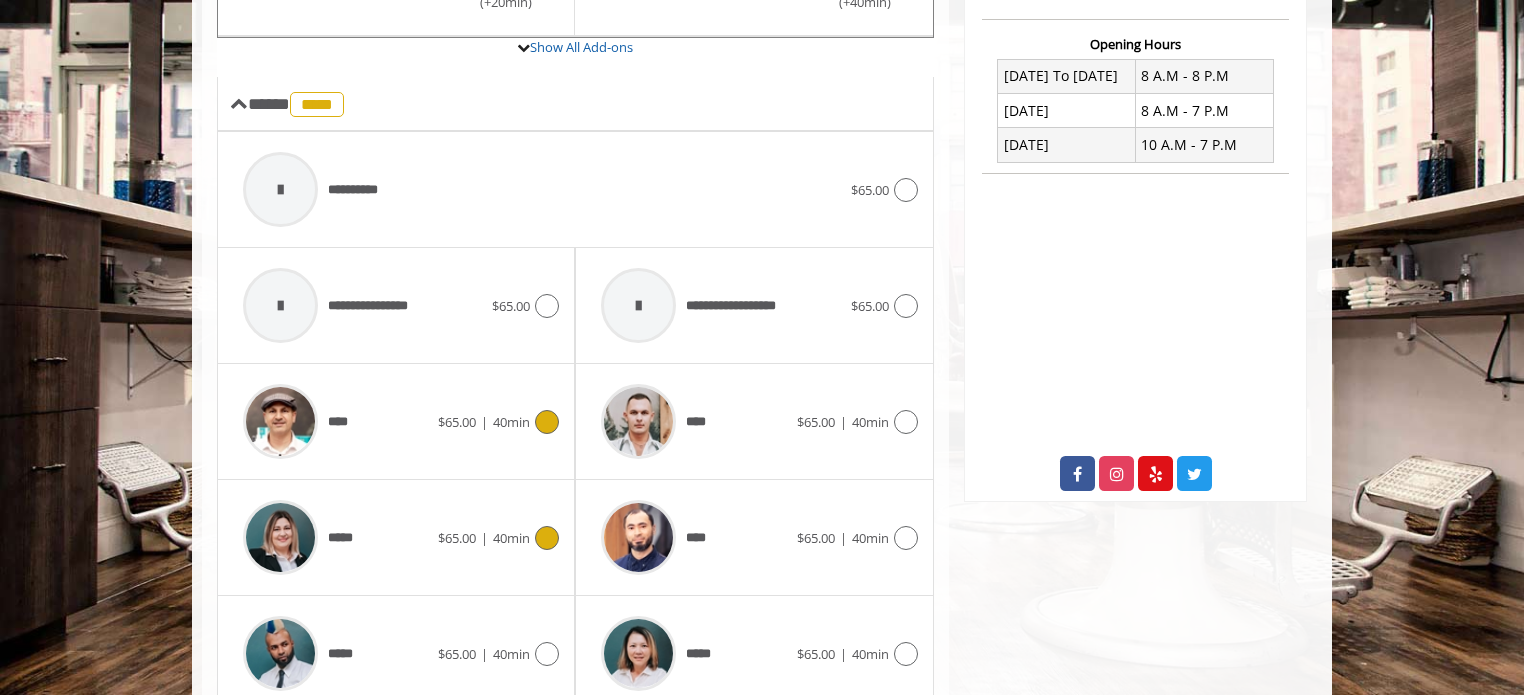 click at bounding box center (547, 538) 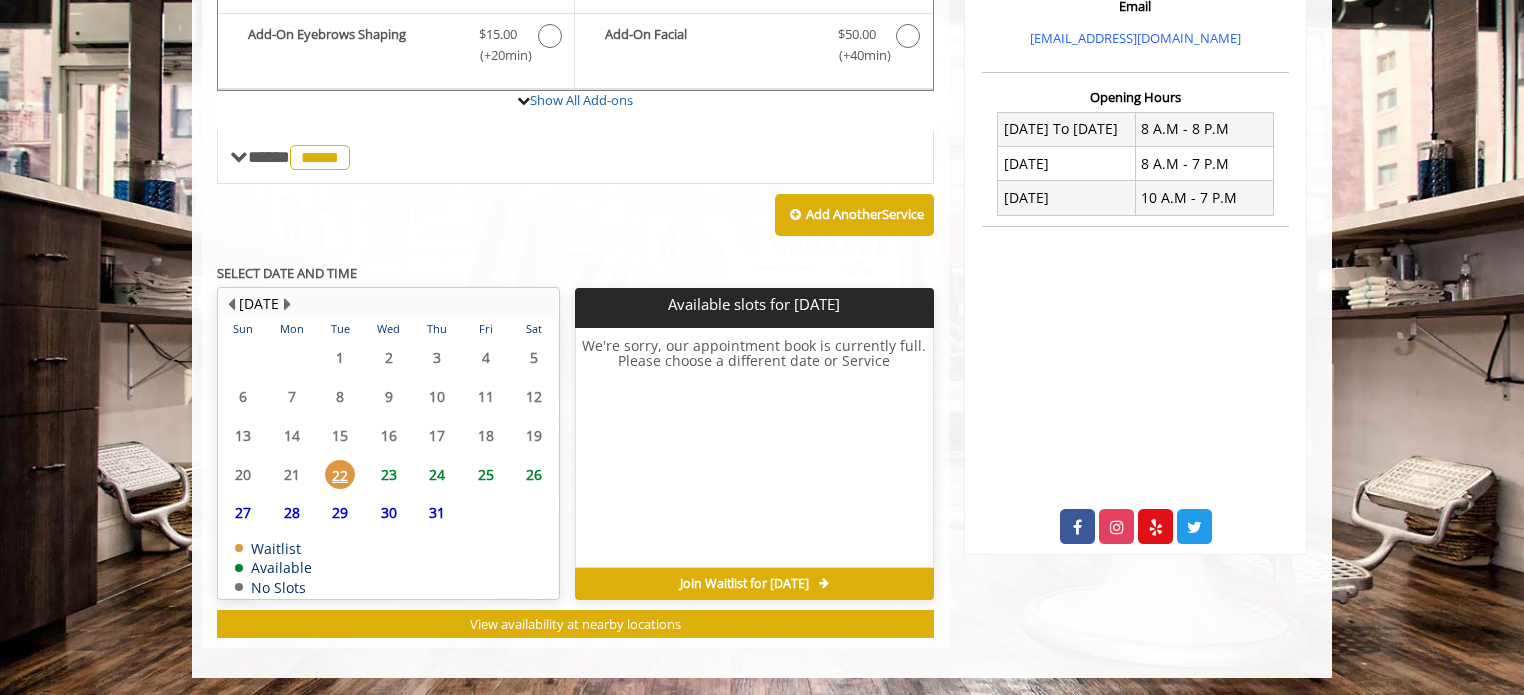 click on "Sun Mon Tue Wed Thu Fri Sat 29 30 1 2 3 4 5 6 7 8 9 10 11 12 13 14 15 16 17 18 19 20 21 22 23 24 25 26 27 28 29 30 31 1 2 3 4 5 6 7 8 9  Waitlist    Available   No Slots" 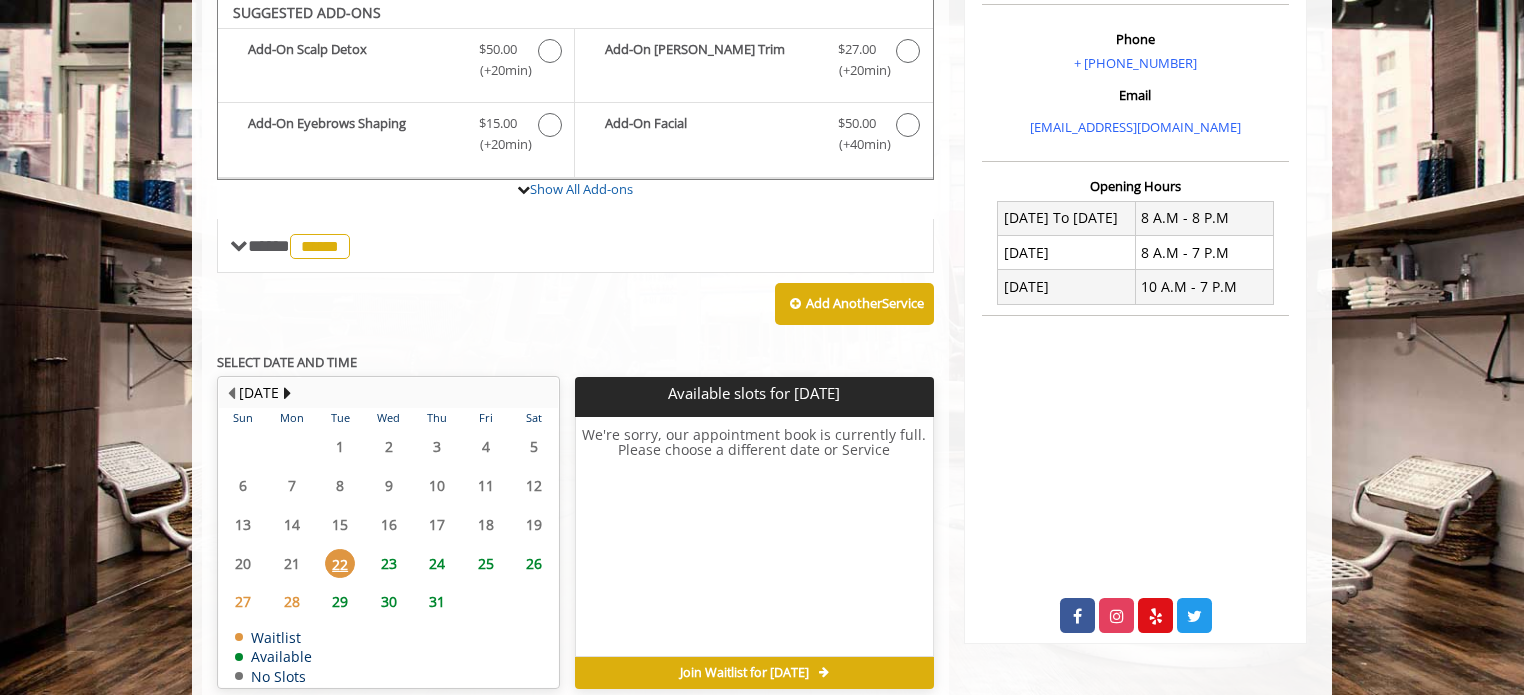 scroll, scrollTop: 595, scrollLeft: 0, axis: vertical 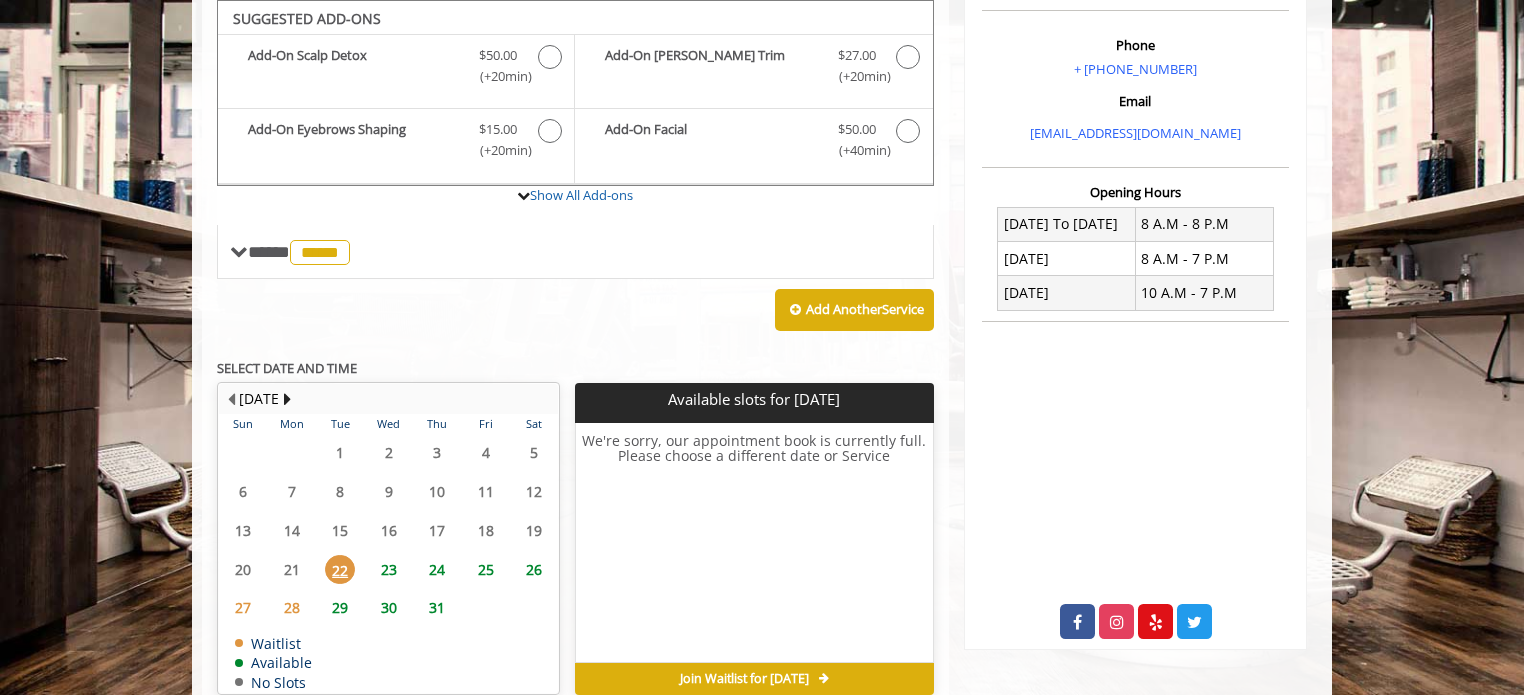 click on "23" 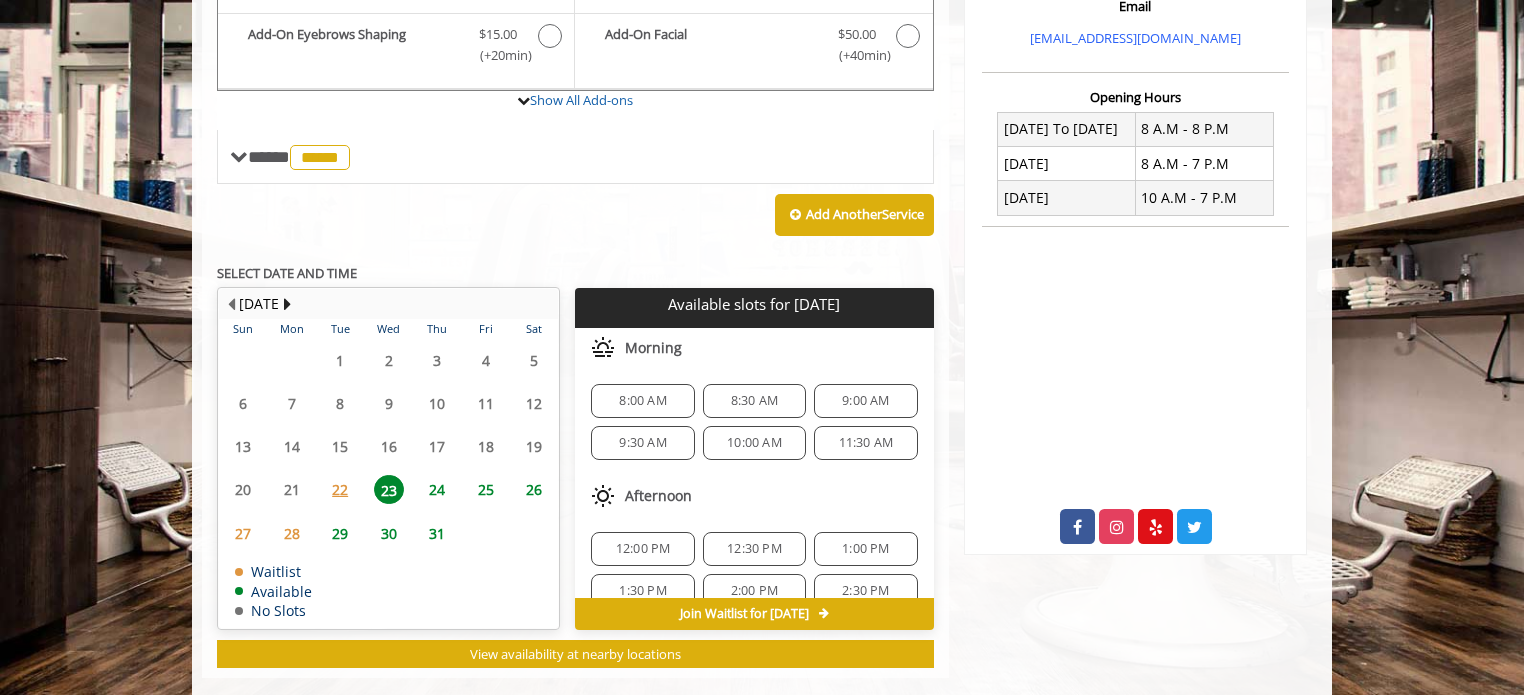 scroll, scrollTop: 720, scrollLeft: 0, axis: vertical 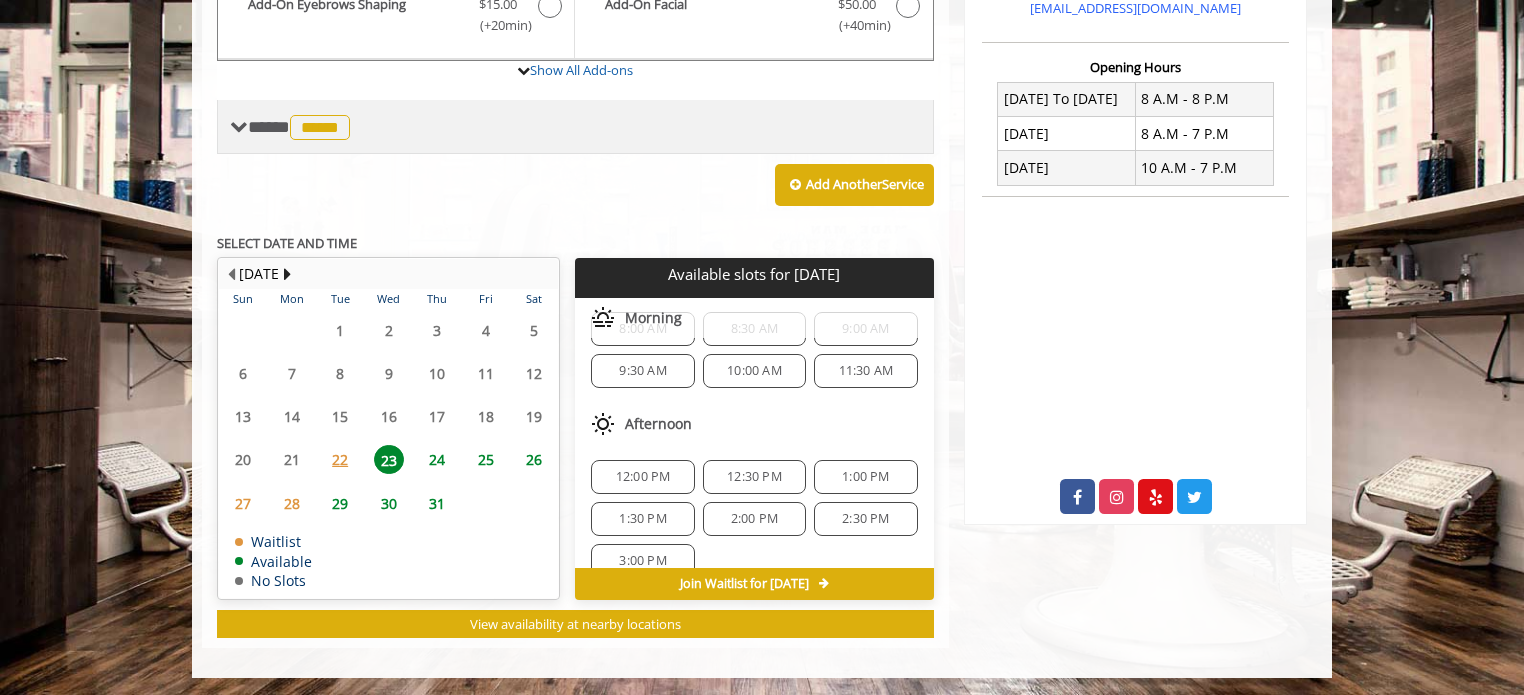 click on "**** *****    ********" at bounding box center (301, 127) 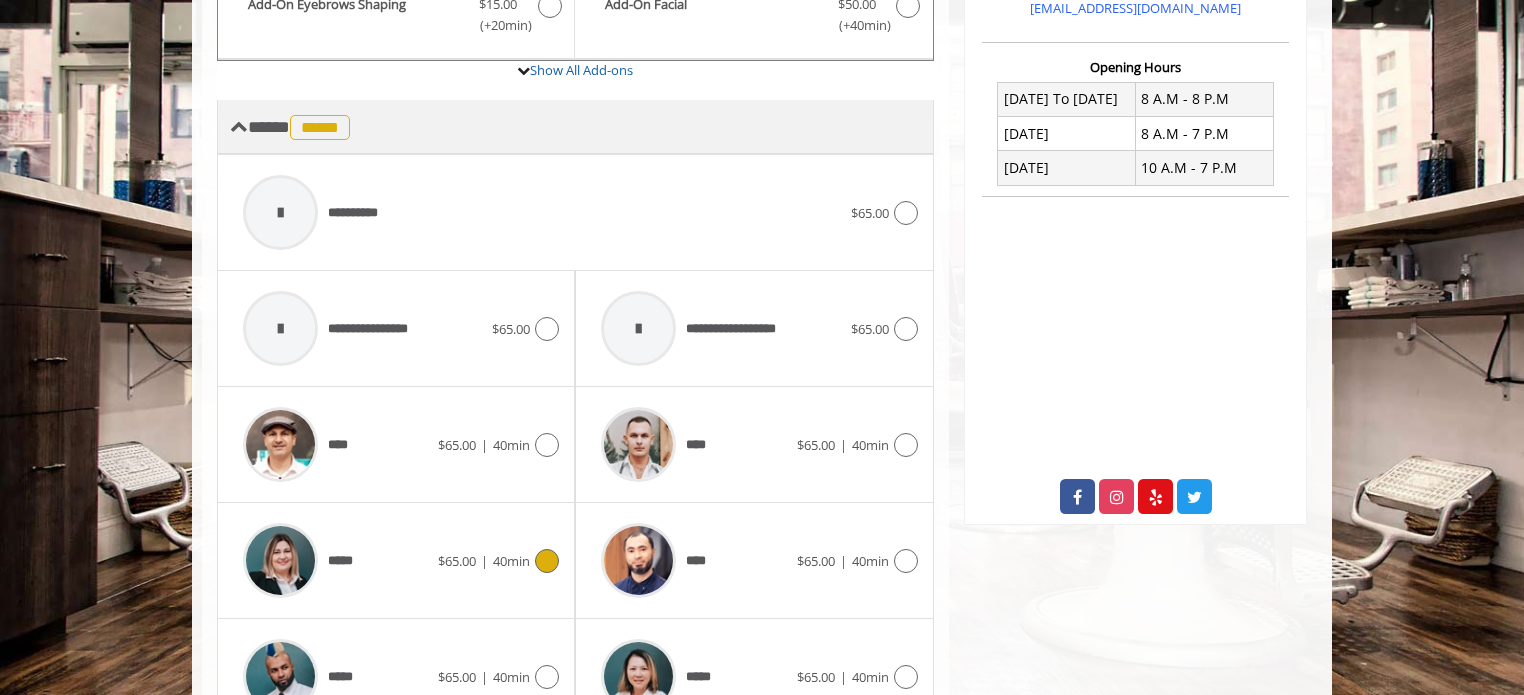 click on "**** *****    ********" at bounding box center (301, 127) 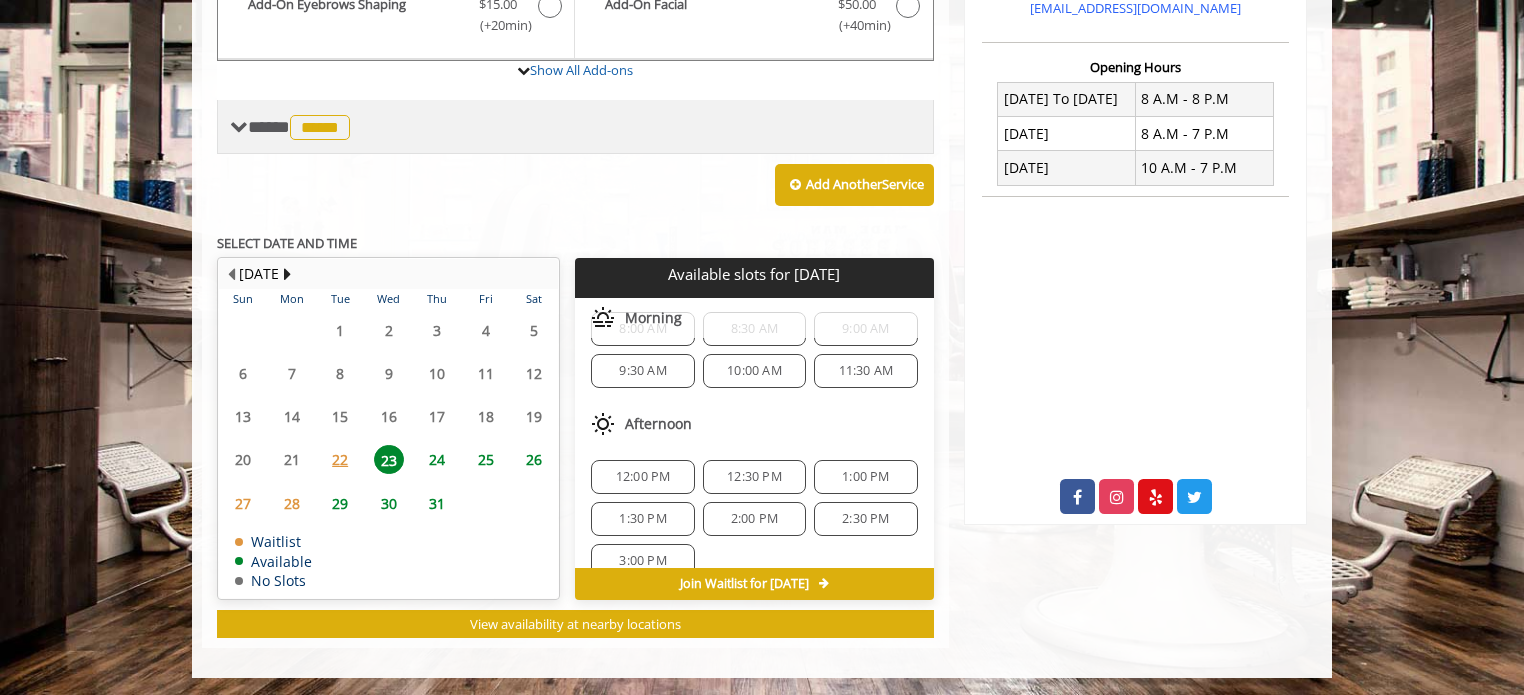 click on "**** *****    ********" at bounding box center (292, 126) 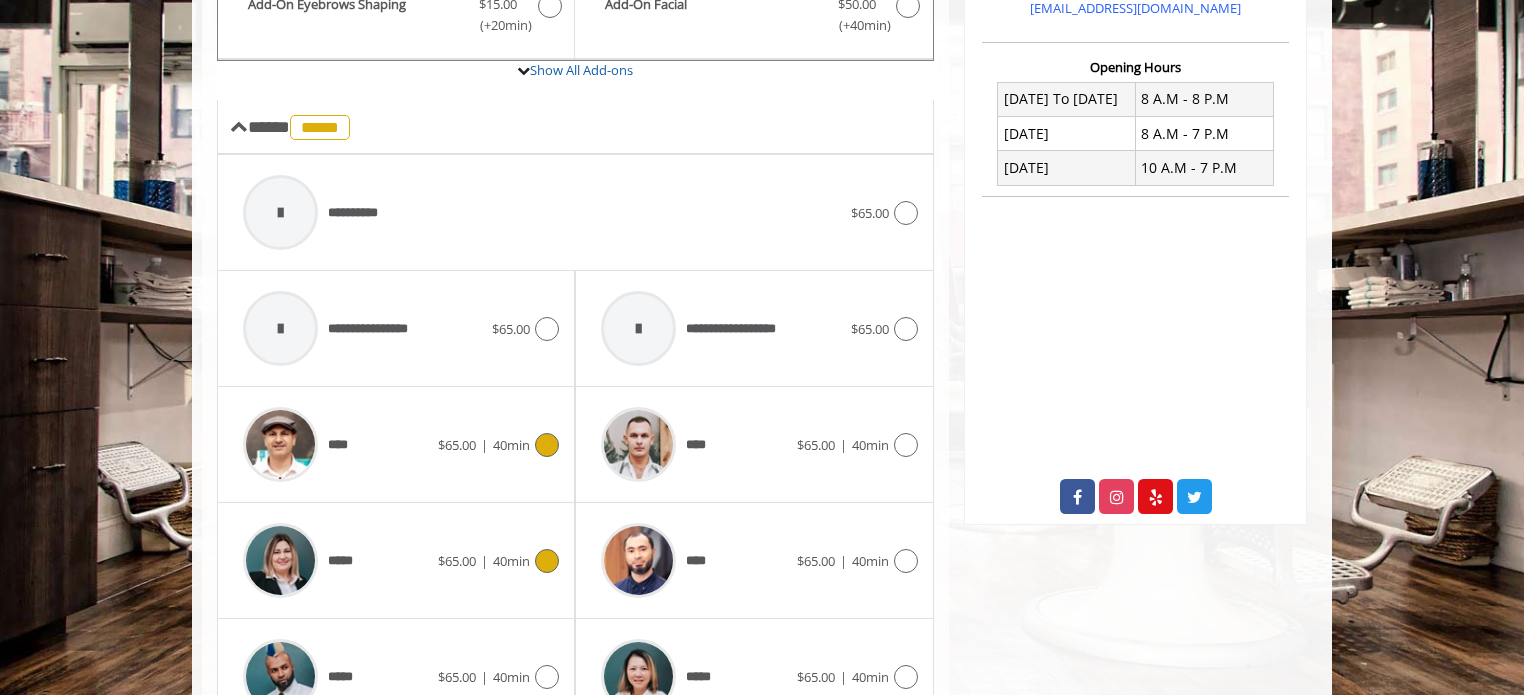click on "****" at bounding box center [335, 444] 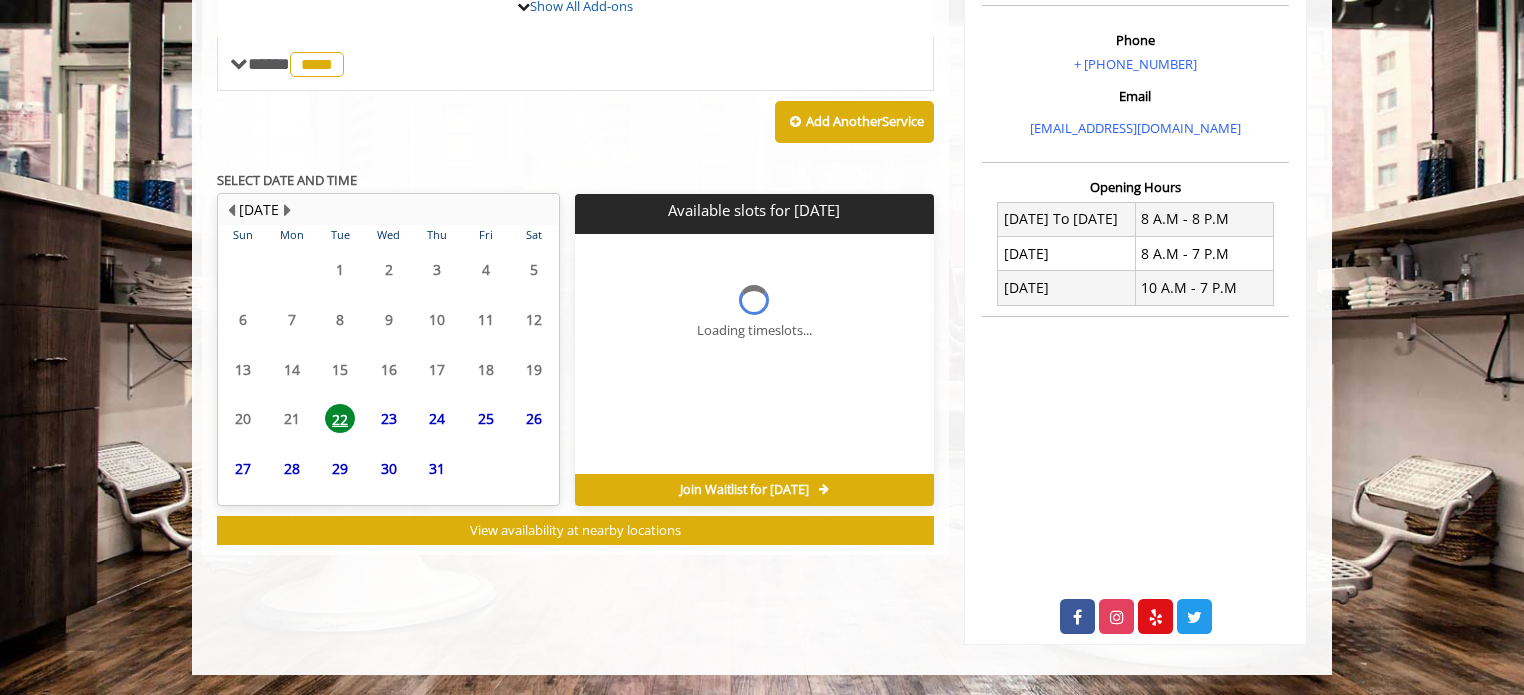 scroll, scrollTop: 598, scrollLeft: 0, axis: vertical 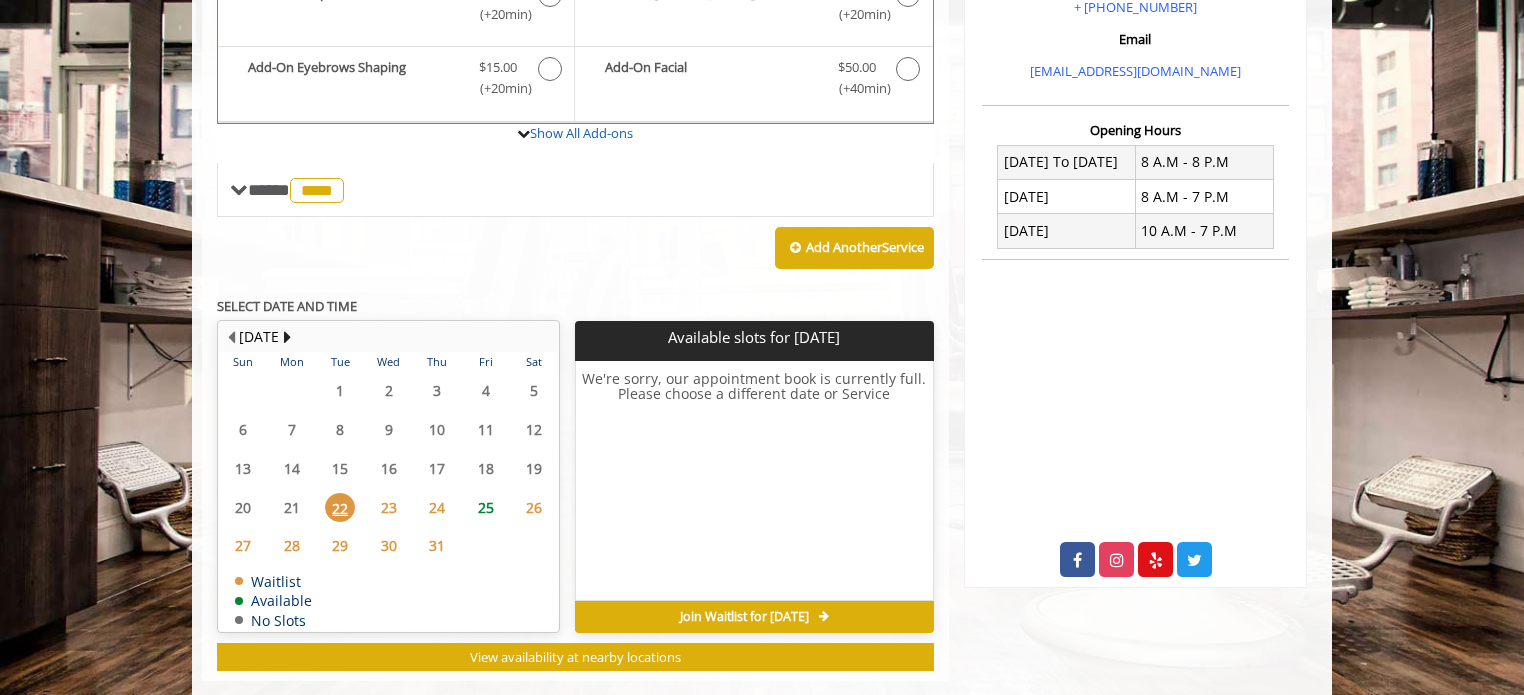 click on "23" 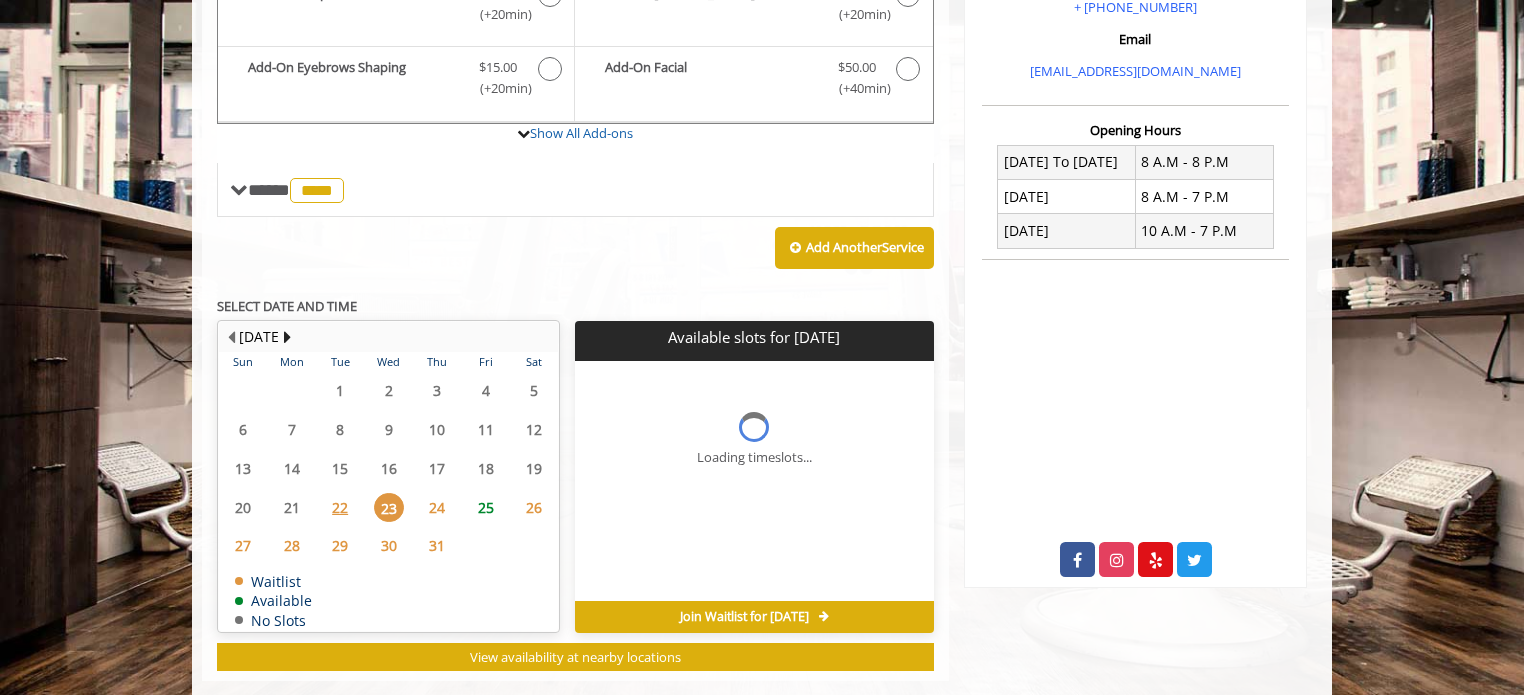 scroll, scrollTop: 690, scrollLeft: 0, axis: vertical 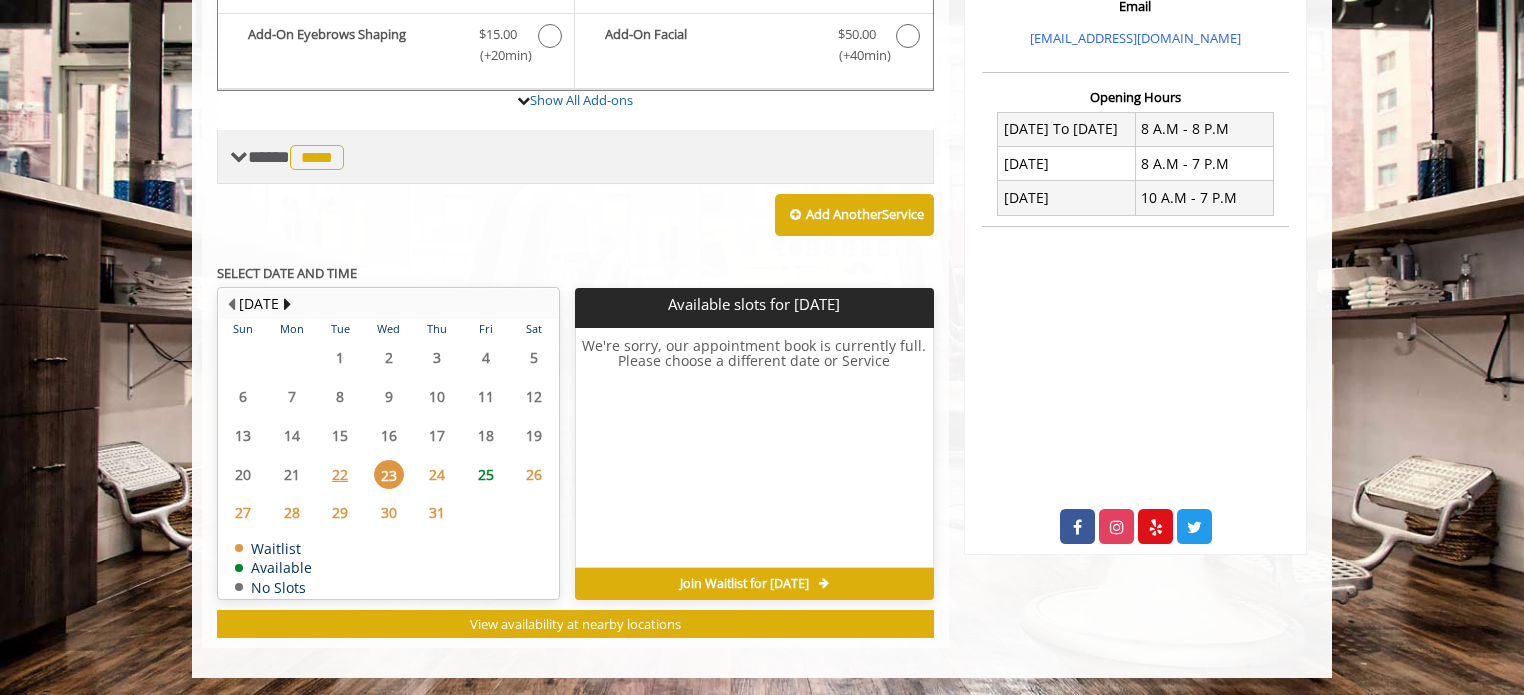 click on "**** ****    ********" at bounding box center [298, 157] 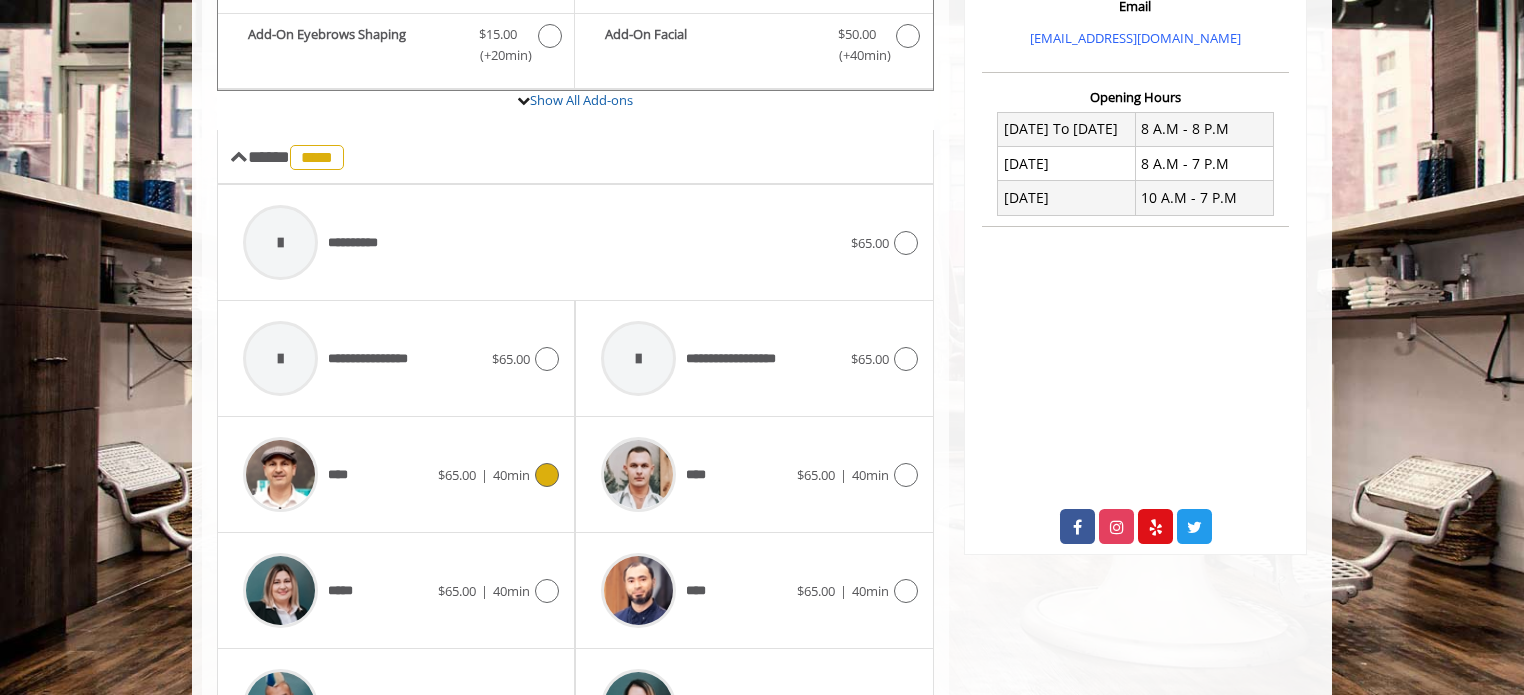 scroll, scrollTop: 890, scrollLeft: 0, axis: vertical 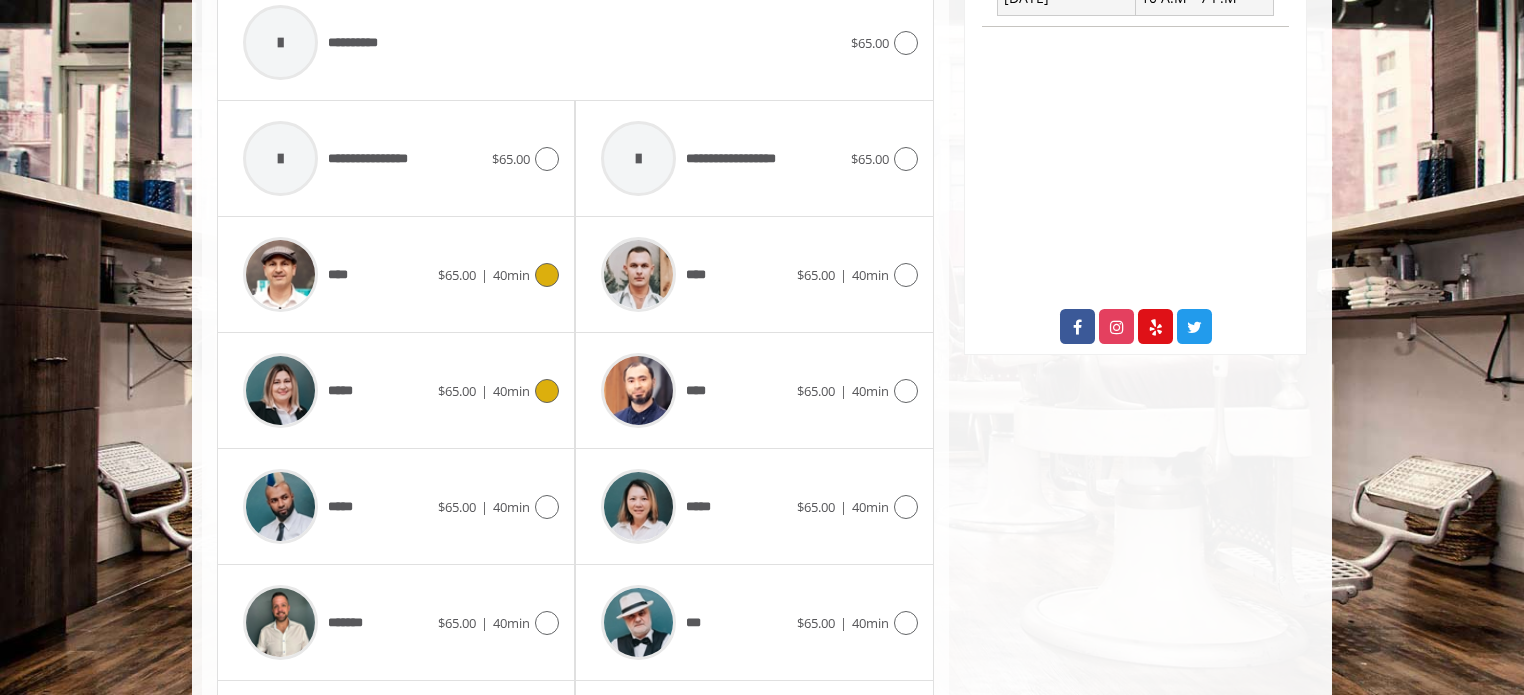 click on "*****" at bounding box center [335, 390] 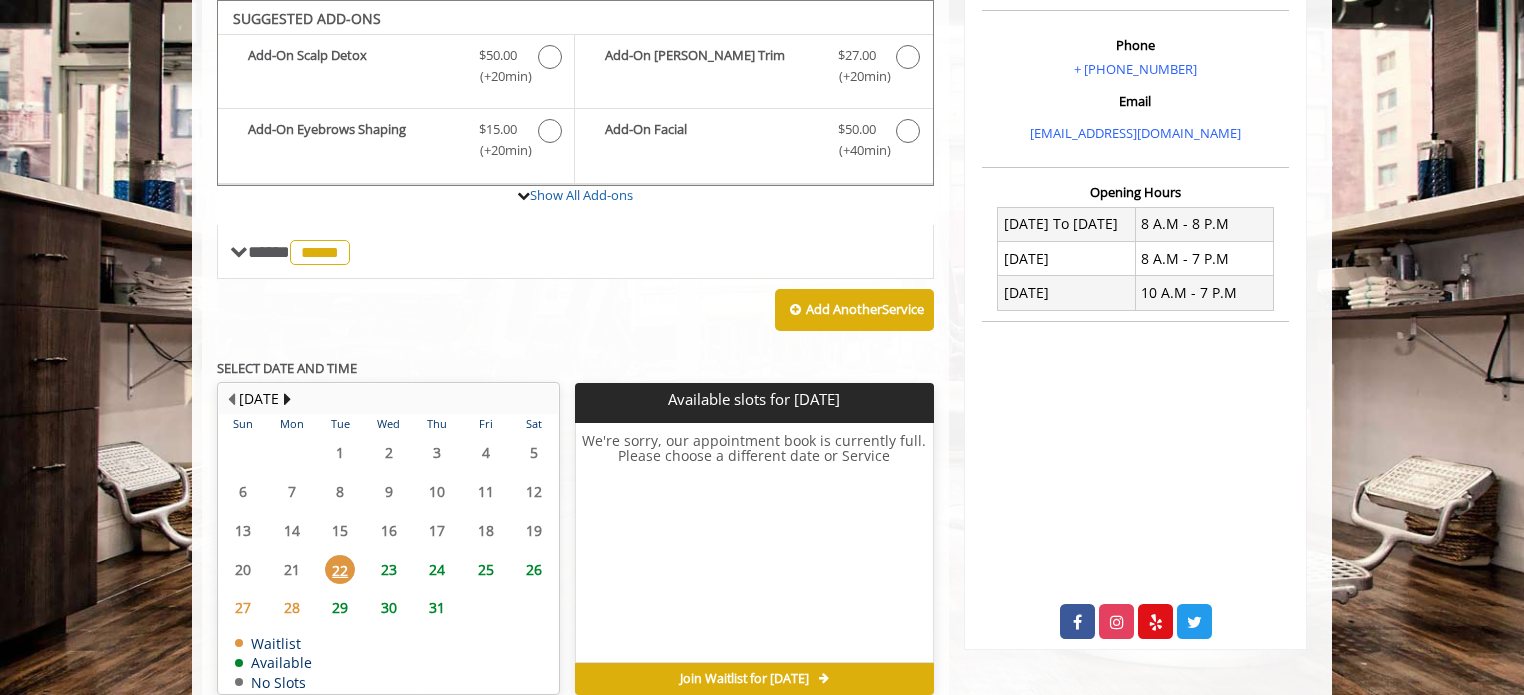 scroll, scrollTop: 690, scrollLeft: 0, axis: vertical 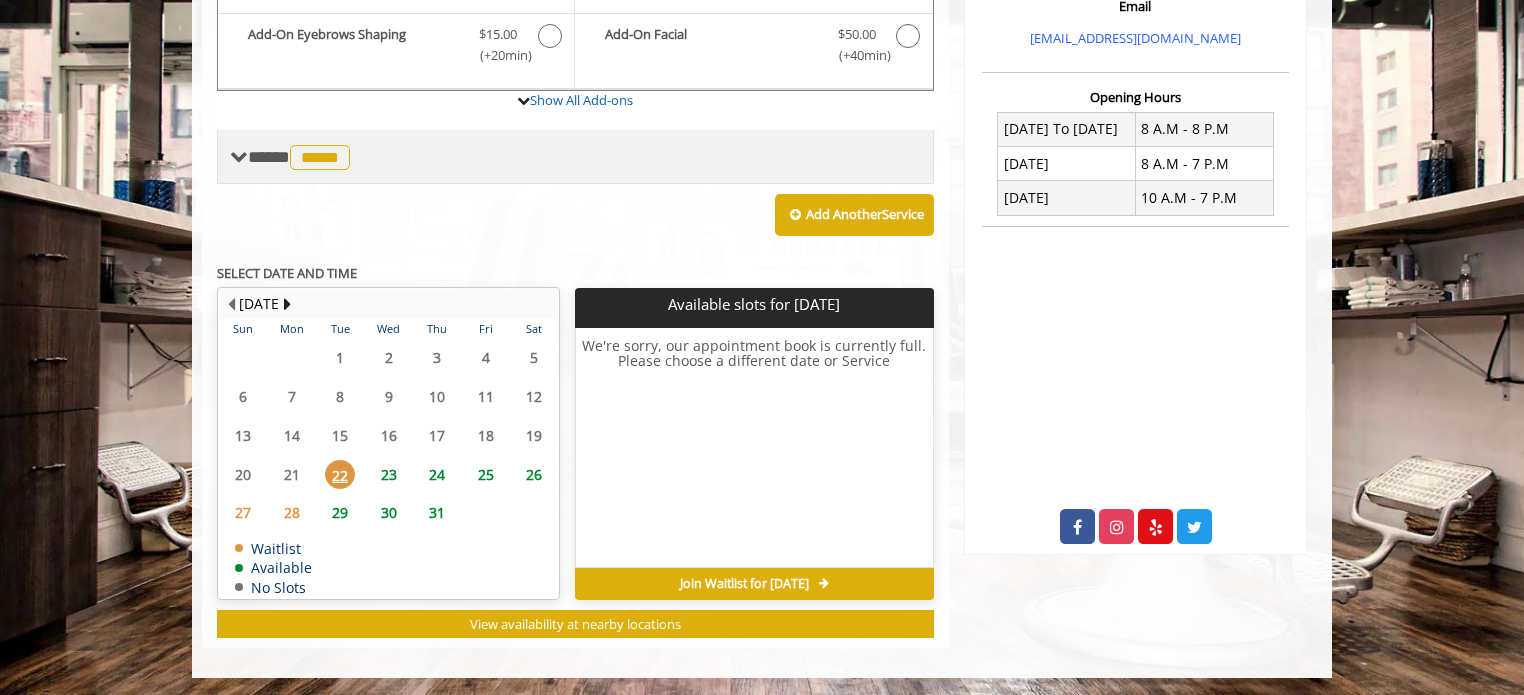click on "**** *****    ********" at bounding box center (301, 157) 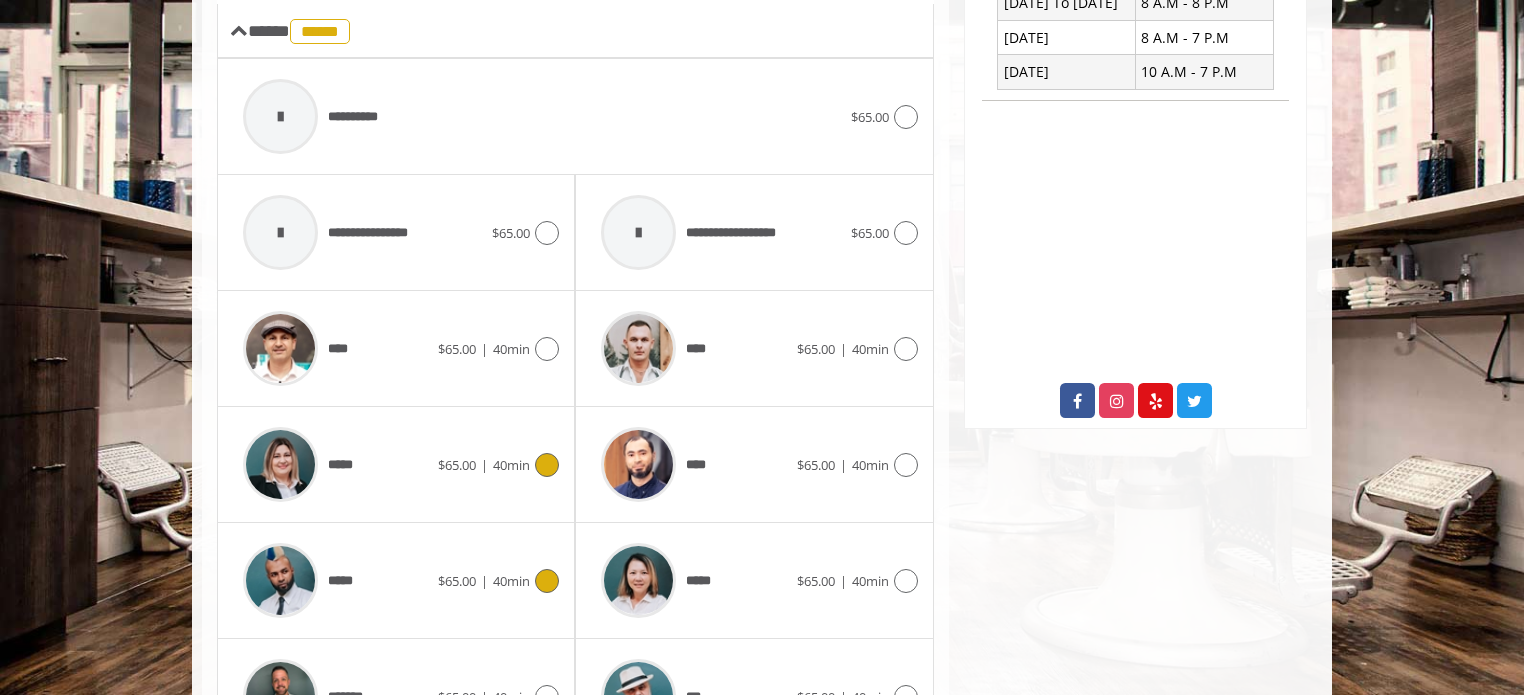 click on "*****" at bounding box center (335, 580) 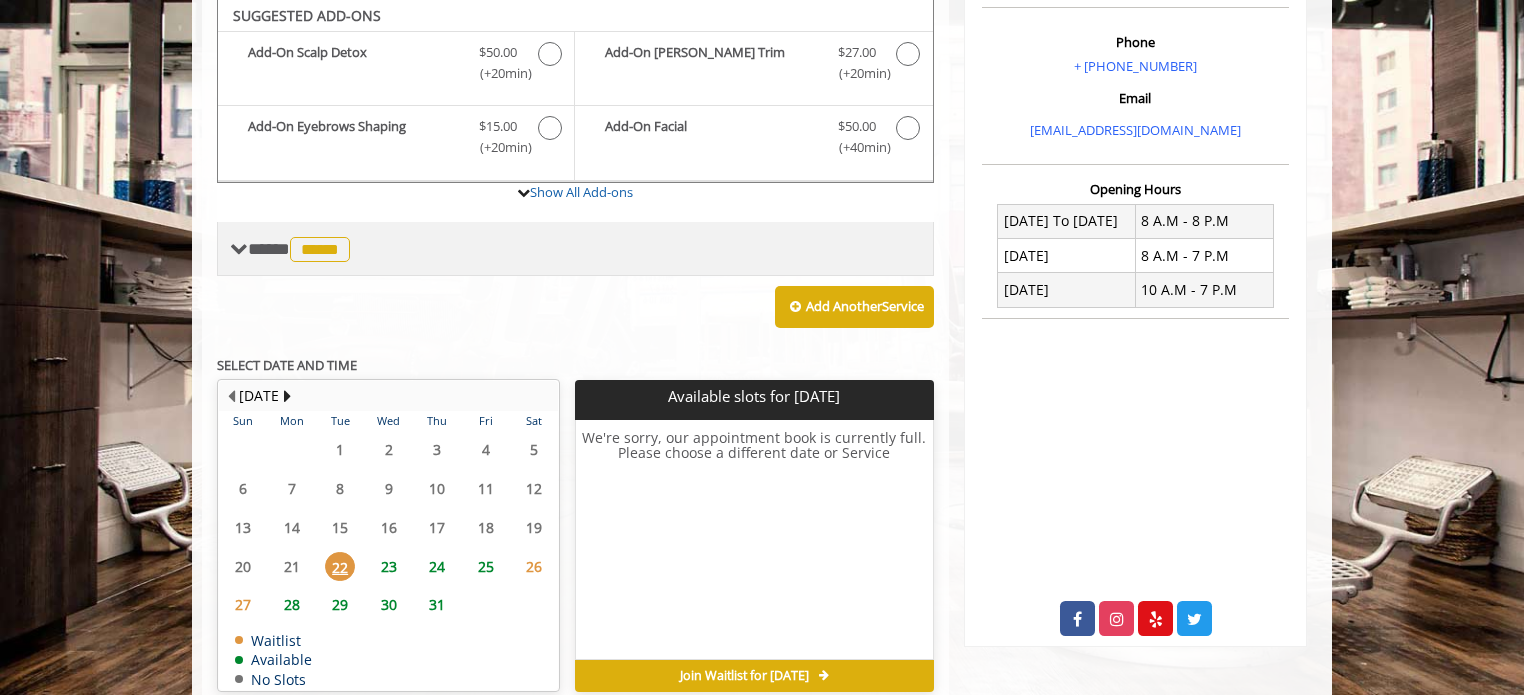 scroll, scrollTop: 595, scrollLeft: 0, axis: vertical 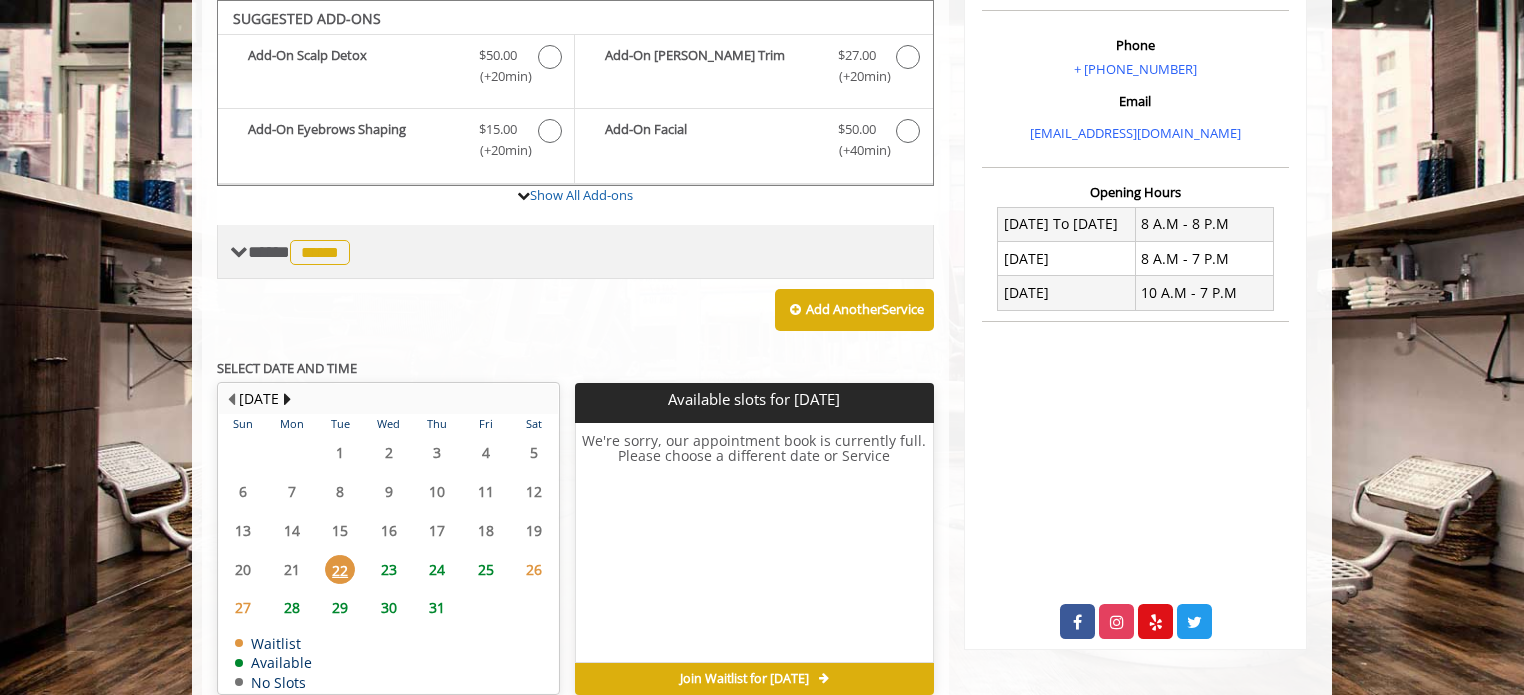 click on "*****" at bounding box center (320, 252) 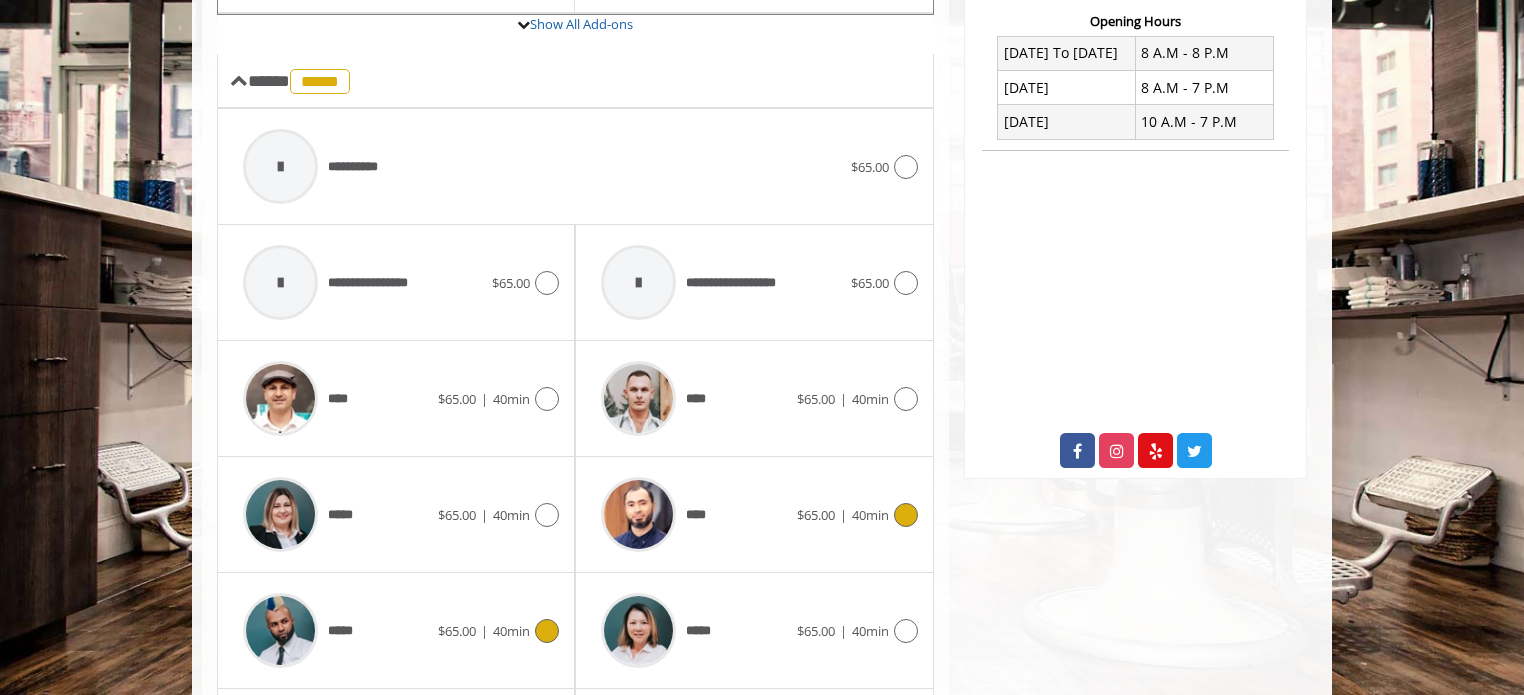 scroll, scrollTop: 767, scrollLeft: 0, axis: vertical 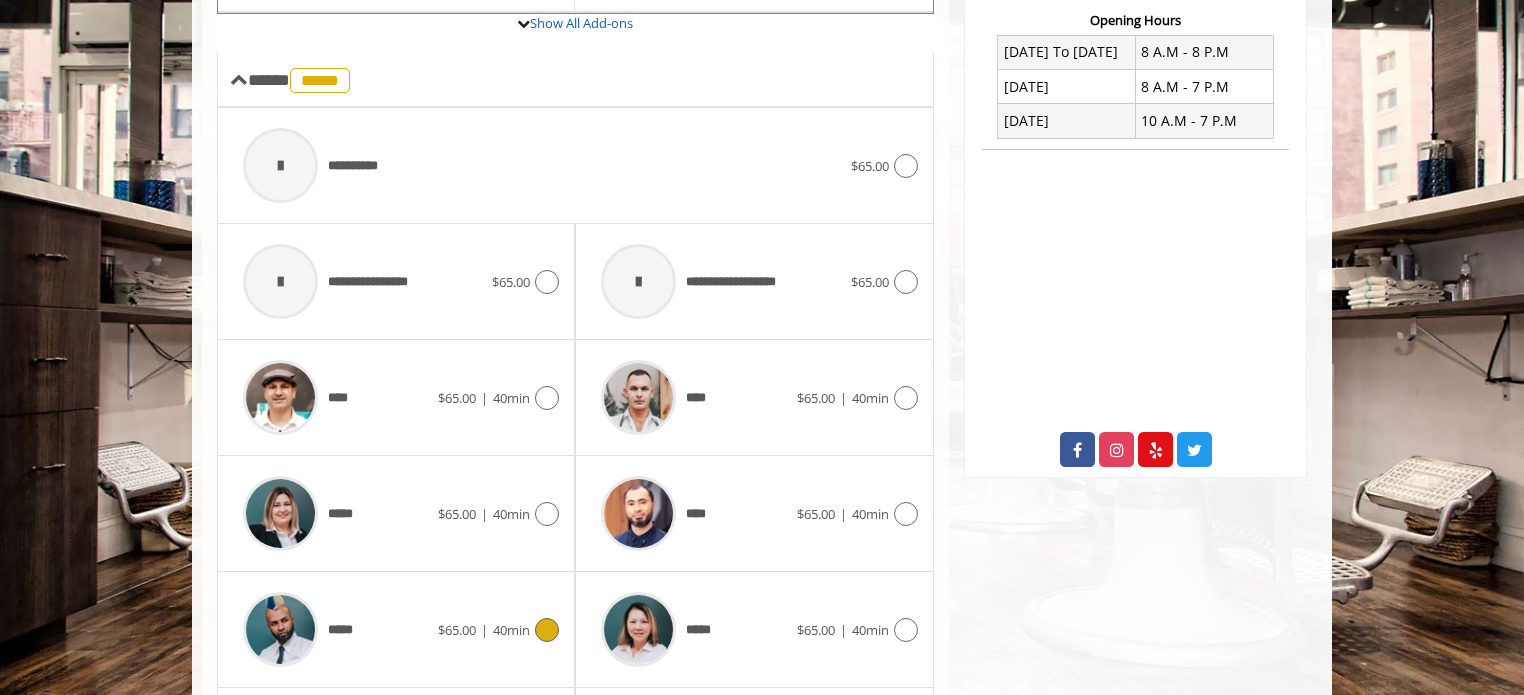 click on "**** $65.00 | 40min" at bounding box center [754, 398] 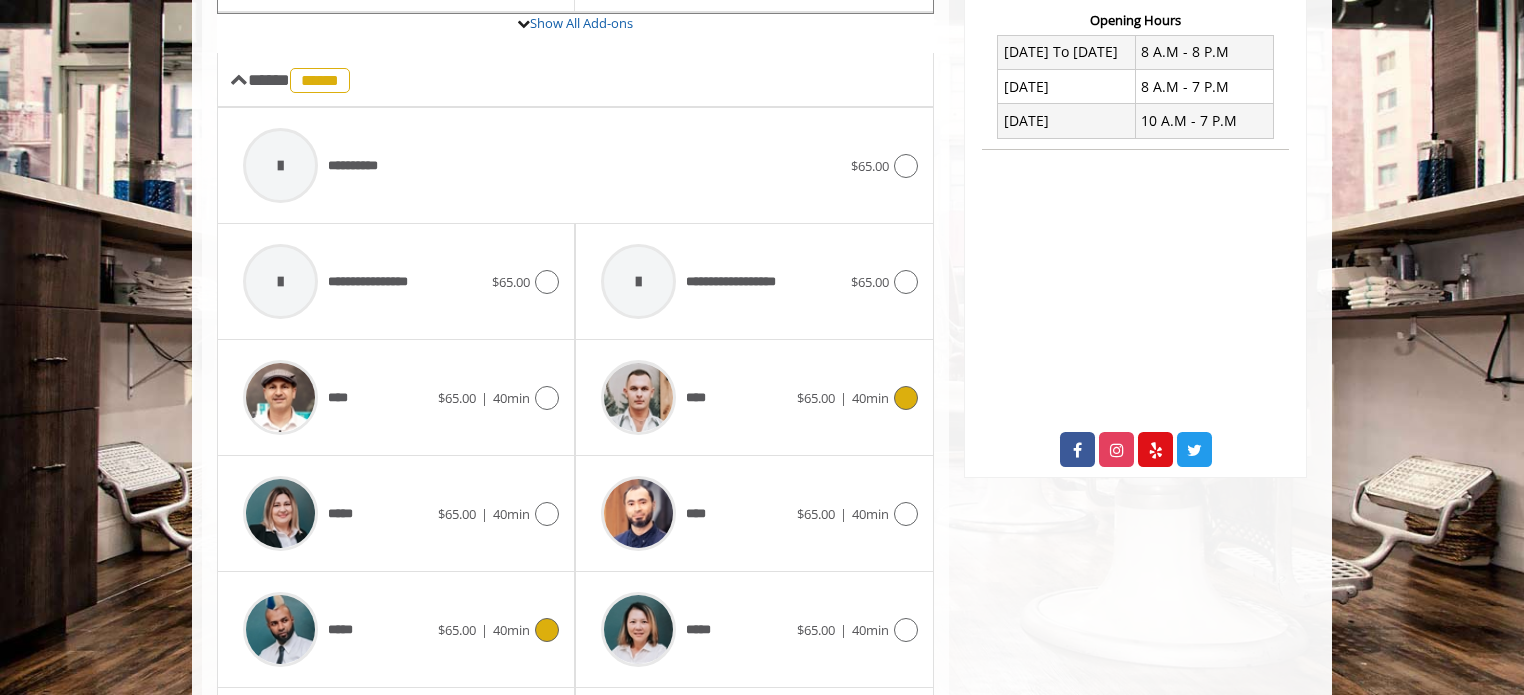 click on "****" at bounding box center [693, 397] 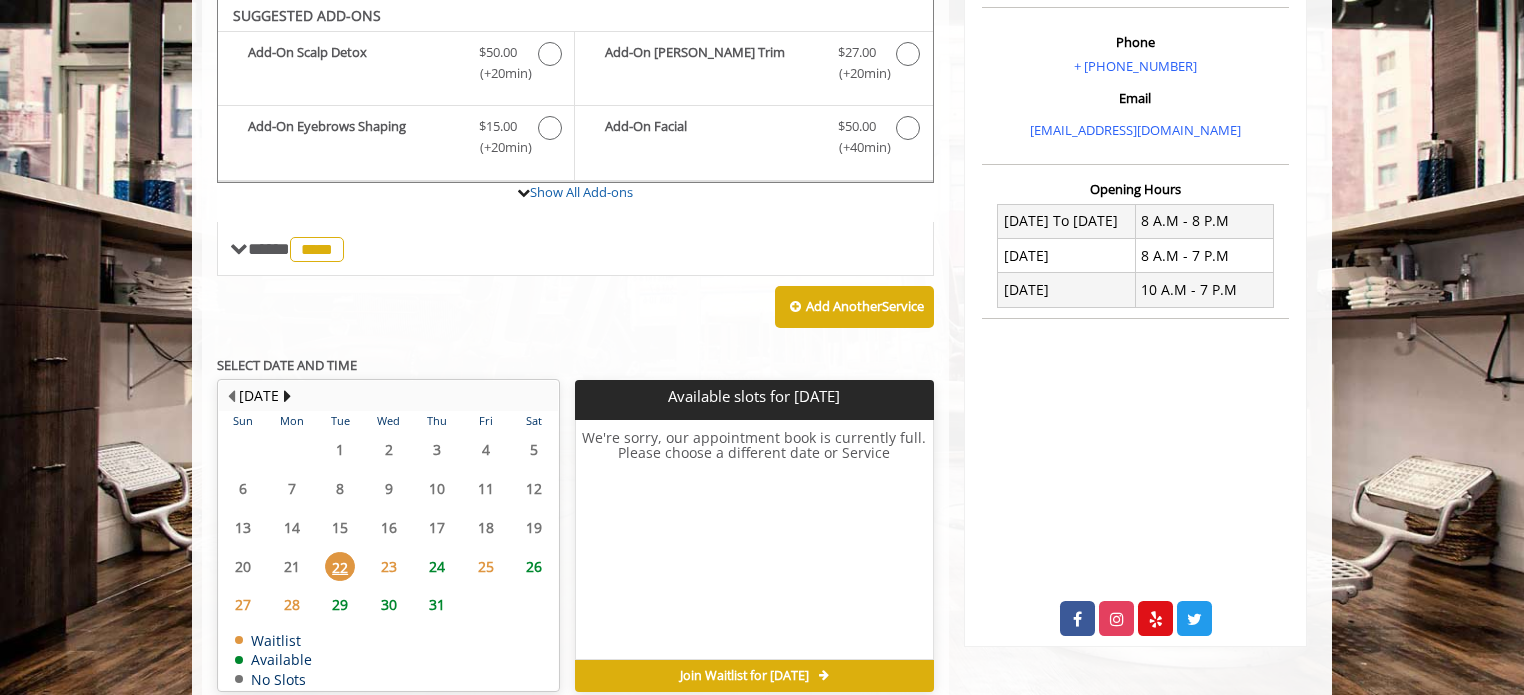 scroll, scrollTop: 595, scrollLeft: 0, axis: vertical 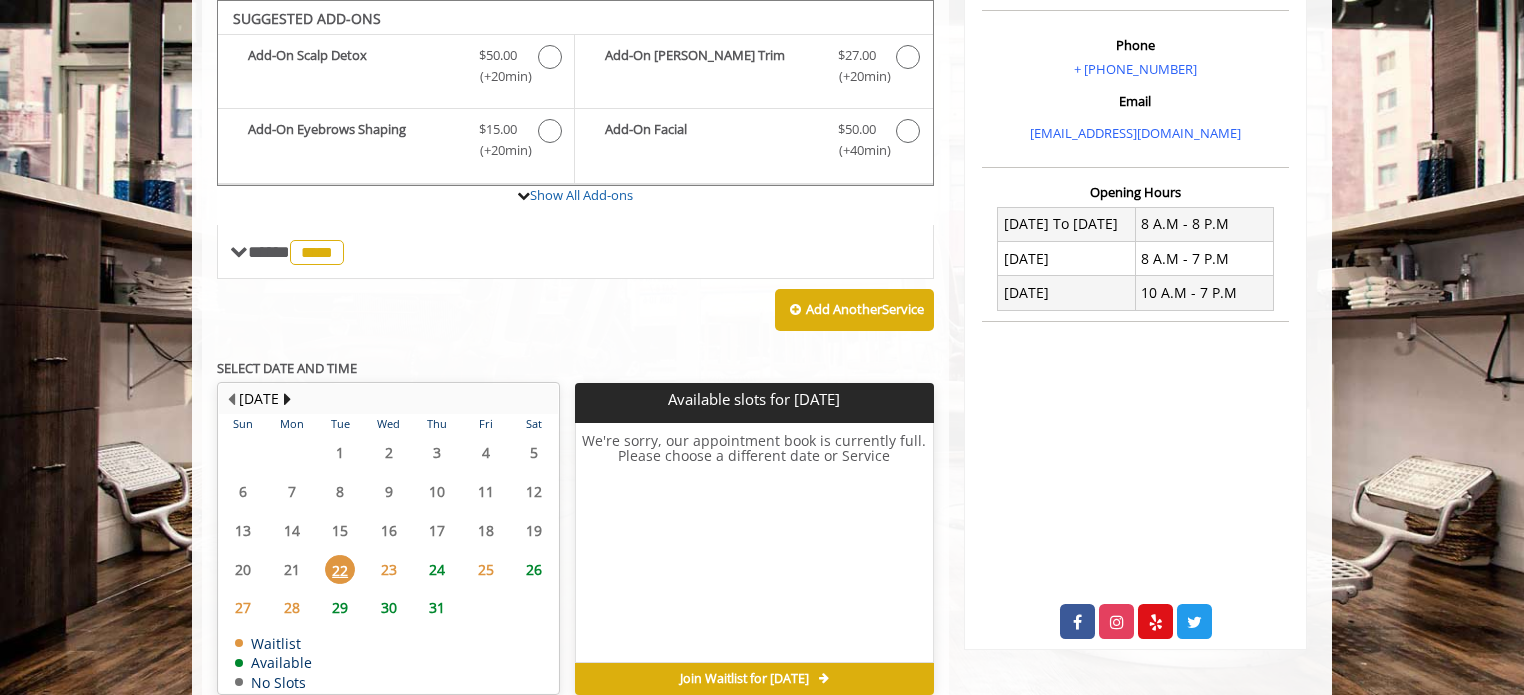 click on "Add Another   Service" 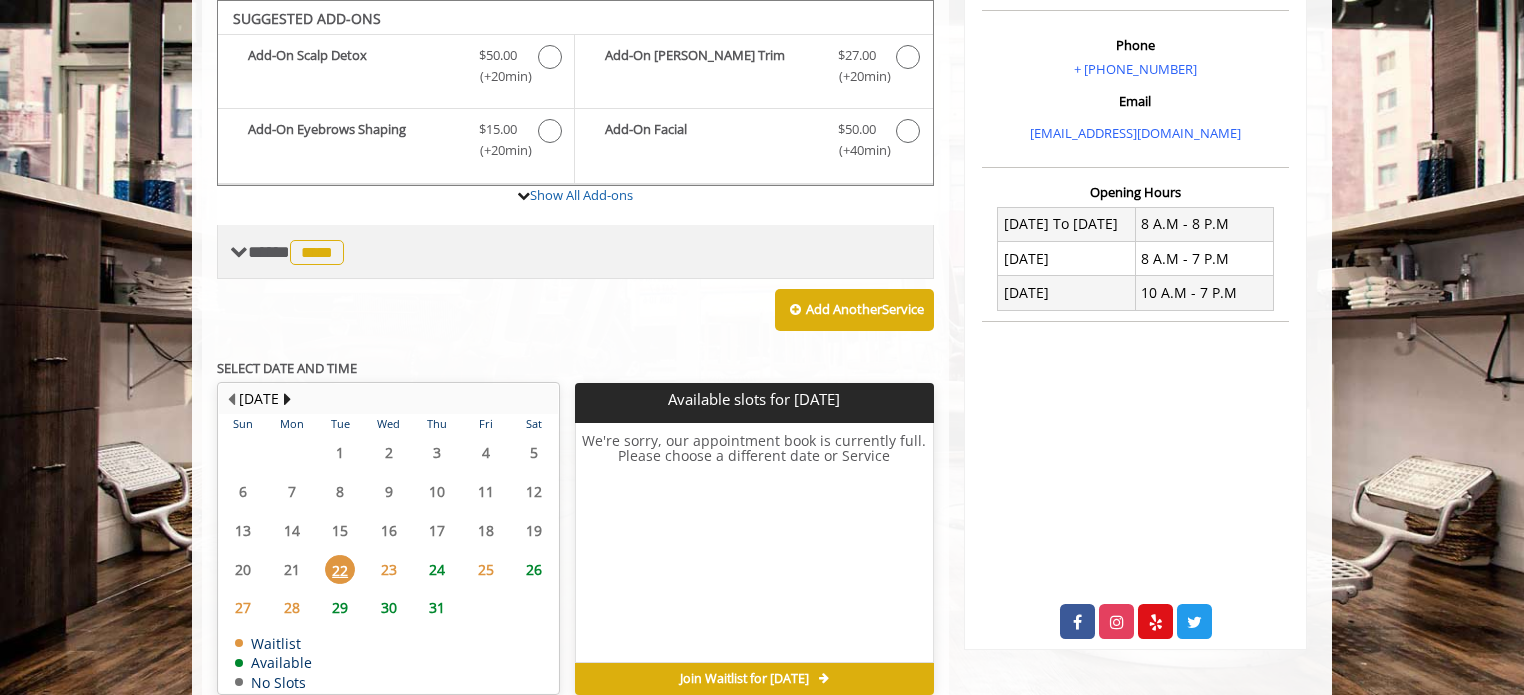 click on "**** ****    ********" at bounding box center (575, 252) 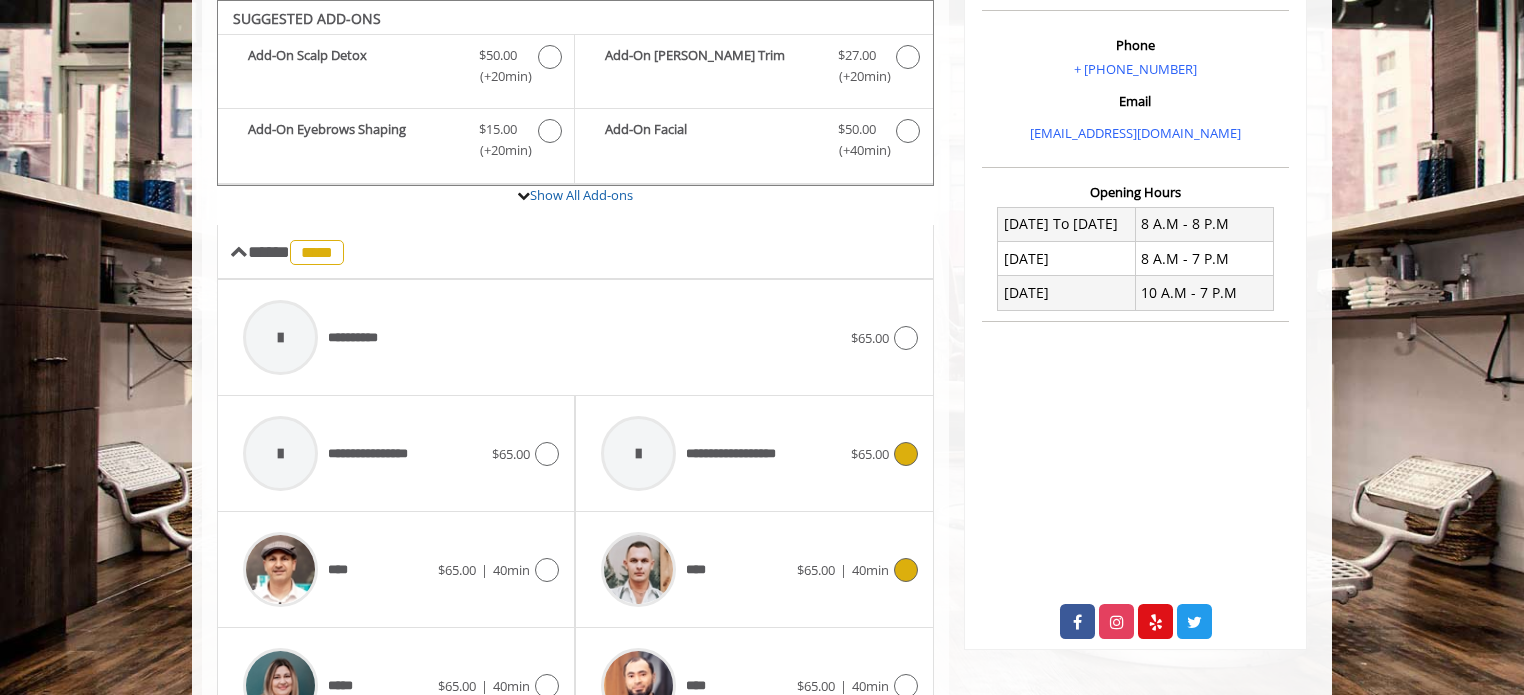 scroll, scrollTop: 958, scrollLeft: 0, axis: vertical 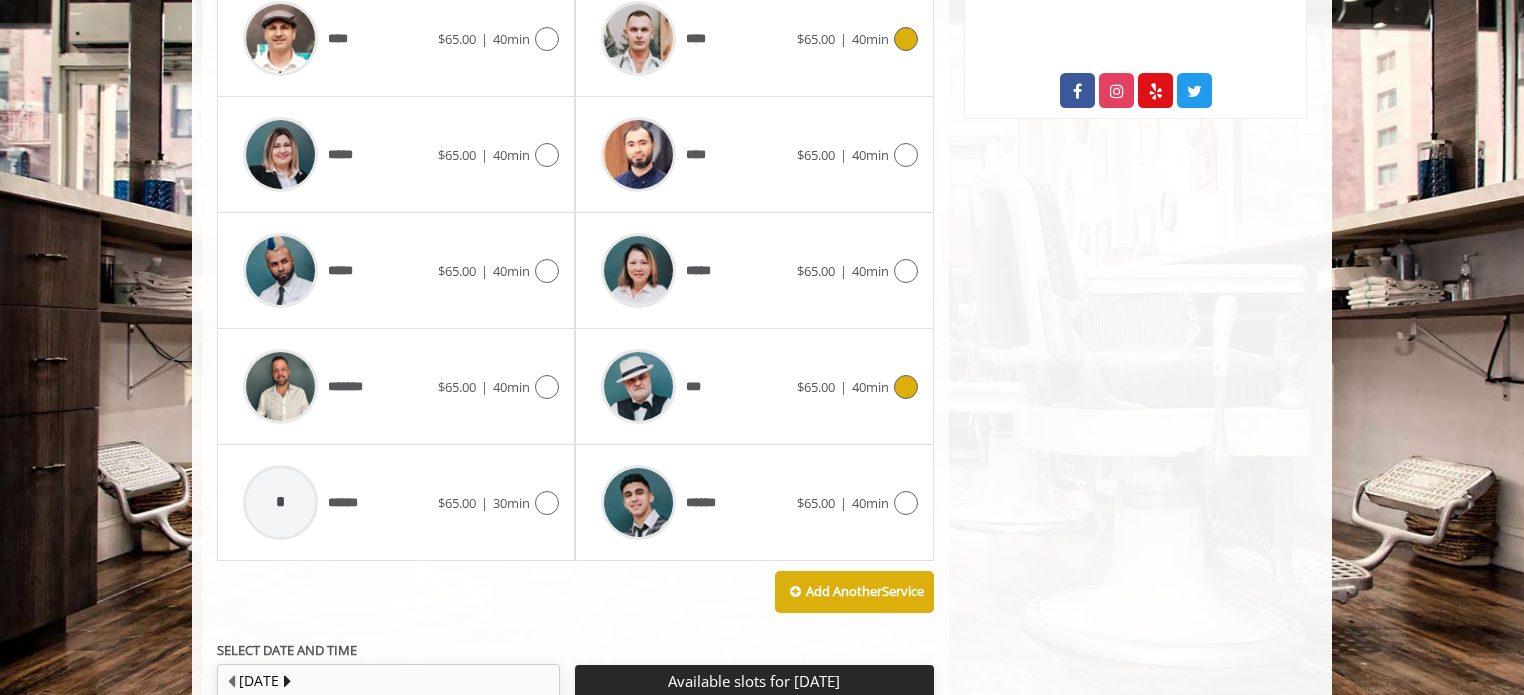 click on "***" at bounding box center [693, 386] 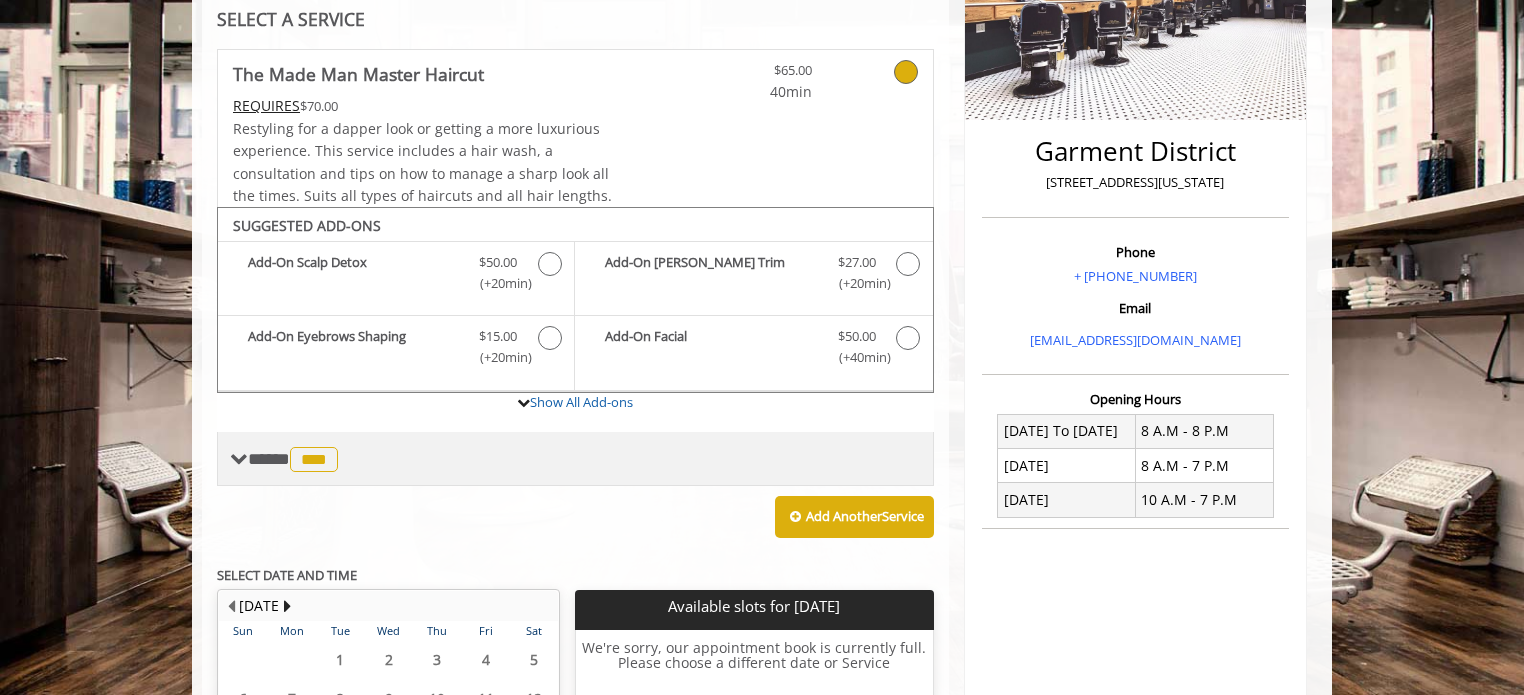 scroll, scrollTop: 389, scrollLeft: 0, axis: vertical 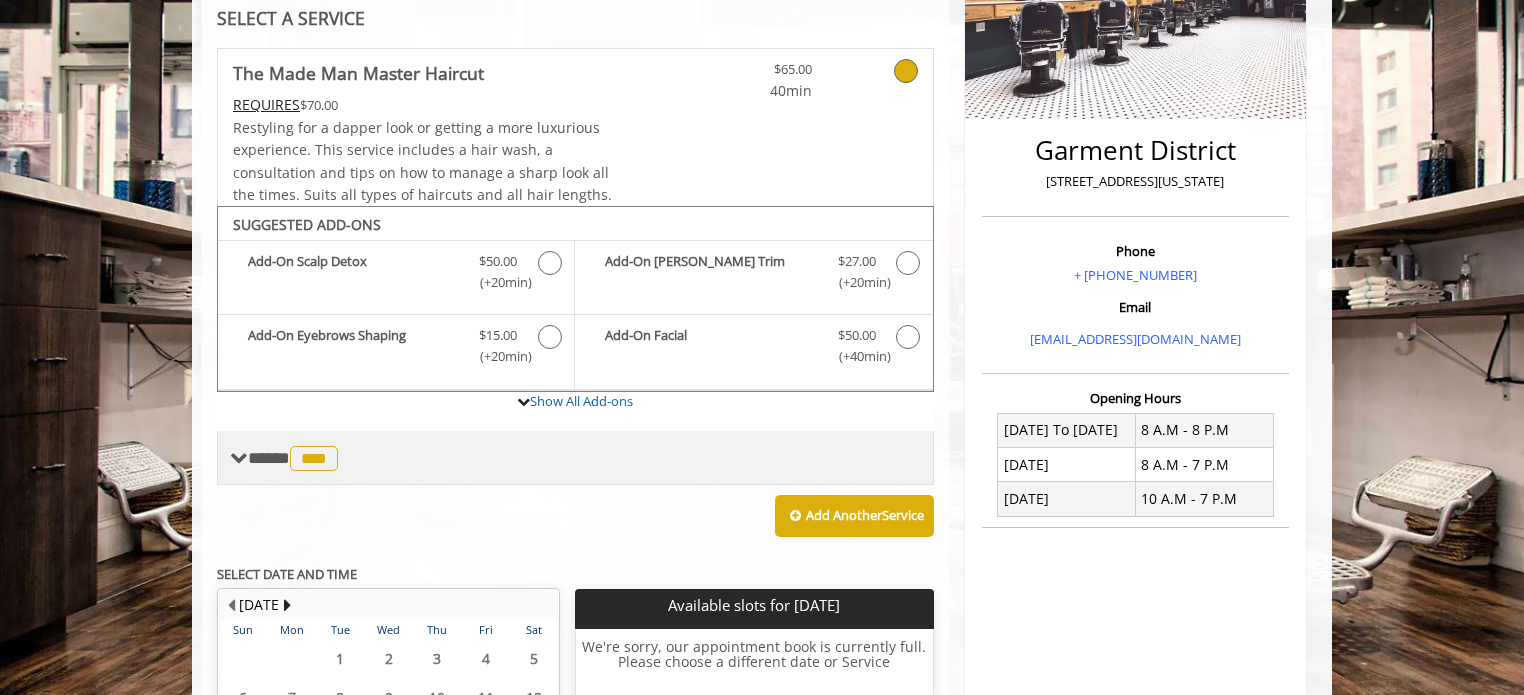 click on "**** ***    ********" at bounding box center [295, 458] 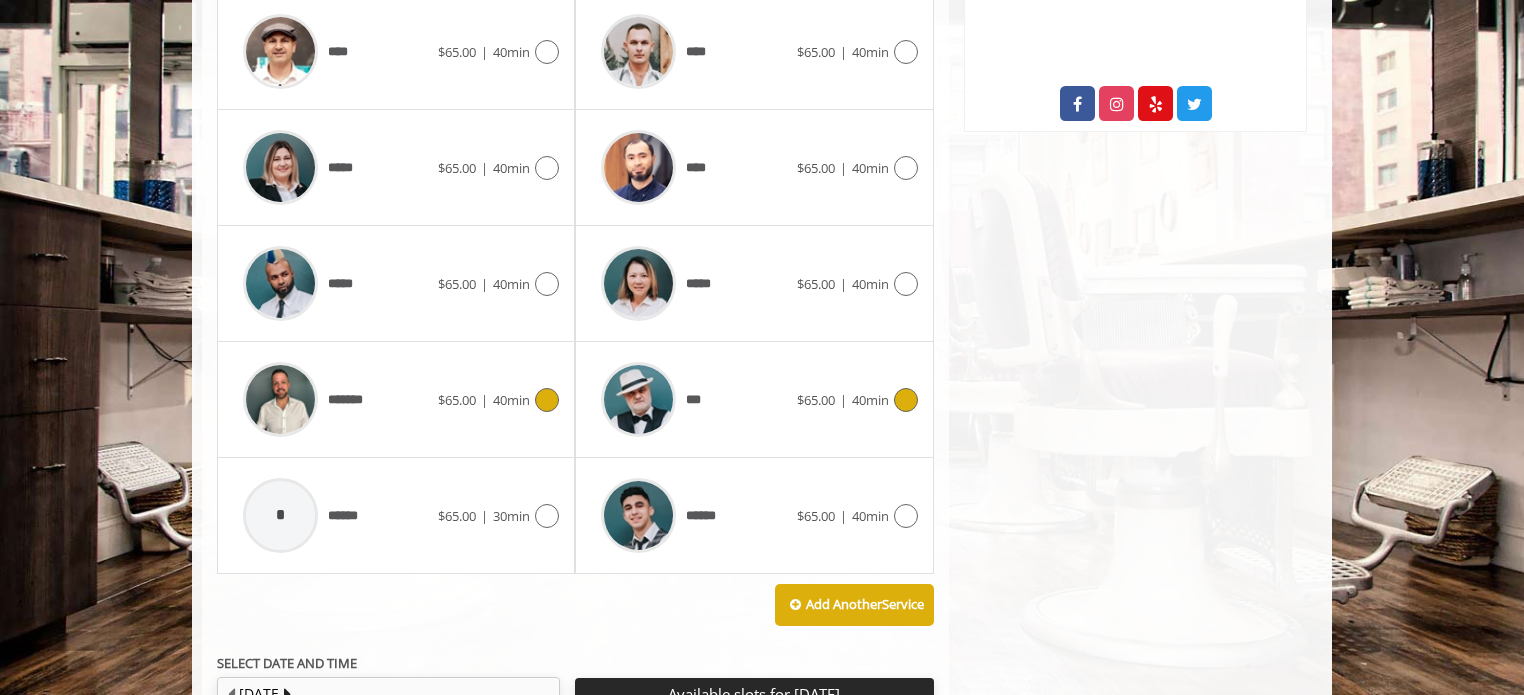 scroll, scrollTop: 1114, scrollLeft: 0, axis: vertical 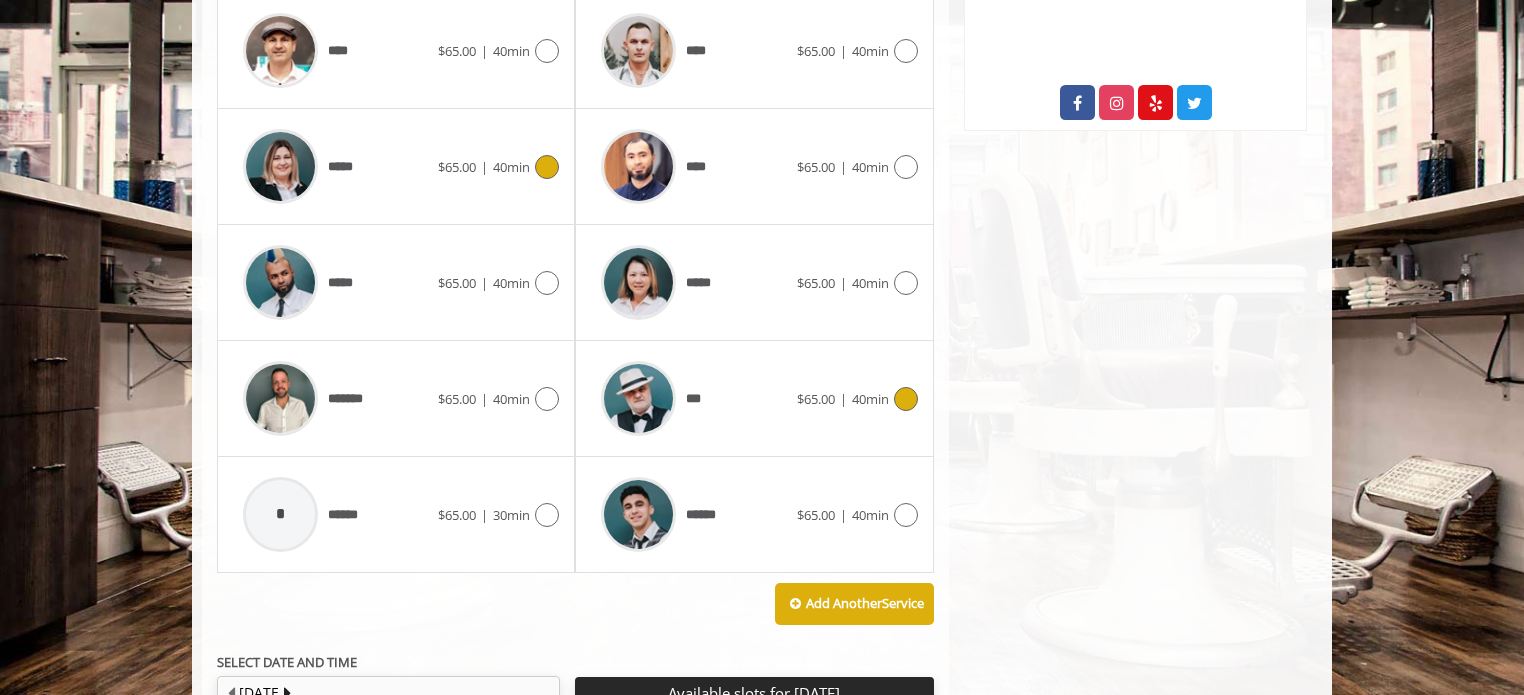 click on "*****" at bounding box center [335, 166] 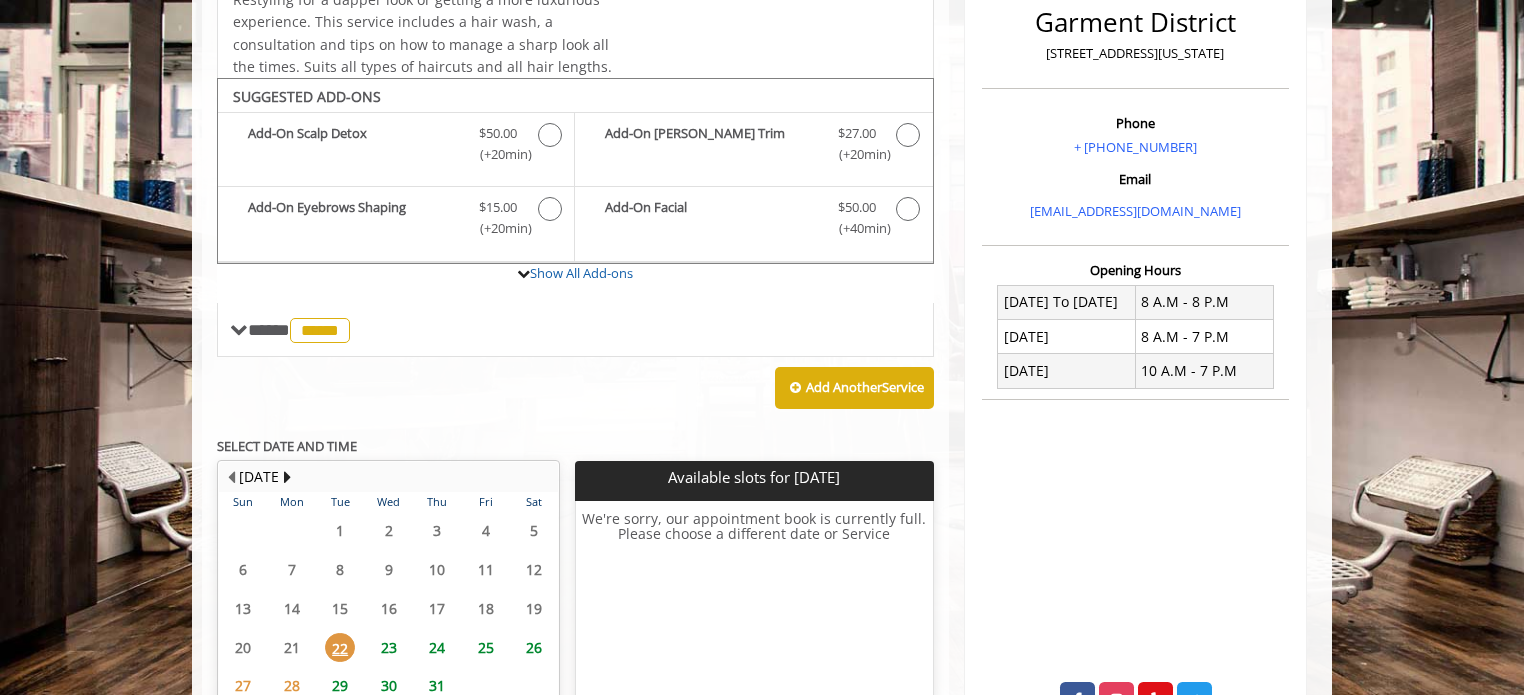 scroll, scrollTop: 595, scrollLeft: 0, axis: vertical 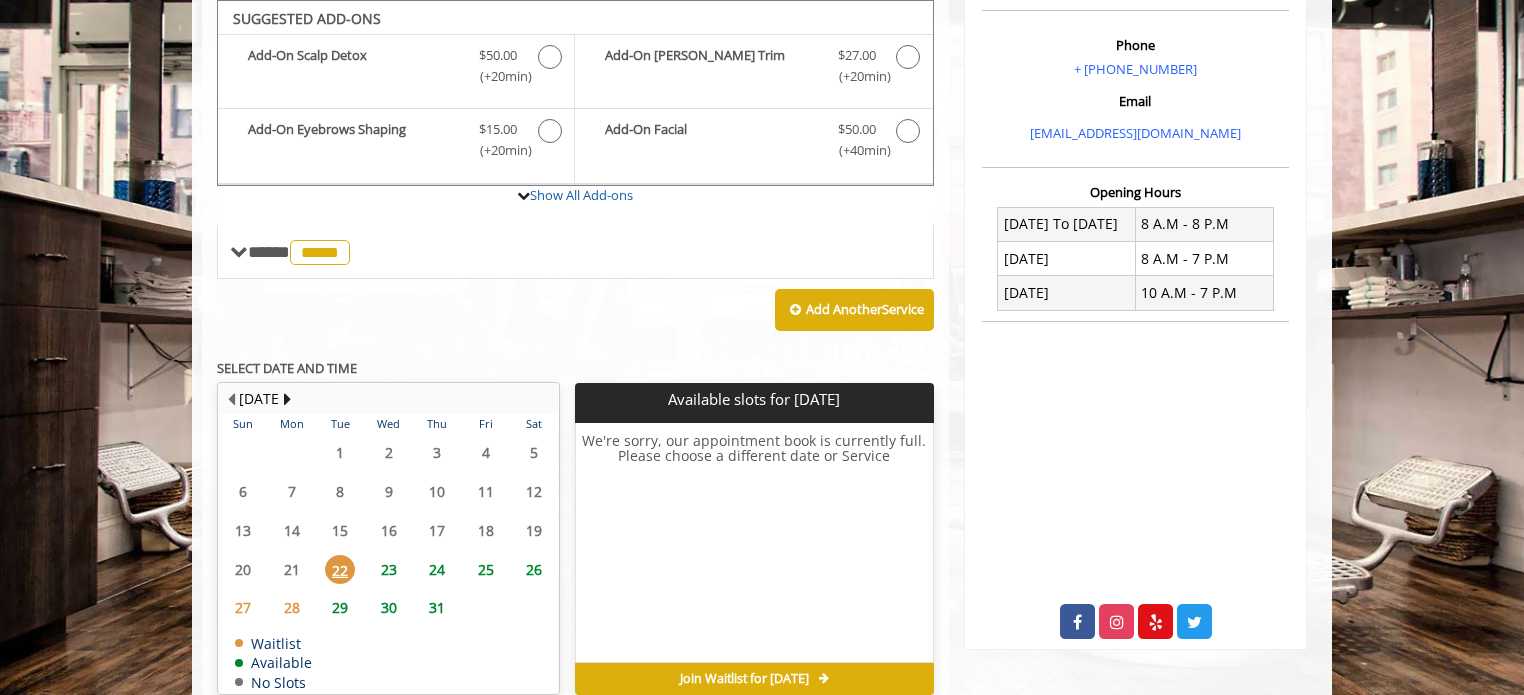 click on "23" 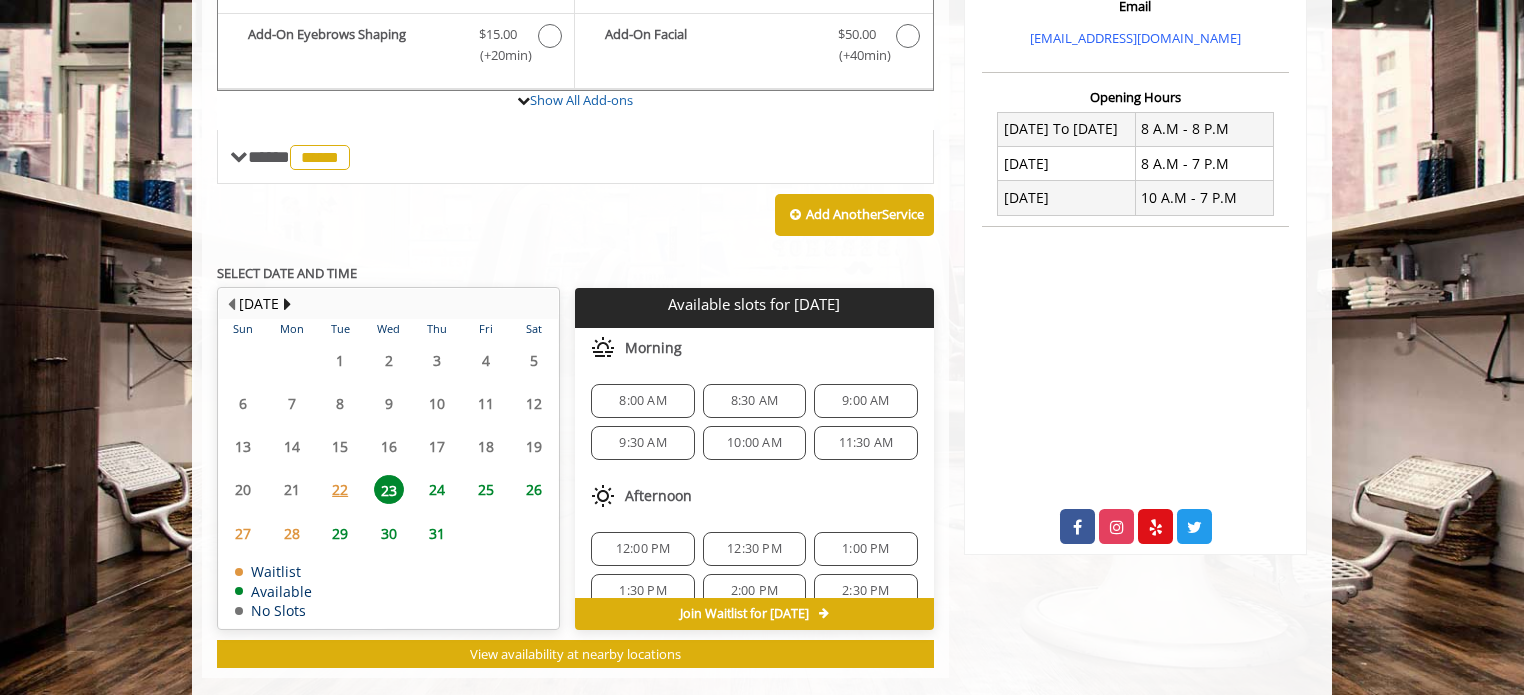 scroll, scrollTop: 720, scrollLeft: 0, axis: vertical 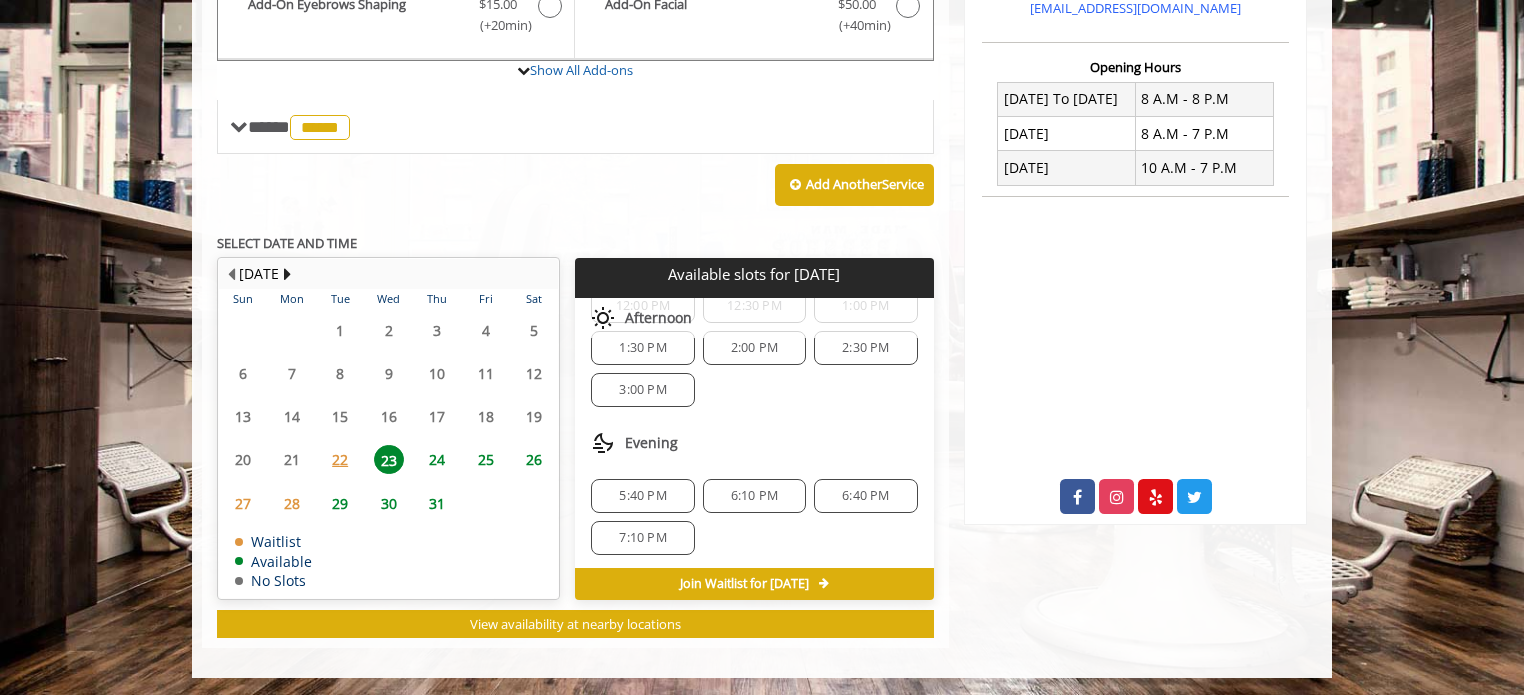 click on "3:00 PM" 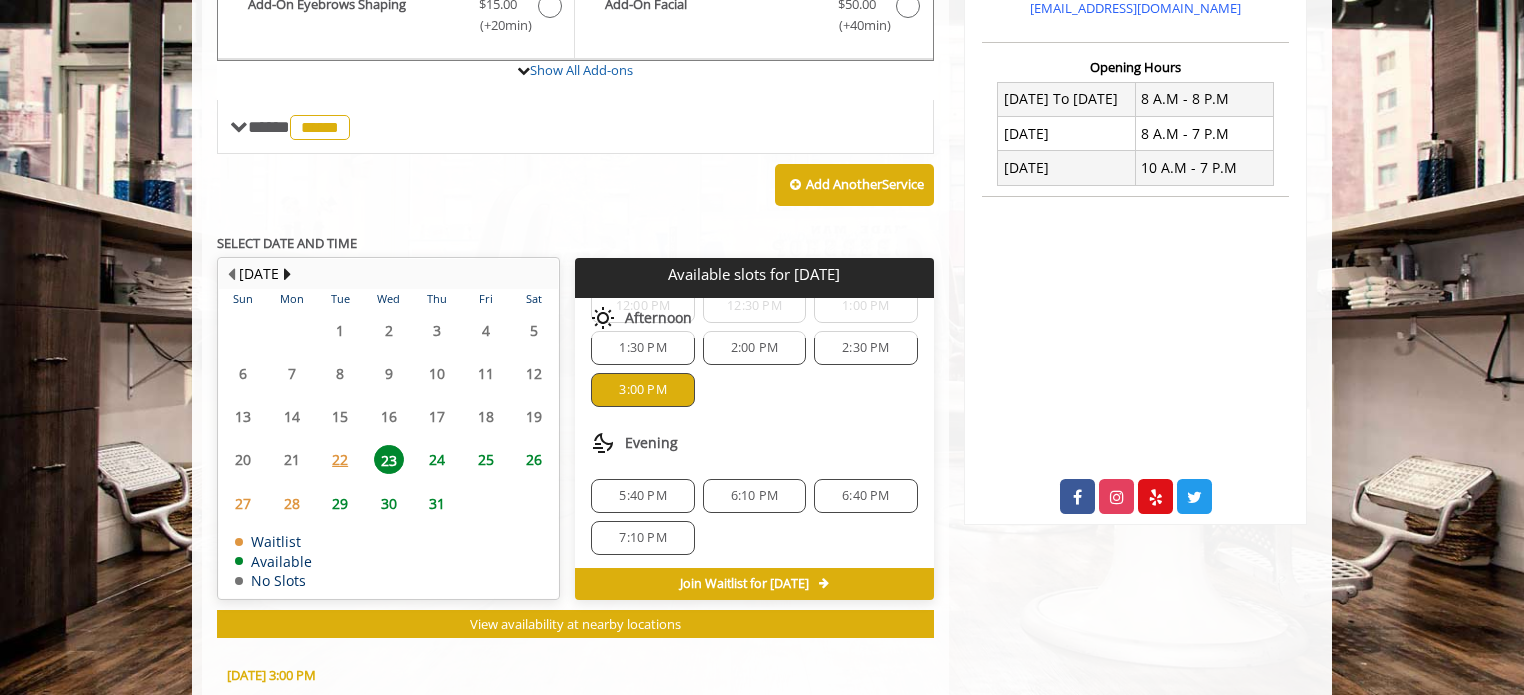 scroll, scrollTop: 1080, scrollLeft: 0, axis: vertical 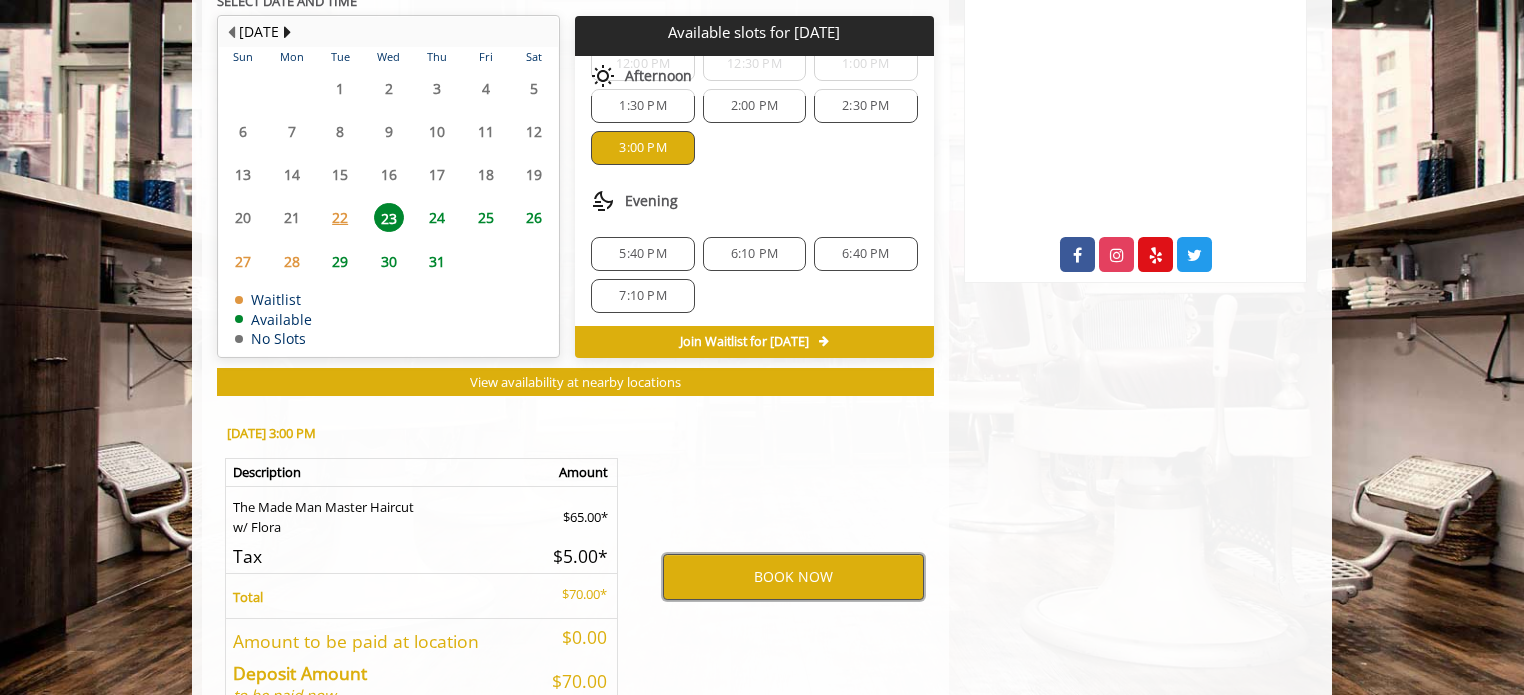click on "BOOK NOW" at bounding box center (793, 577) 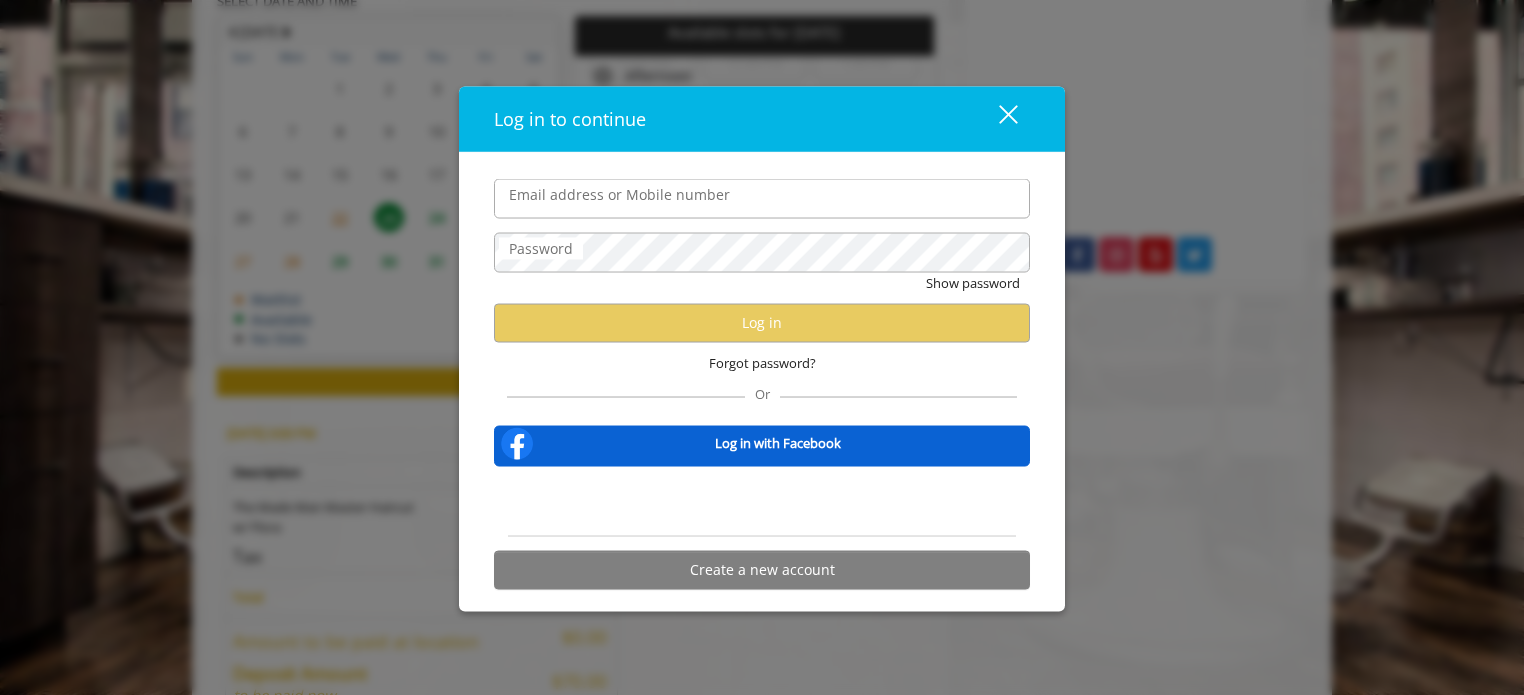 click at bounding box center [1008, 114] 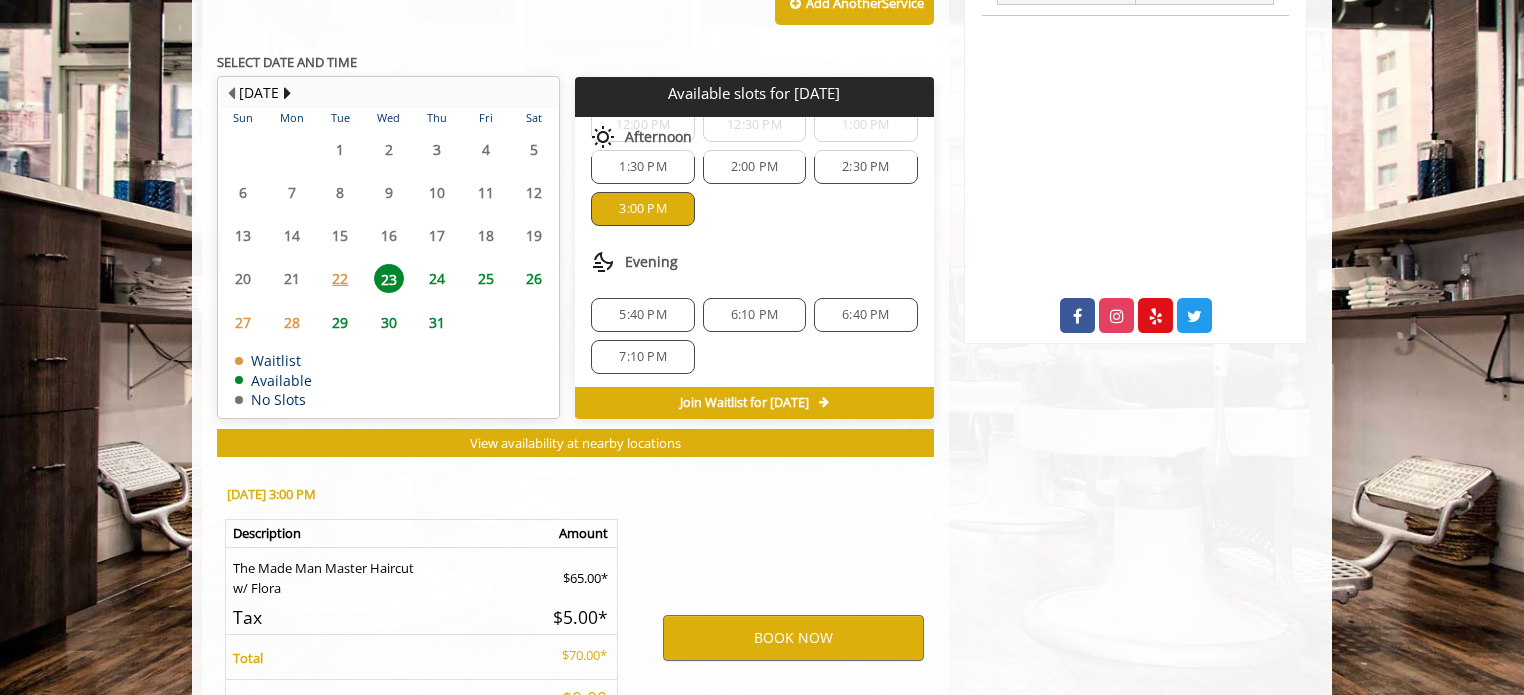 scroll, scrollTop: 894, scrollLeft: 0, axis: vertical 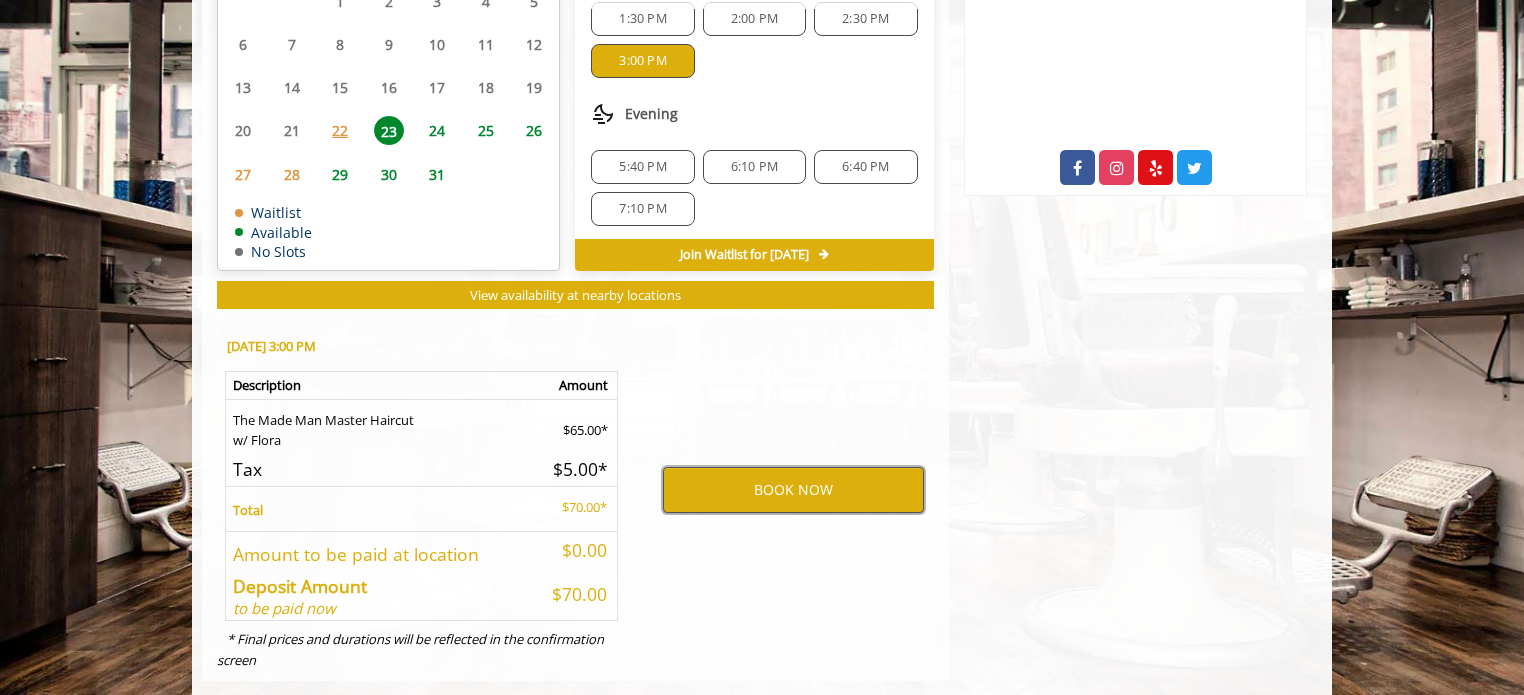 click on "BOOK NOW" at bounding box center (793, 490) 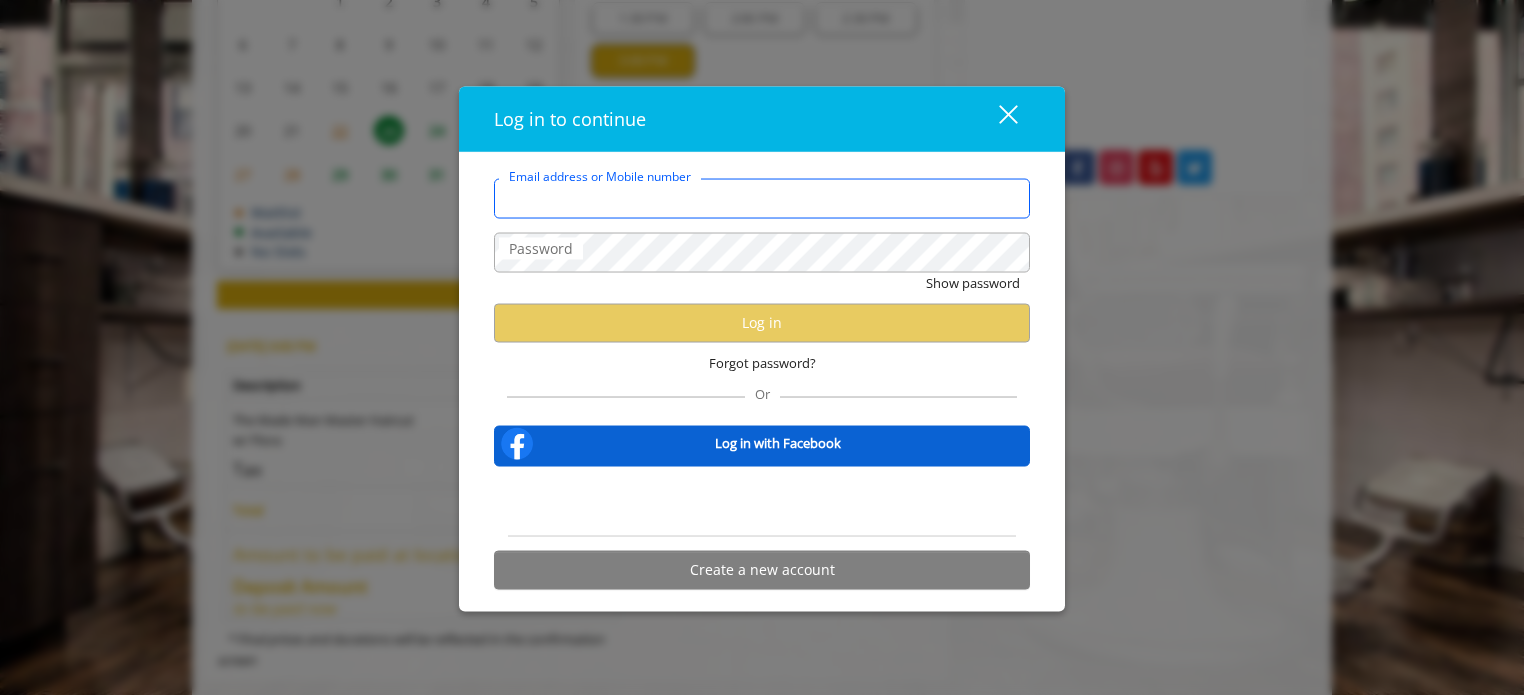 click on "Email address or Mobile number" at bounding box center [762, 199] 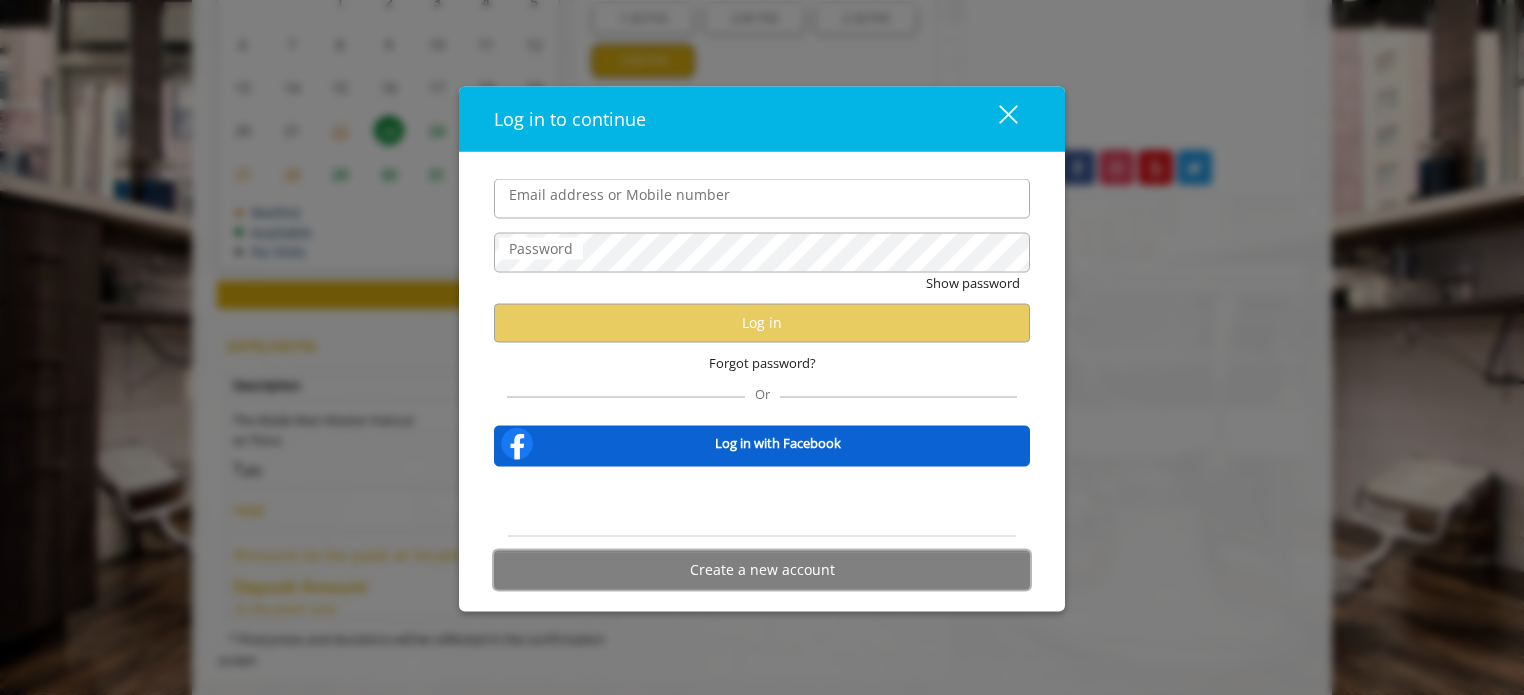 click on "Create a new account" at bounding box center [762, 569] 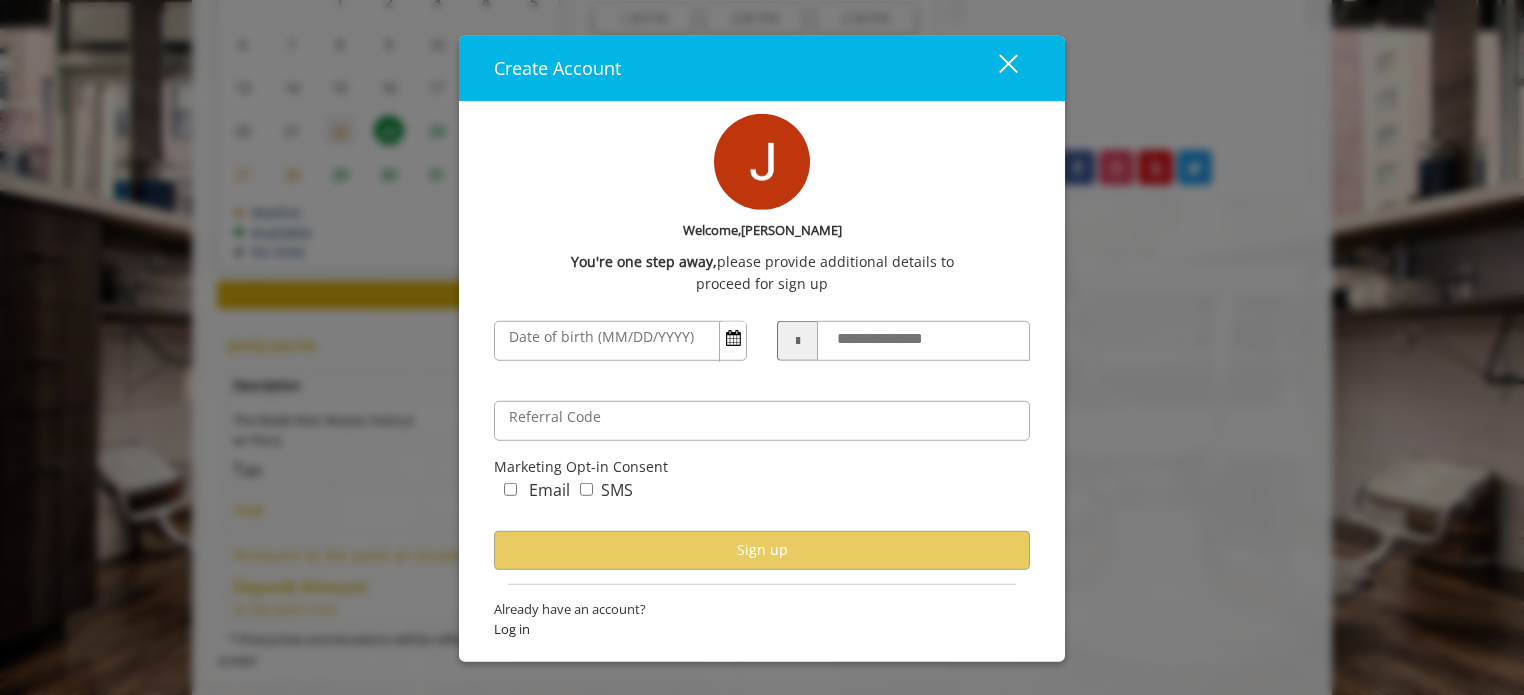 scroll, scrollTop: 1080, scrollLeft: 0, axis: vertical 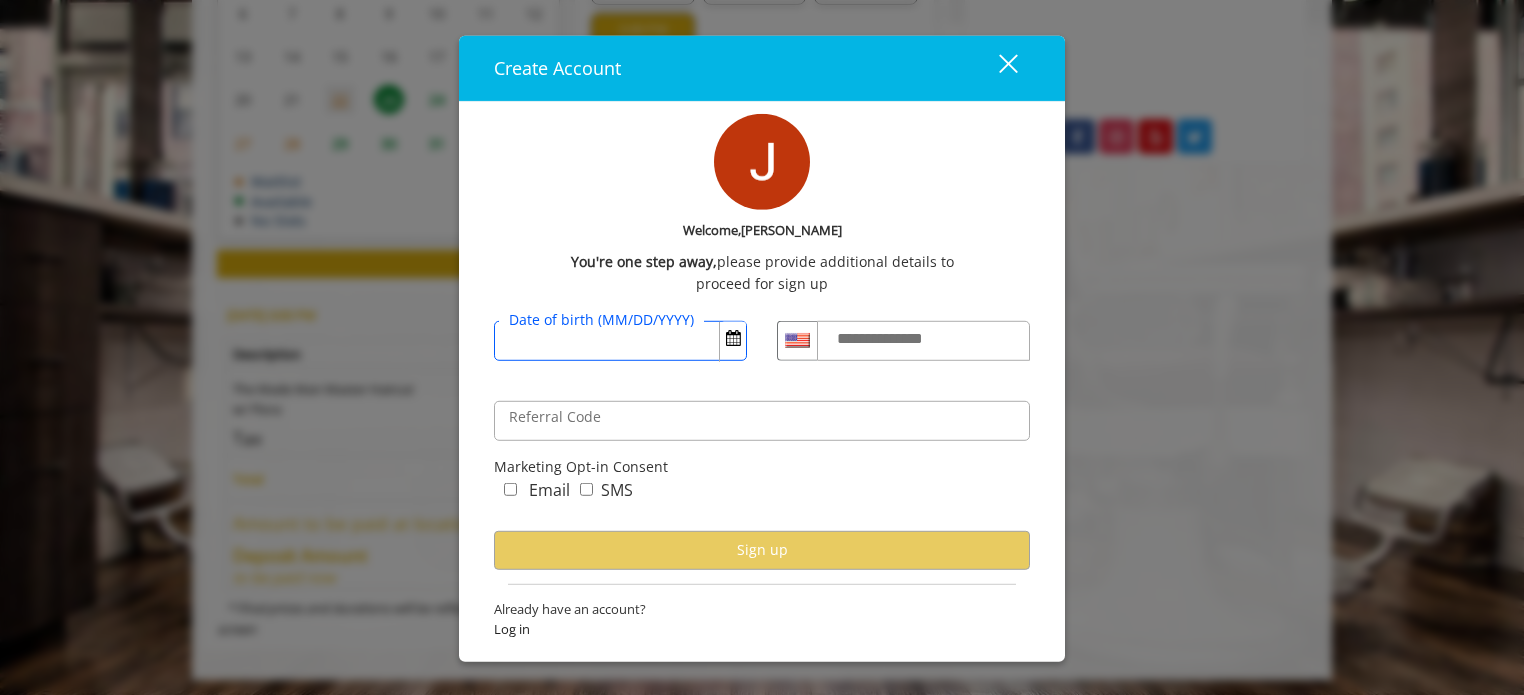 click on "Date of birth (MM/DD/YYYY)" at bounding box center [620, 340] 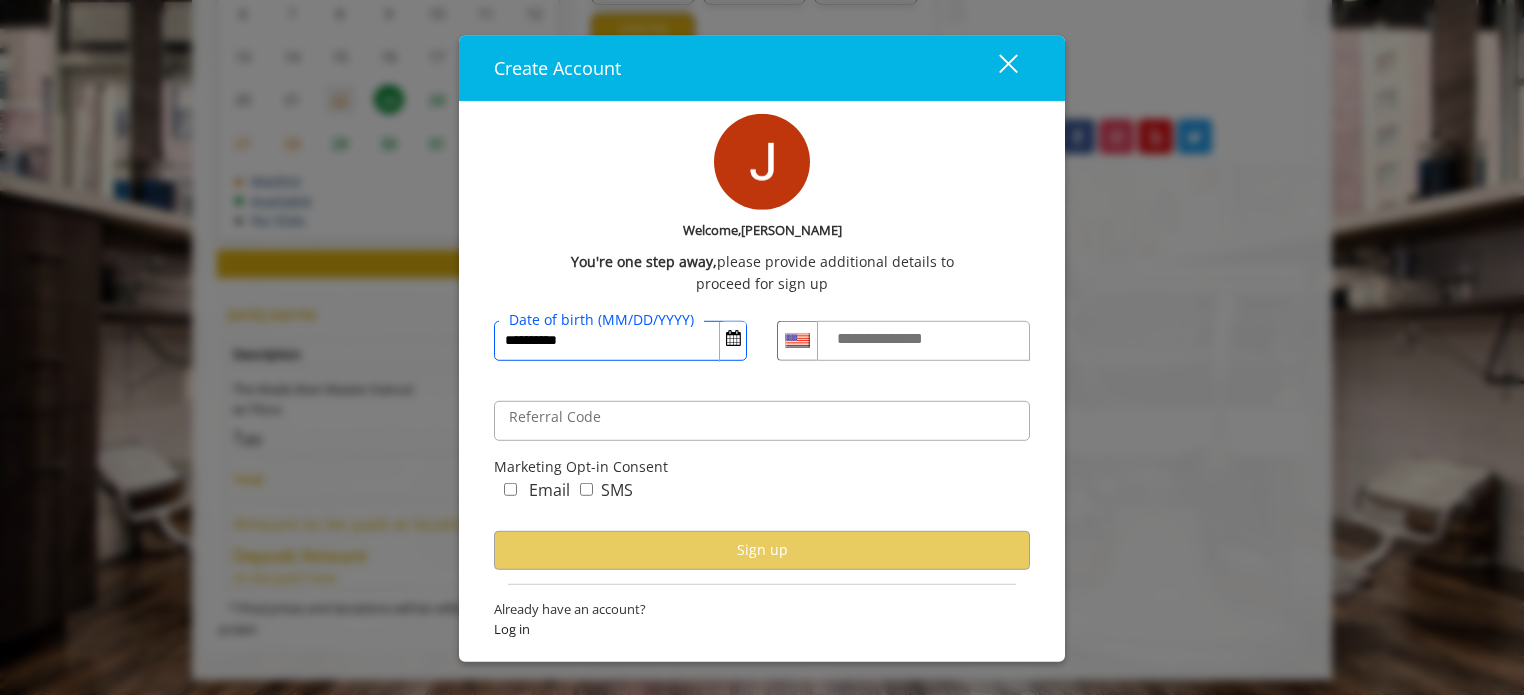 scroll, scrollTop: 0, scrollLeft: 0, axis: both 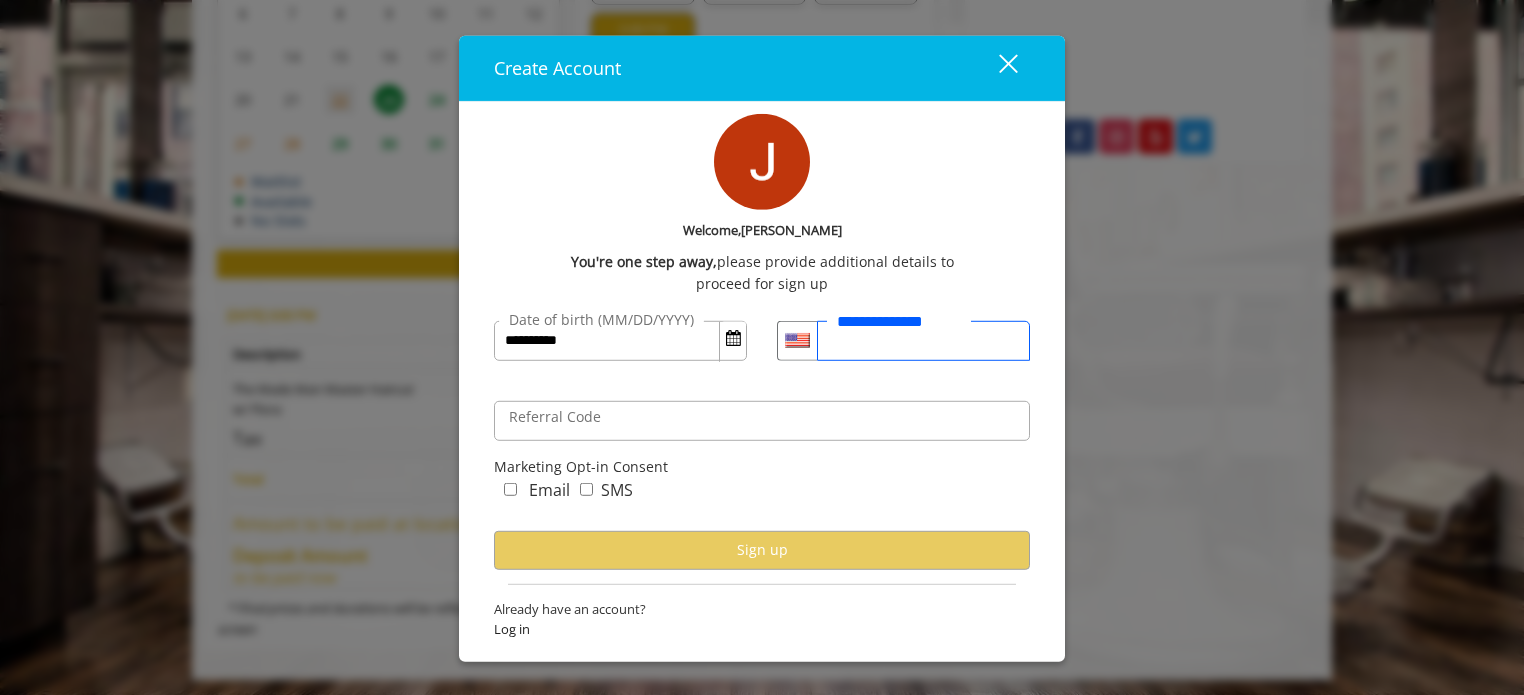 click on "**********" at bounding box center [923, 340] 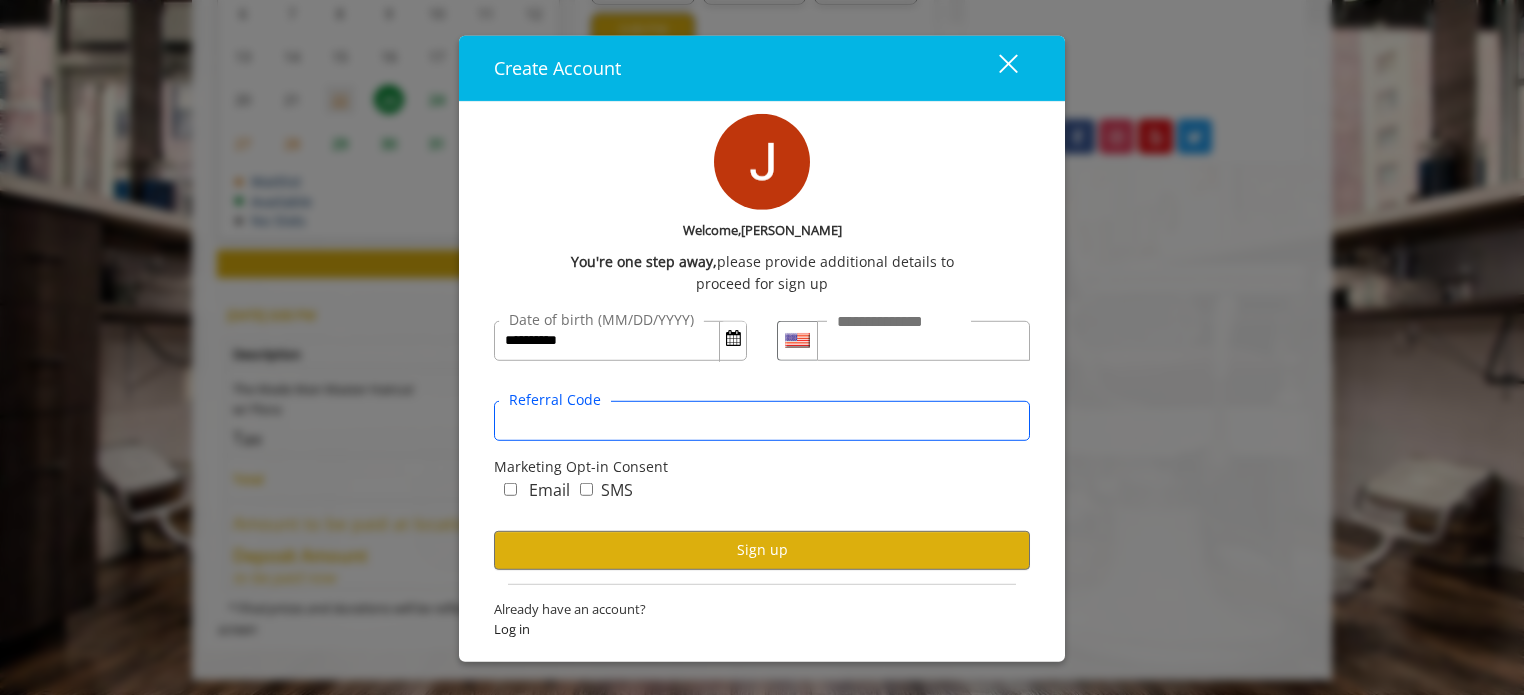 click on "Referral Code" at bounding box center [762, 420] 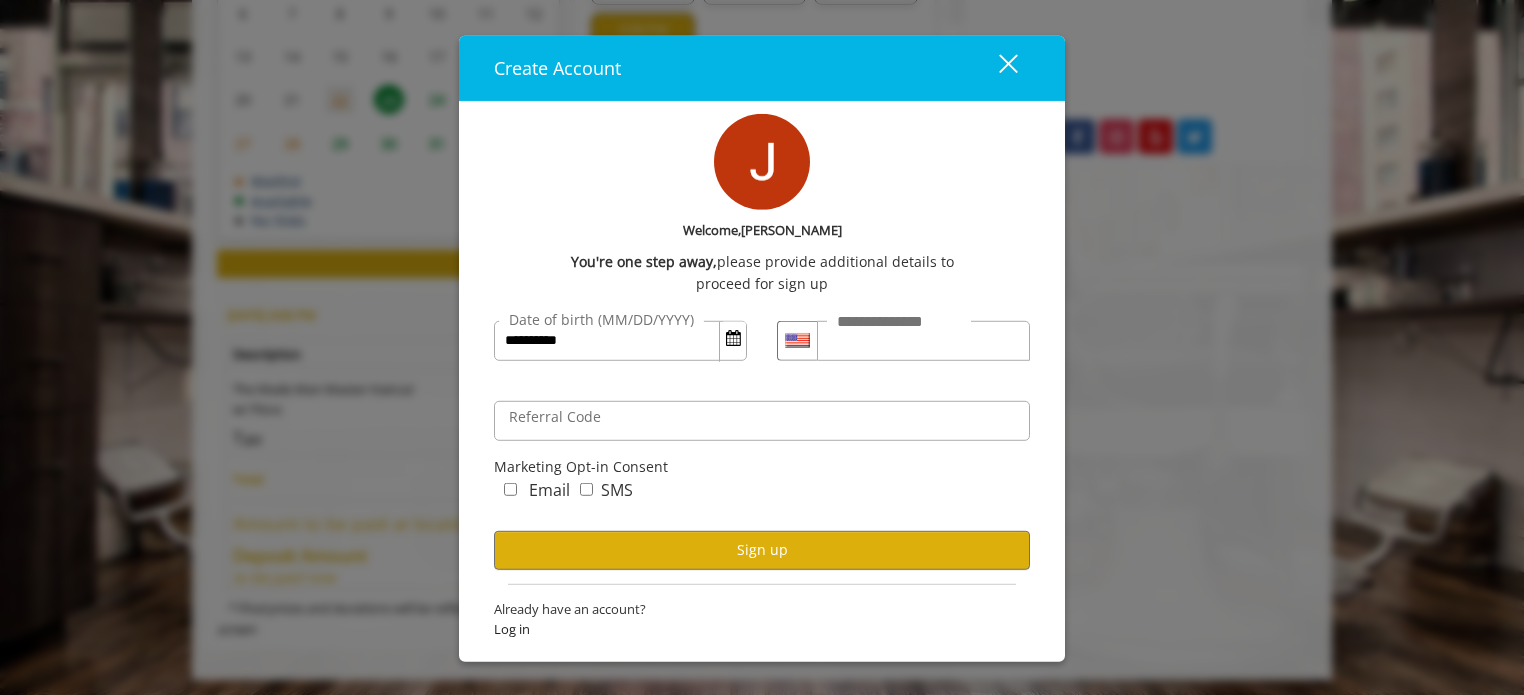 click on "Email" at bounding box center (532, 494) 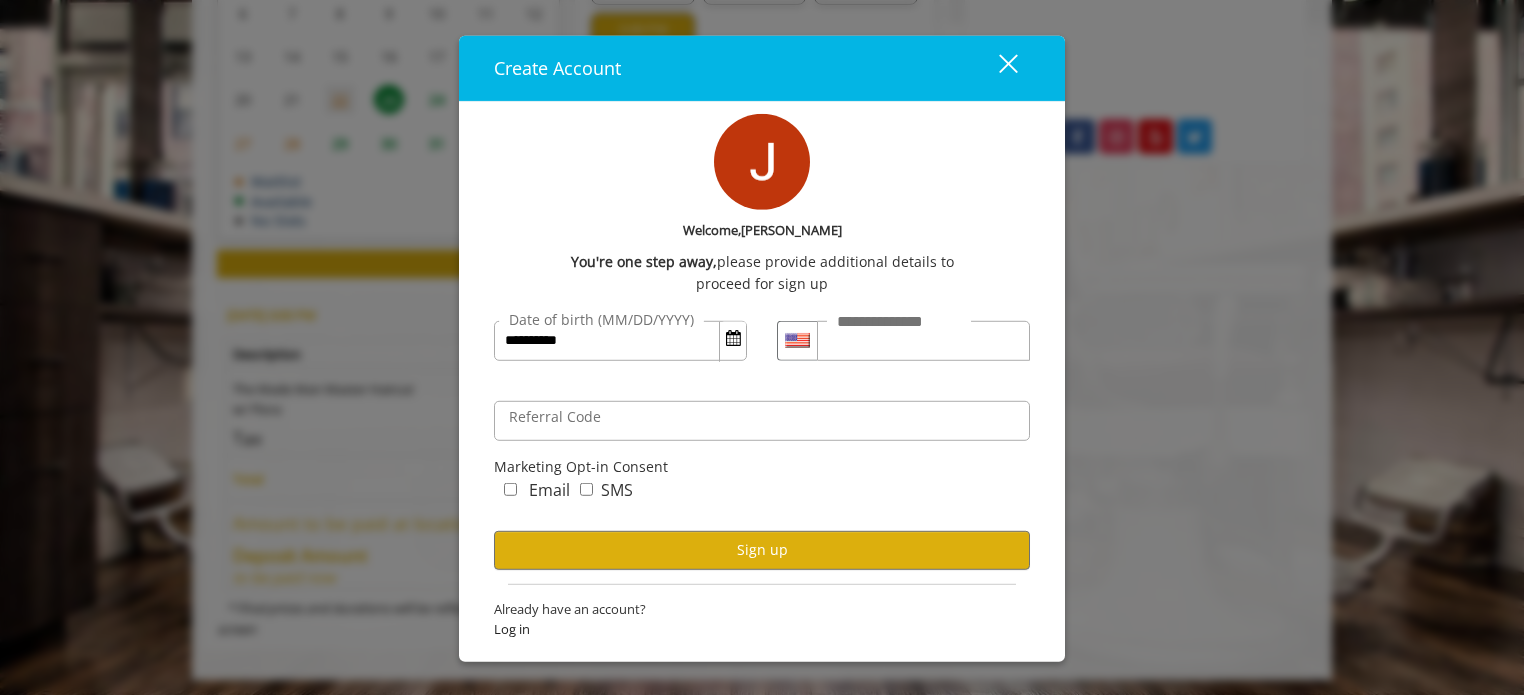 click on "**********" at bounding box center (762, 477) 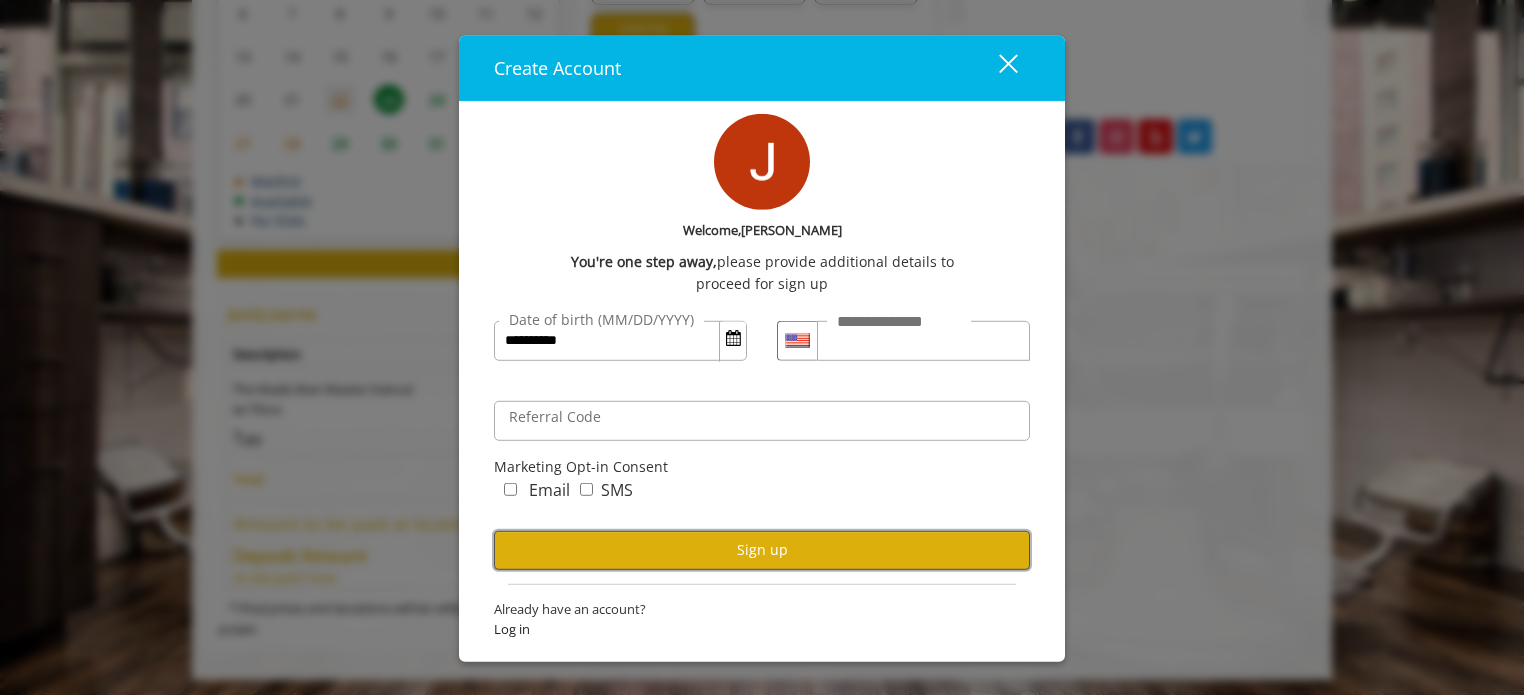 click on "Sign up" at bounding box center (762, 549) 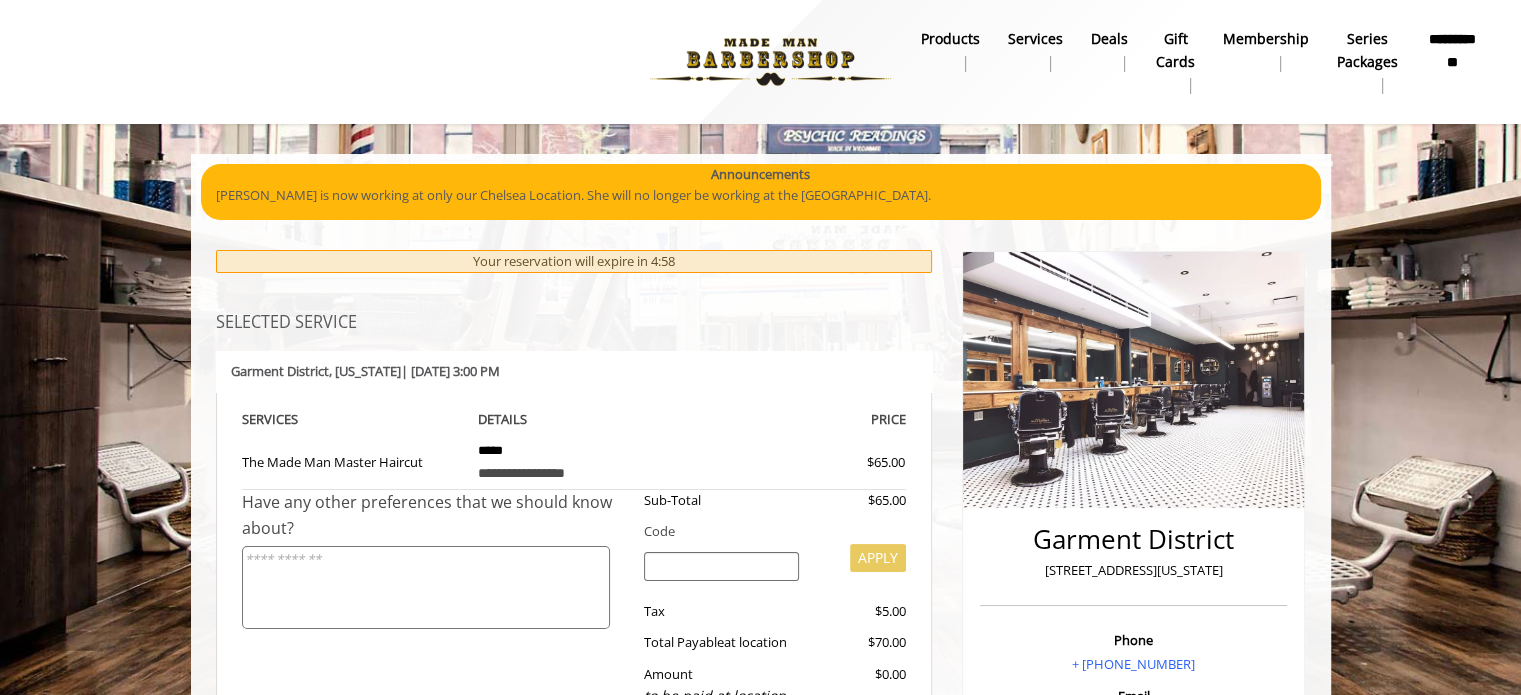 scroll, scrollTop: 143, scrollLeft: 0, axis: vertical 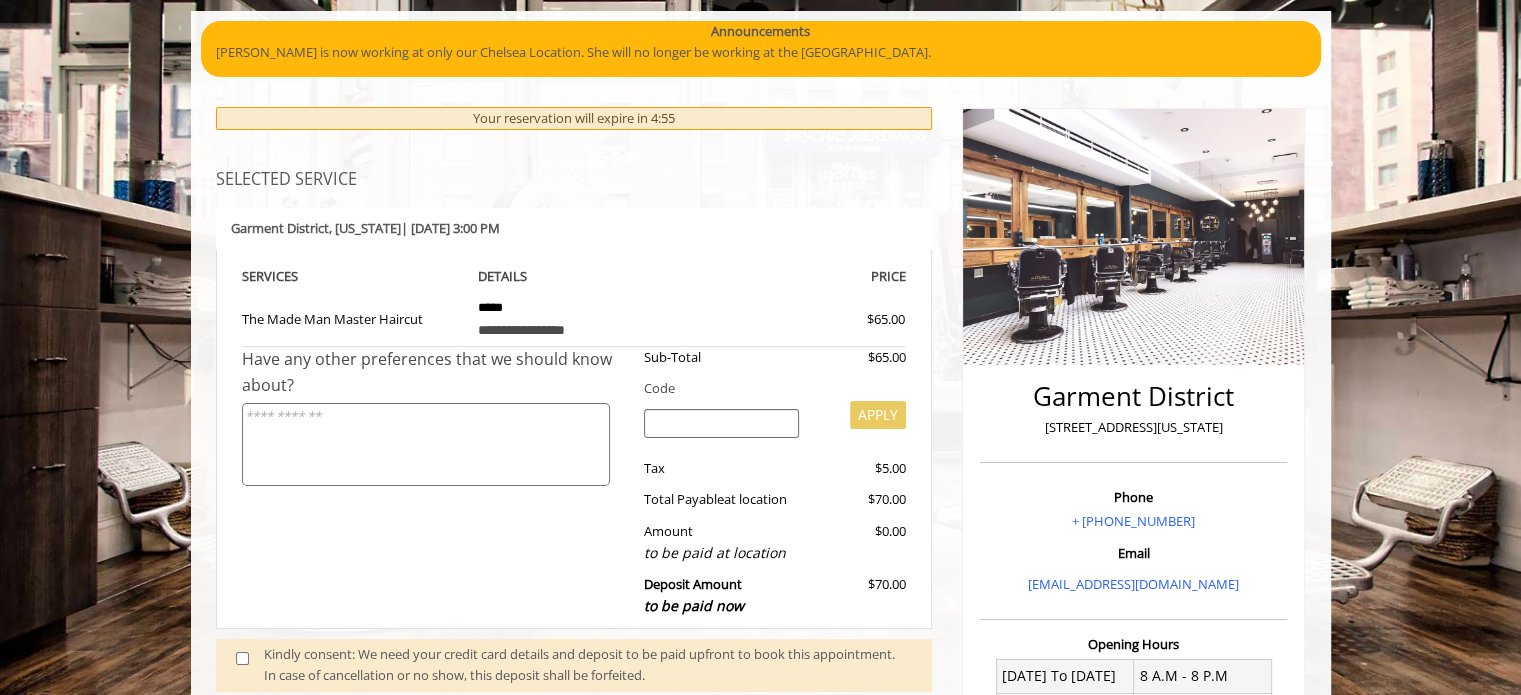 click at bounding box center (721, 429) 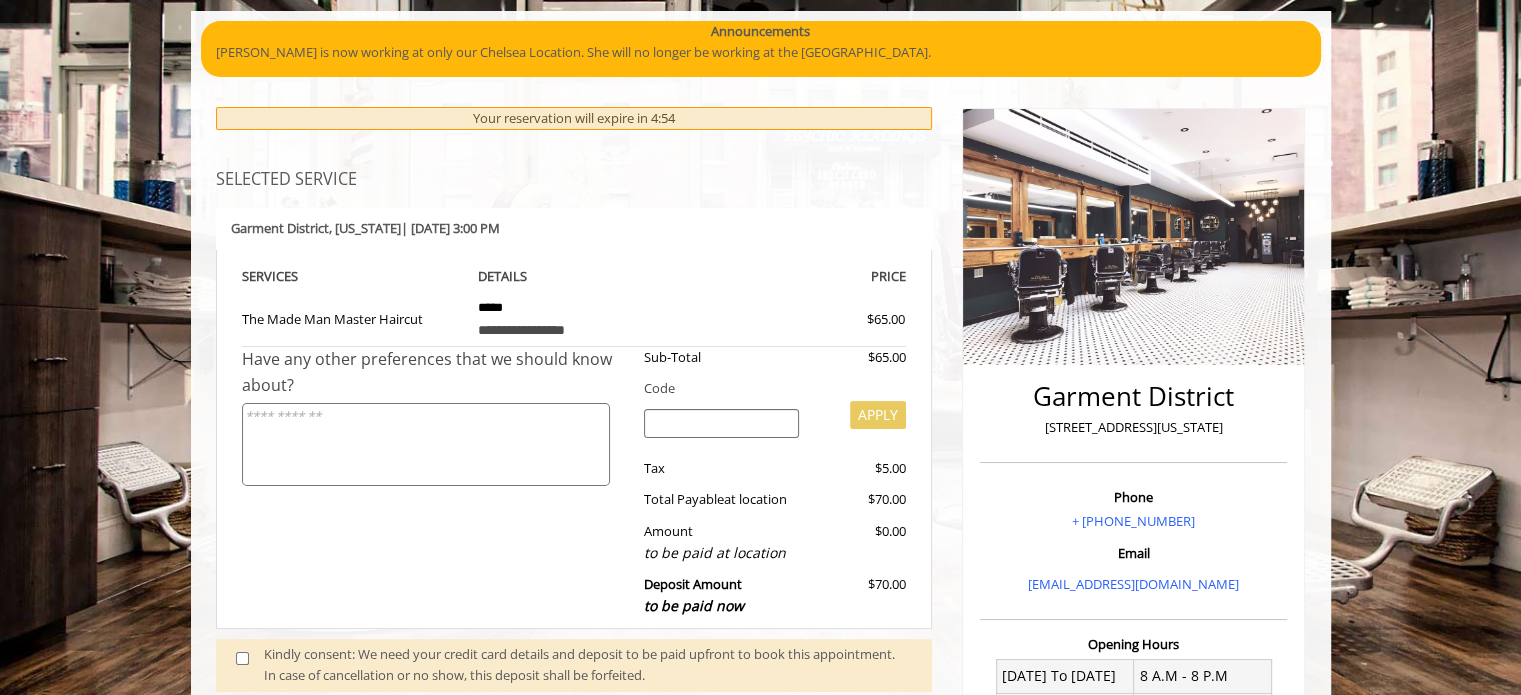 click at bounding box center (721, 424) 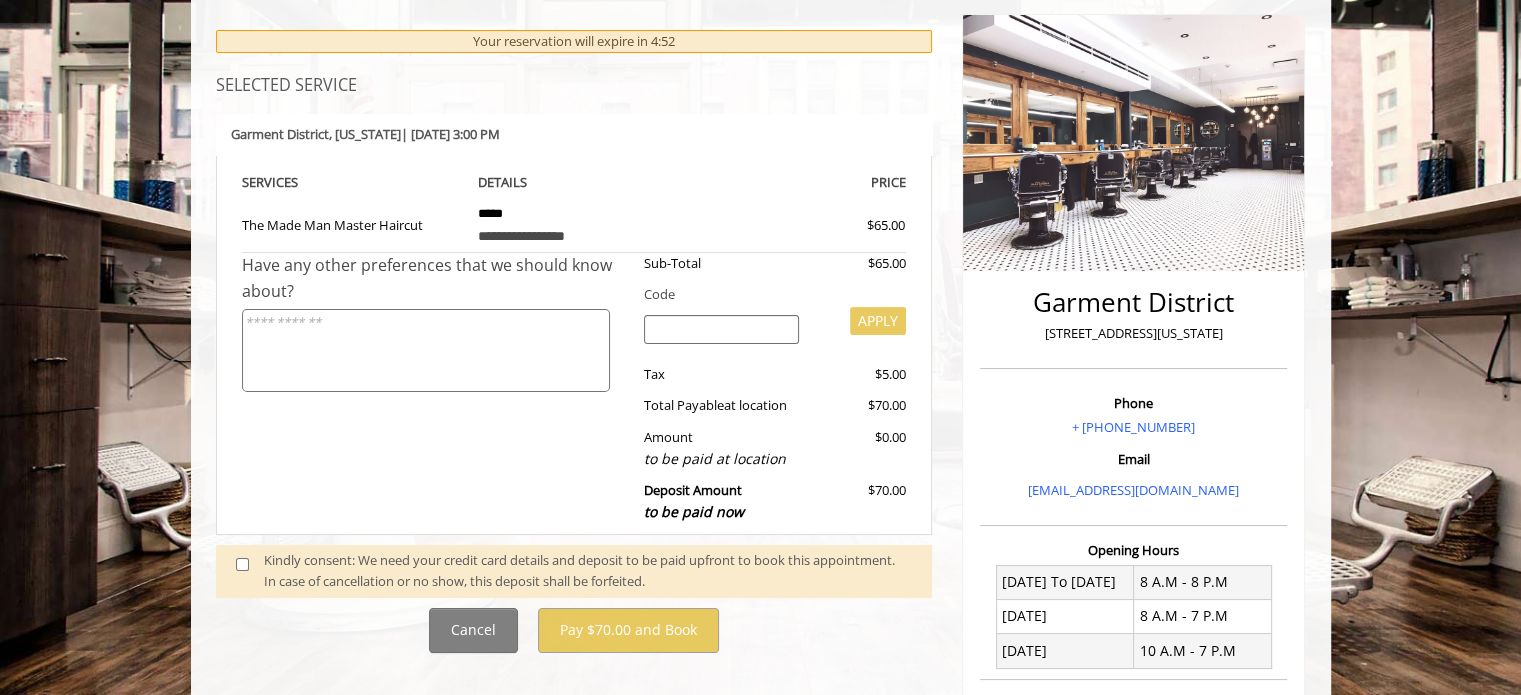 scroll, scrollTop: 240, scrollLeft: 0, axis: vertical 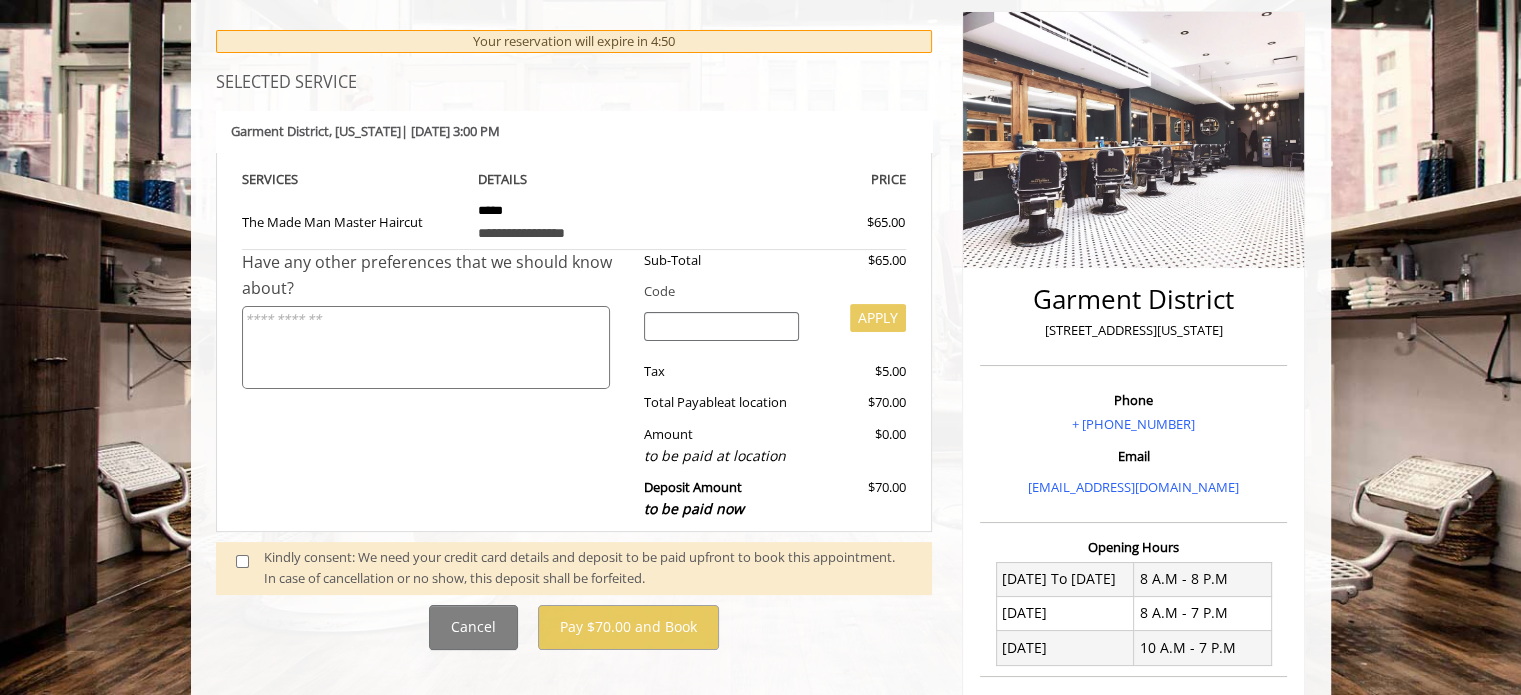 click 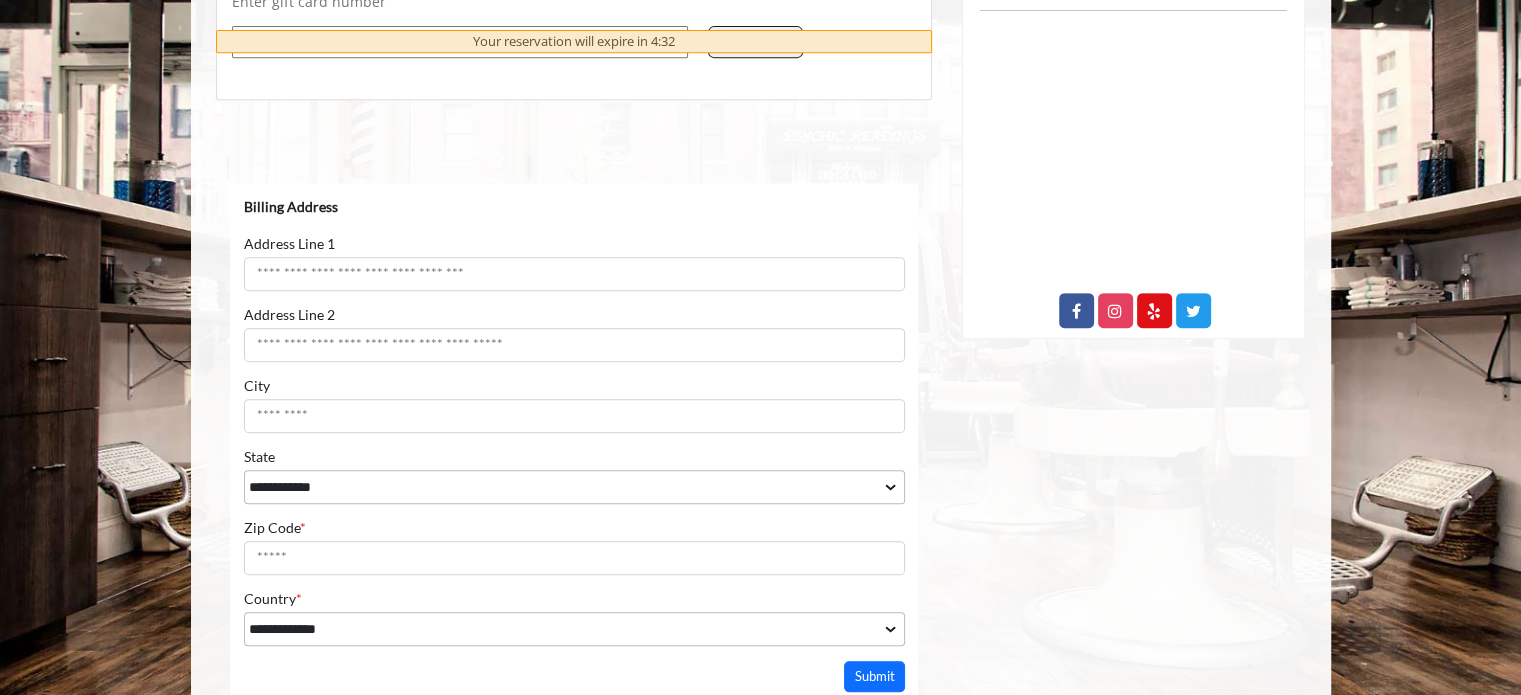 scroll, scrollTop: 1102, scrollLeft: 0, axis: vertical 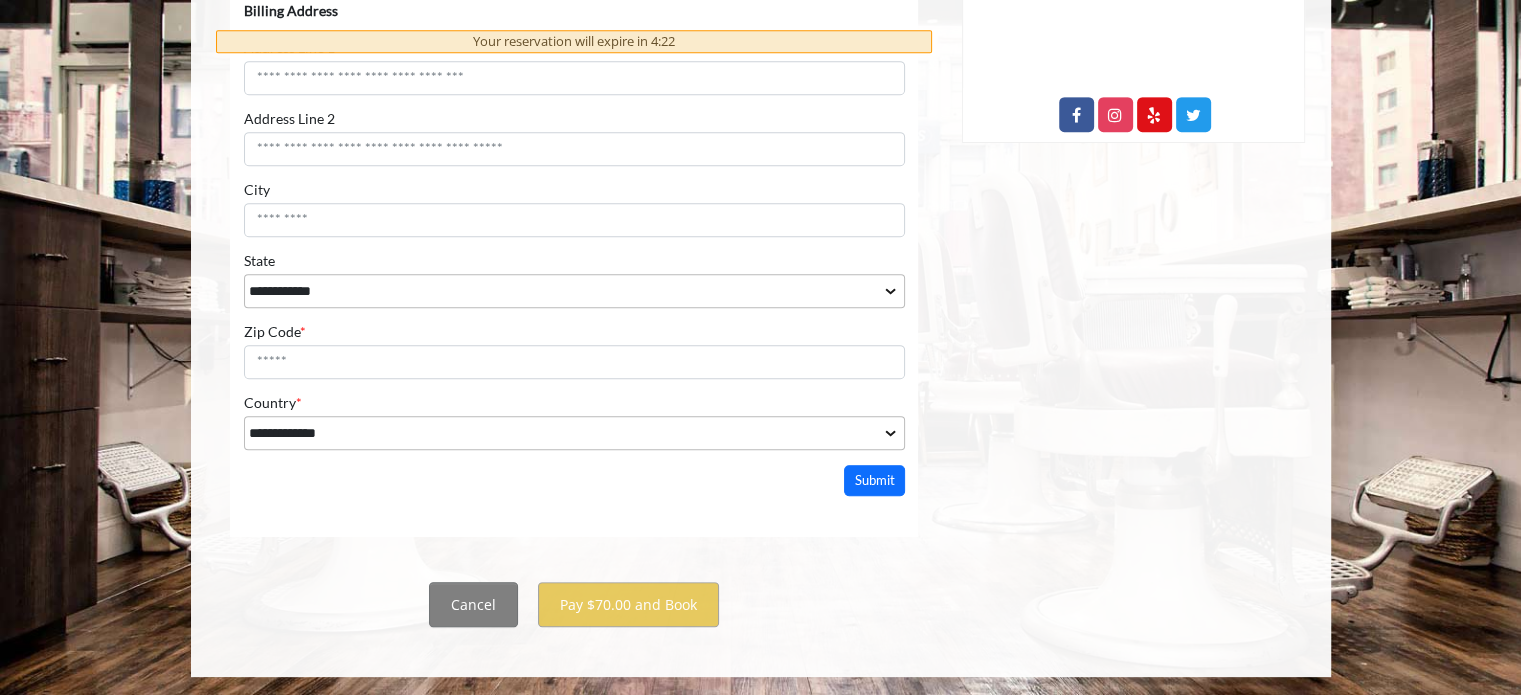 click on "**********" at bounding box center [573, 227] 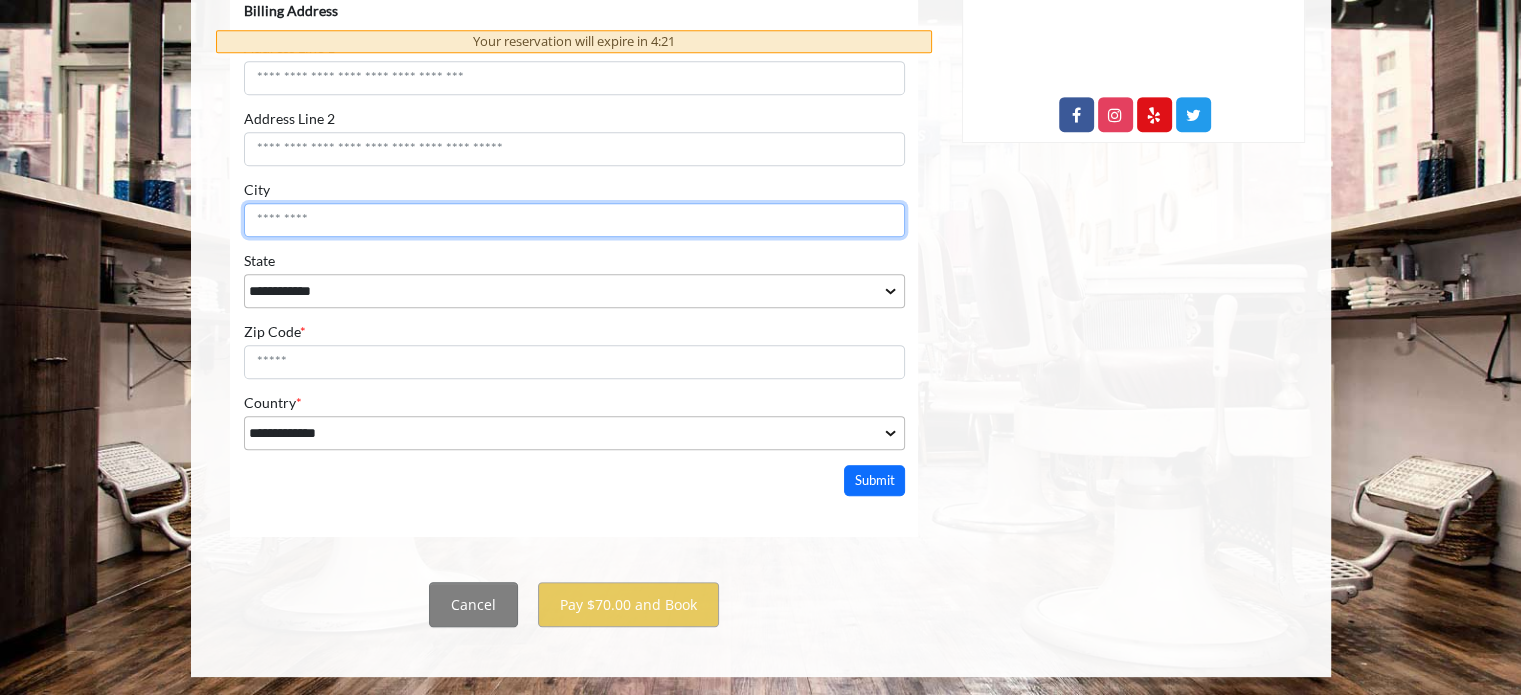 click on "City" at bounding box center (573, 221) 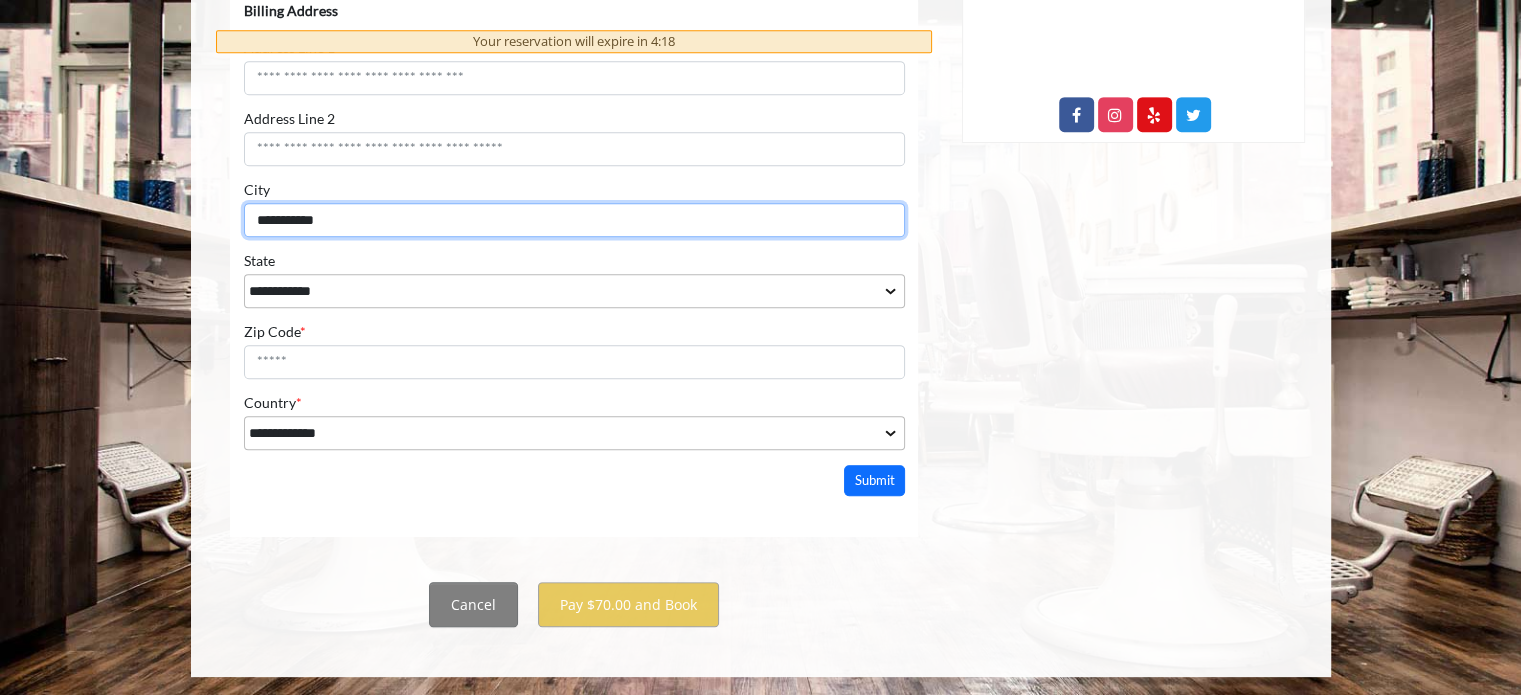 type on "**********" 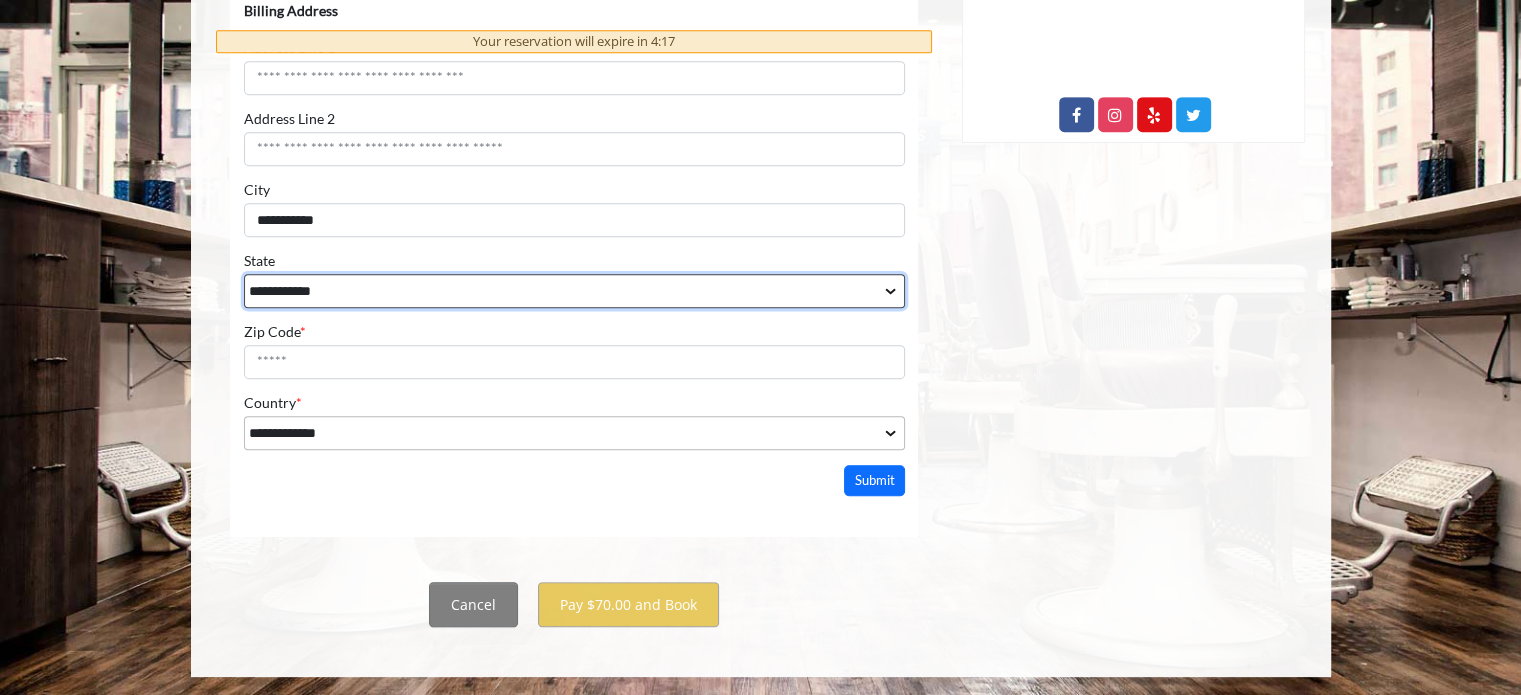 click on "**********" at bounding box center (573, 292) 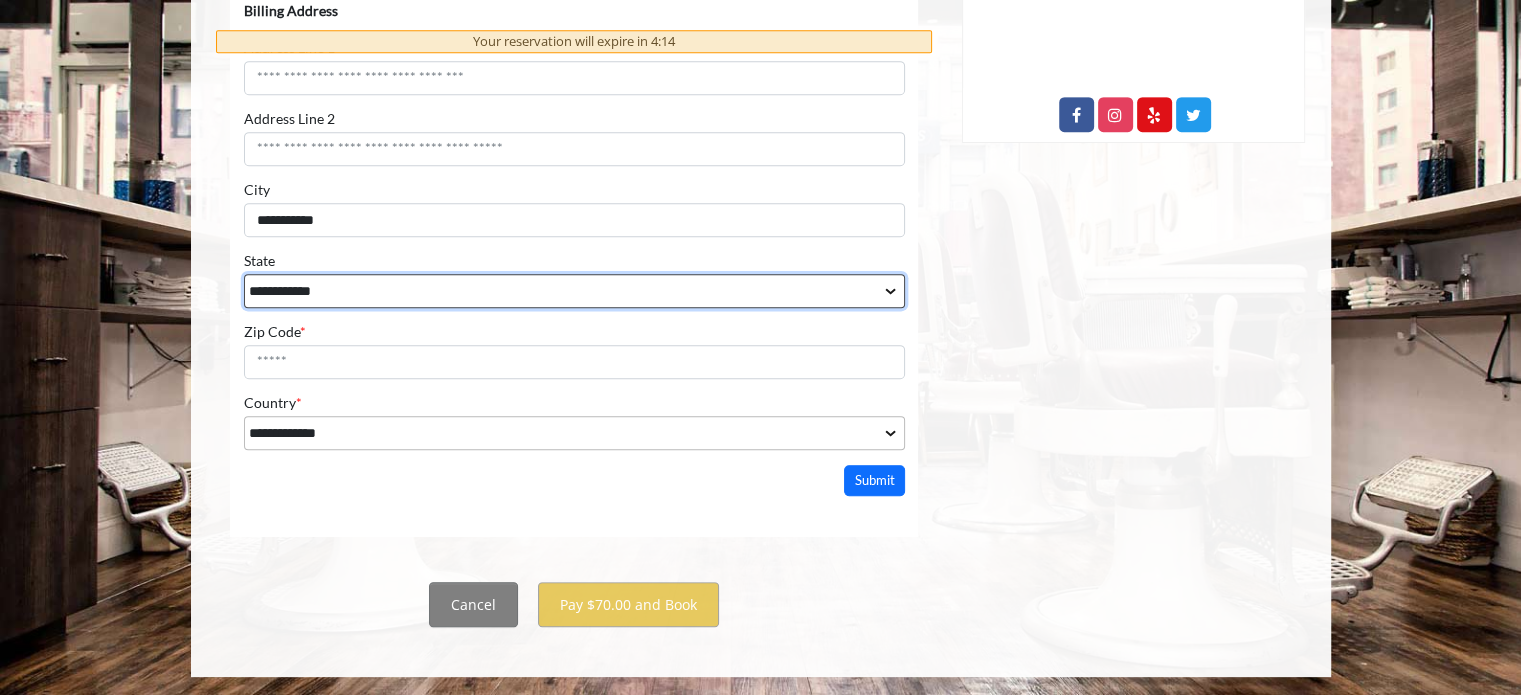 select on "**" 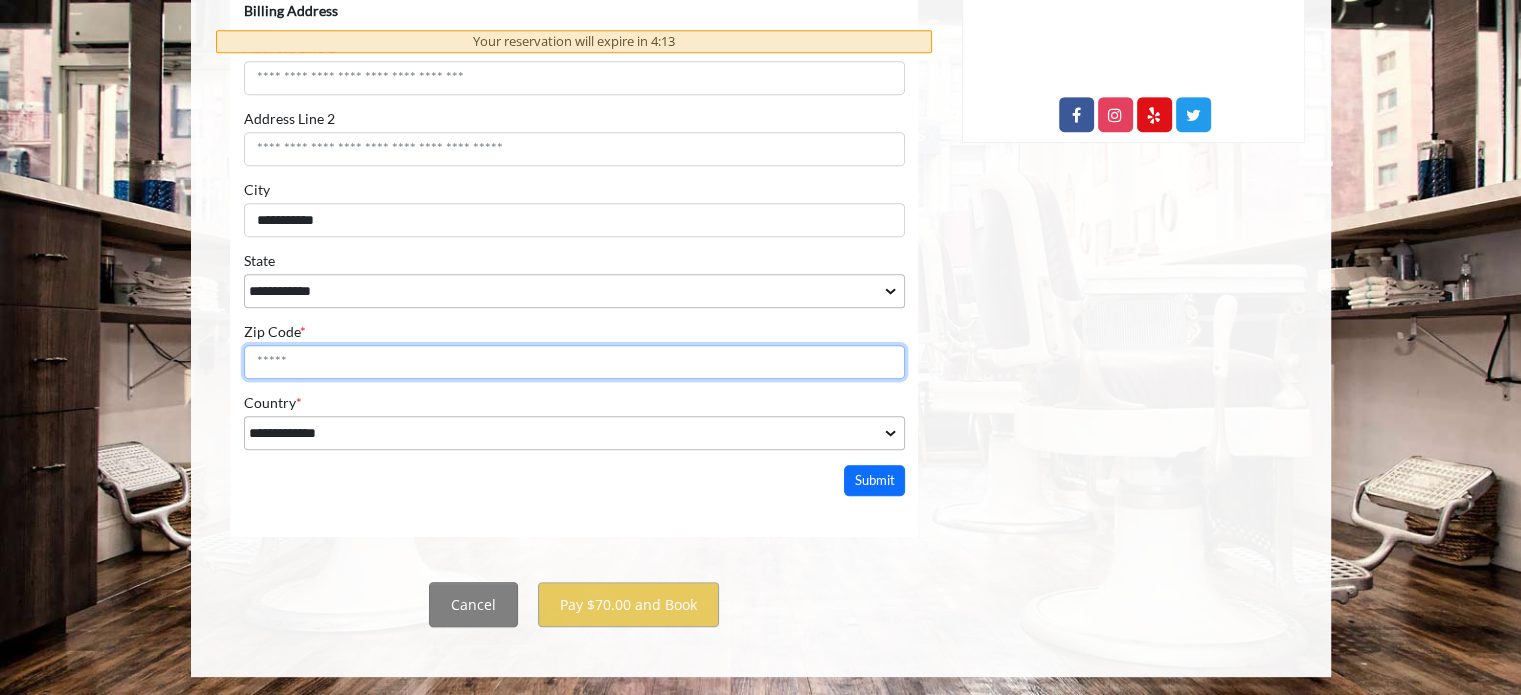 click on "Zip Code  *" at bounding box center (573, 363) 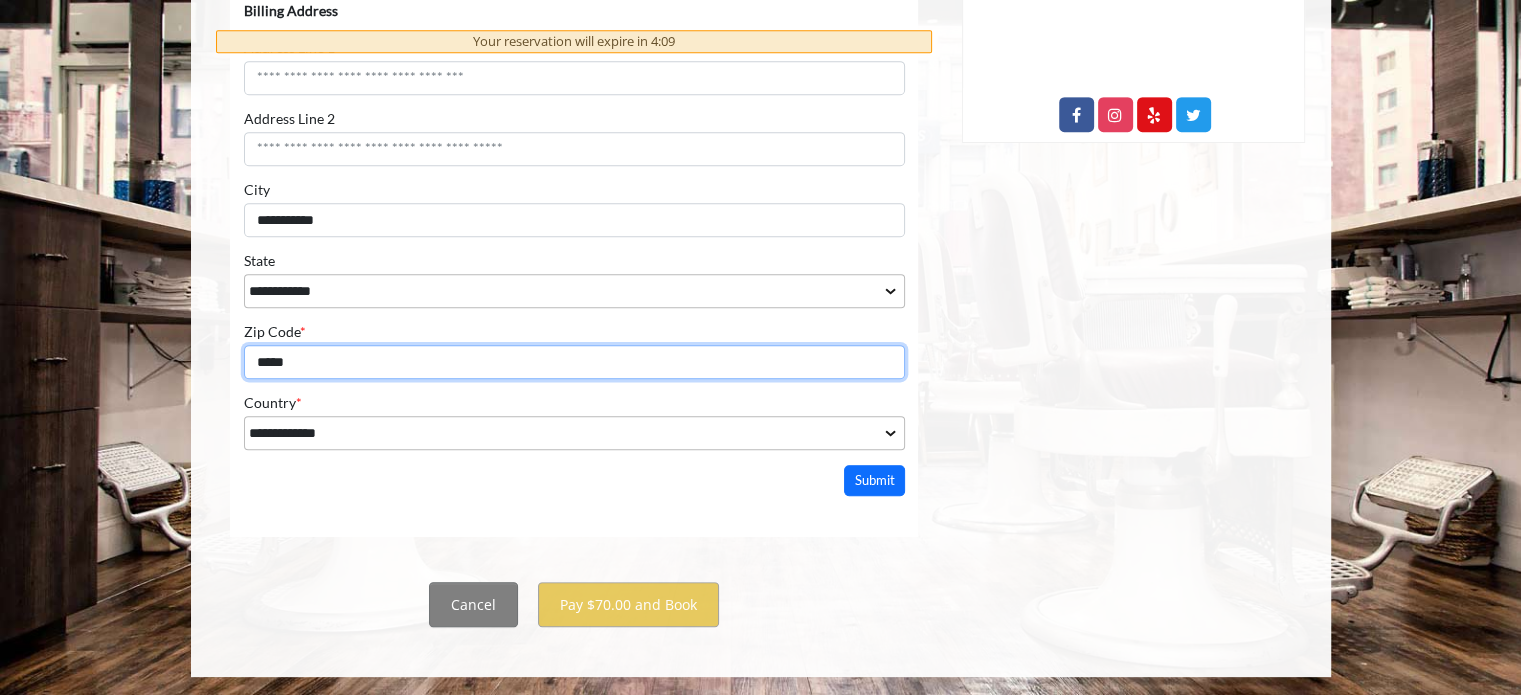 type on "*****" 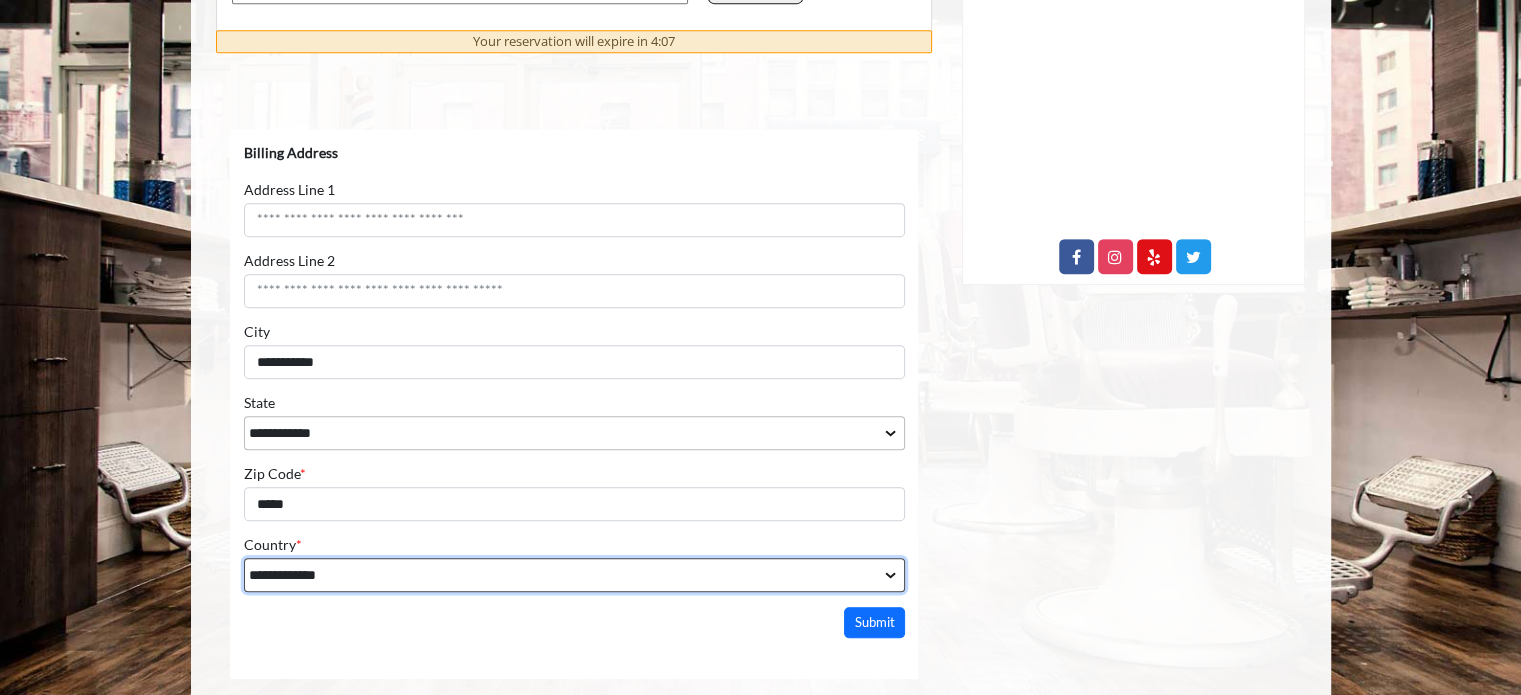 scroll, scrollTop: 761, scrollLeft: 0, axis: vertical 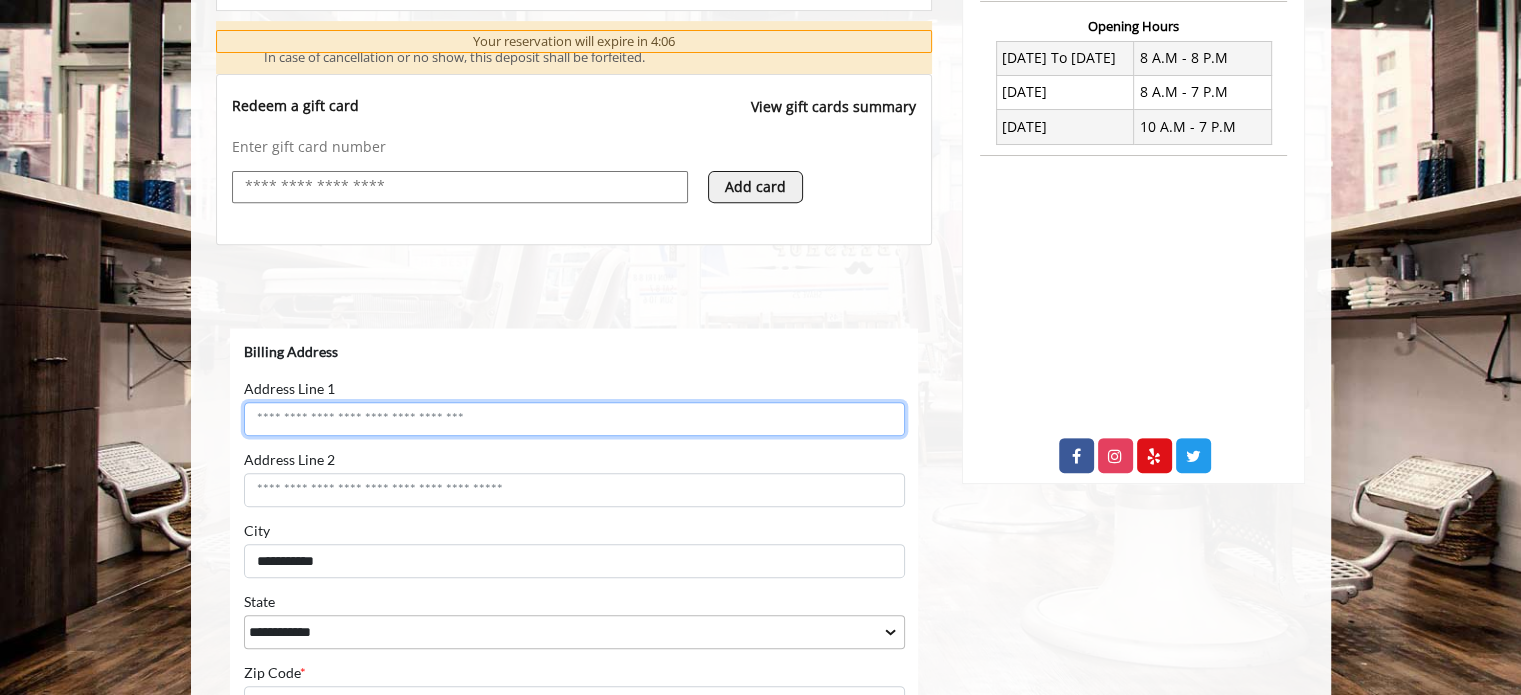 click on "Address Line 1" at bounding box center [573, 419] 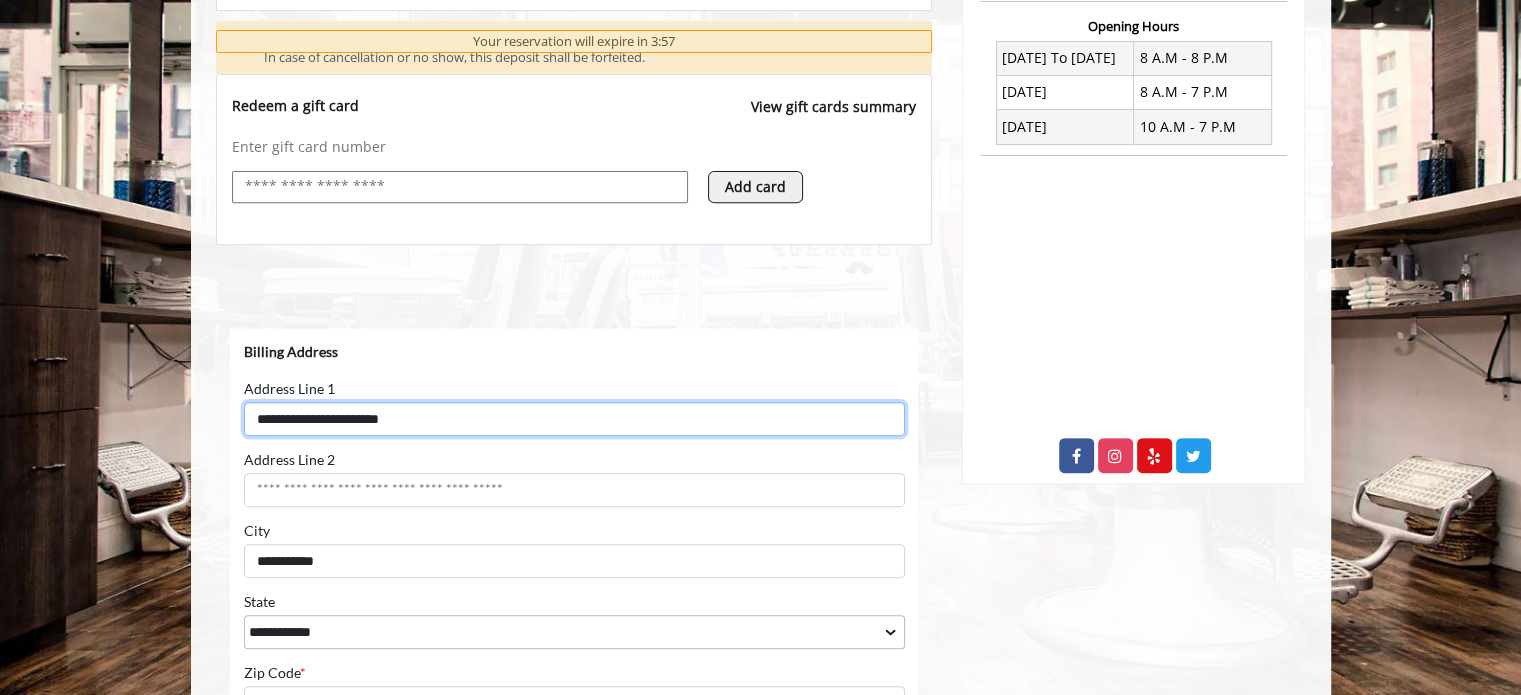 type on "**********" 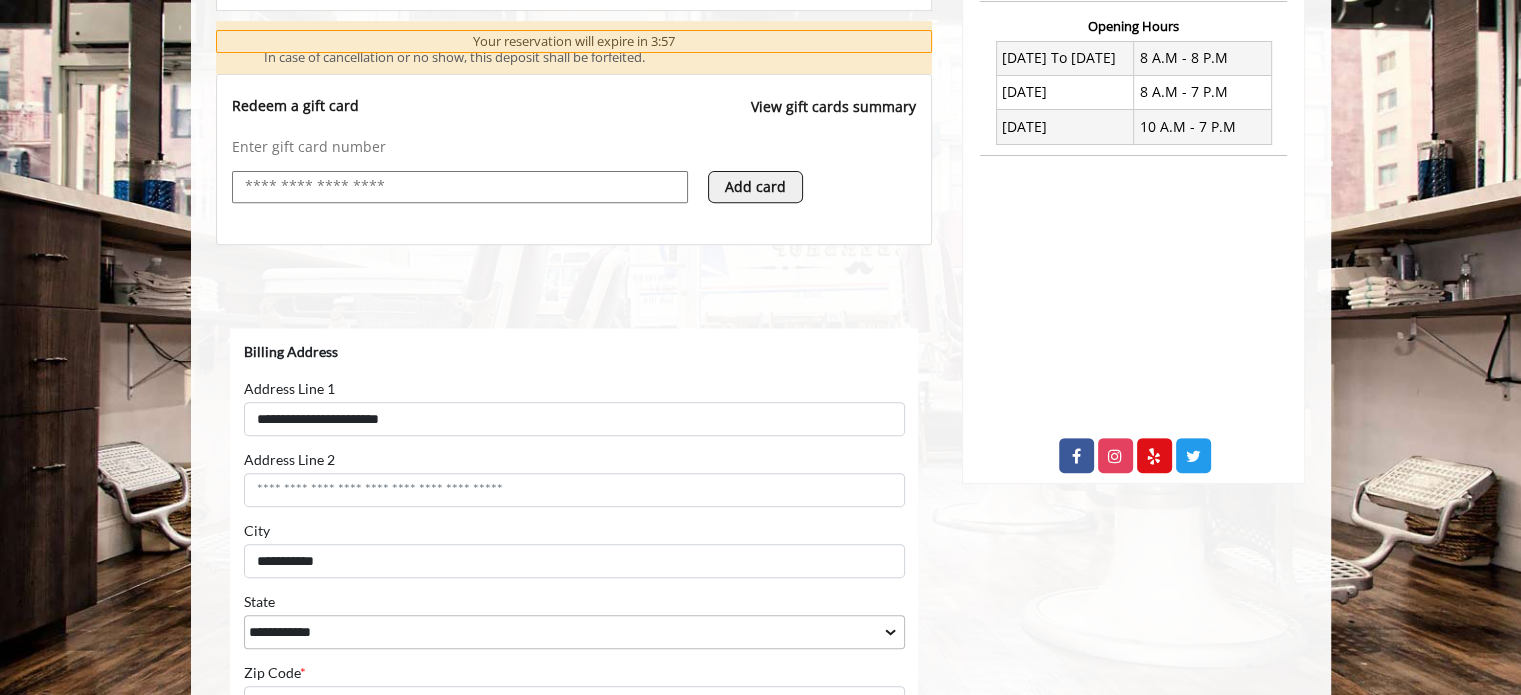click at bounding box center (460, 197) 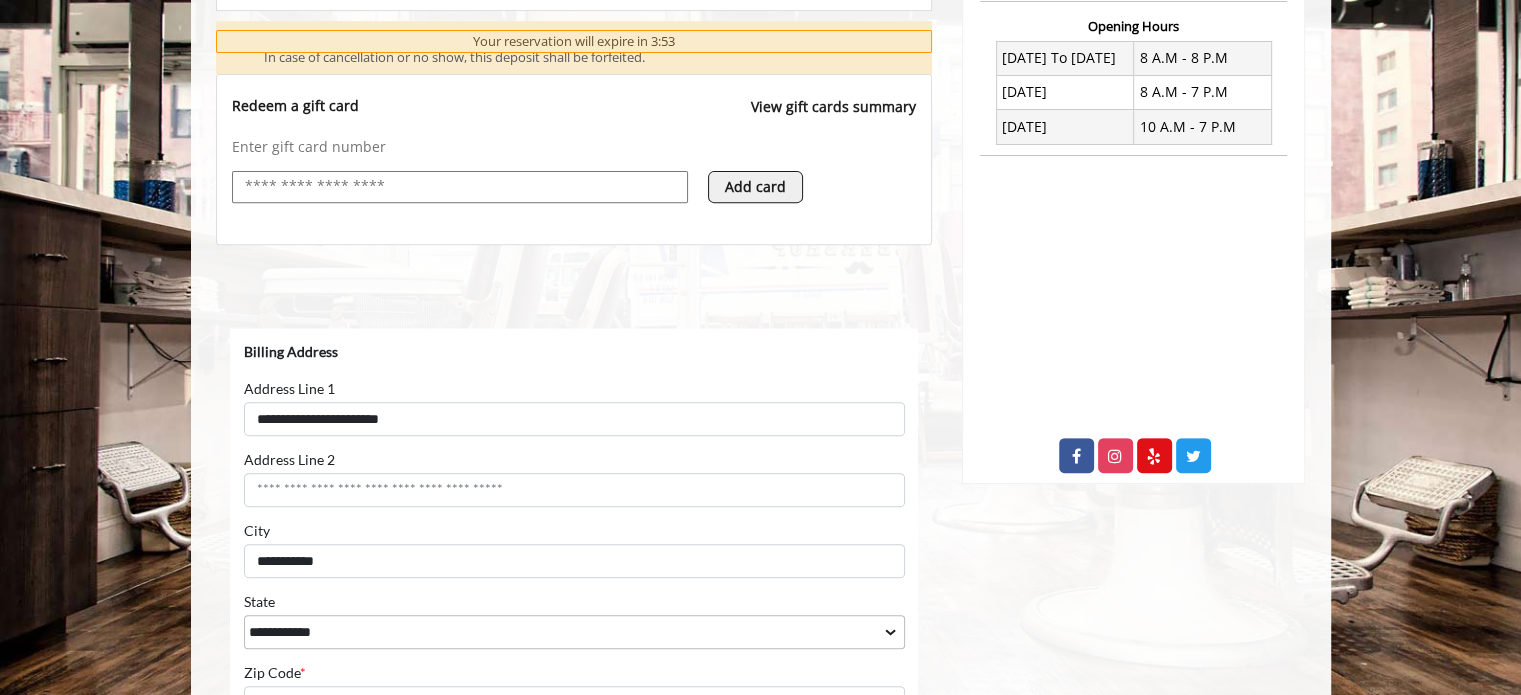 type on "**********" 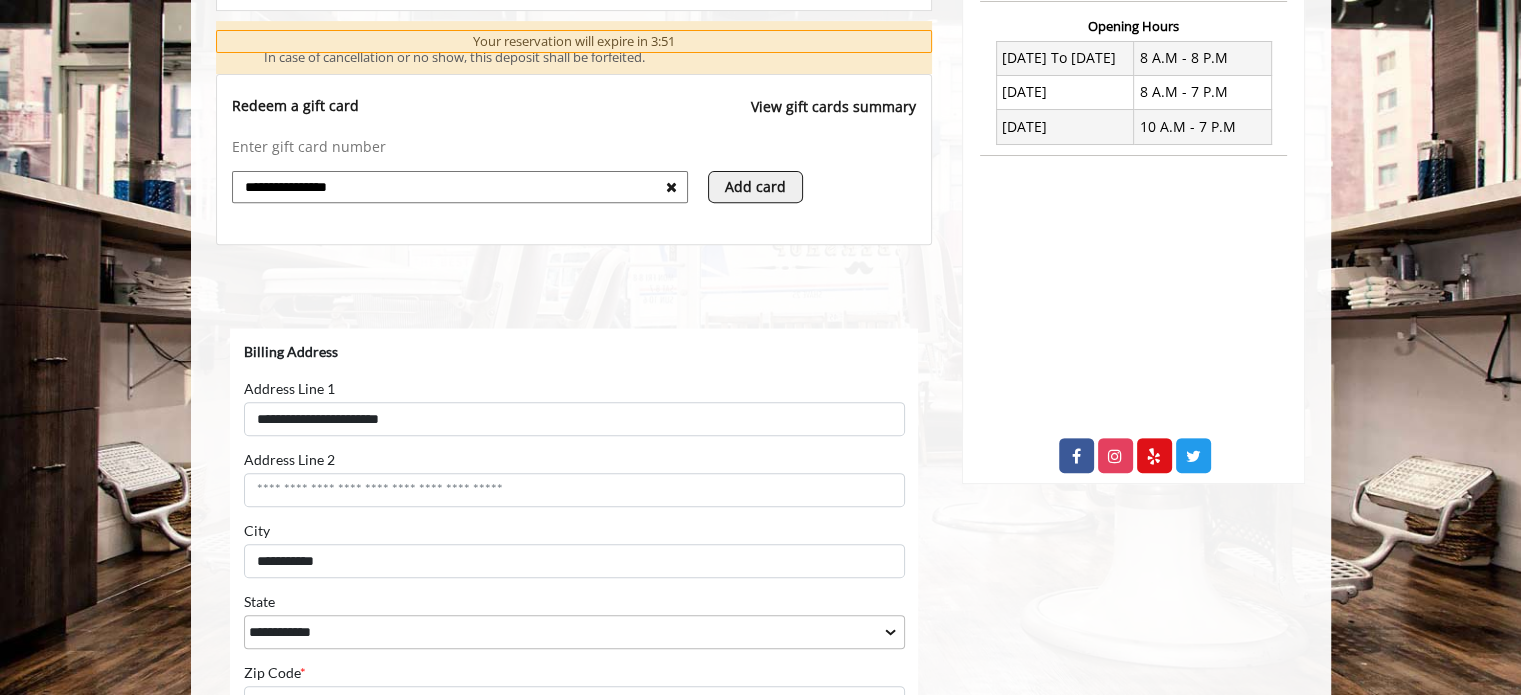 click on "Billing Address" at bounding box center [573, 354] 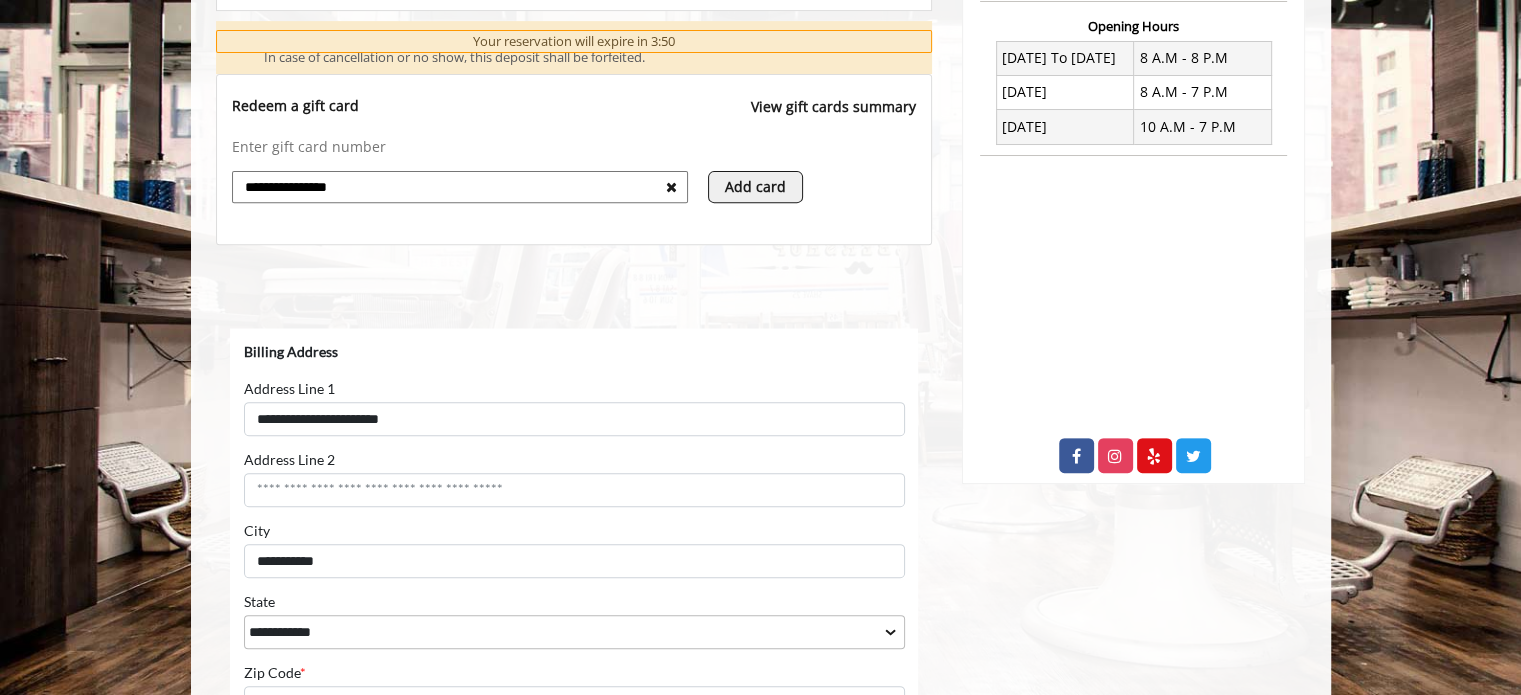 click on "Enter gift card number" at bounding box center (574, 147) 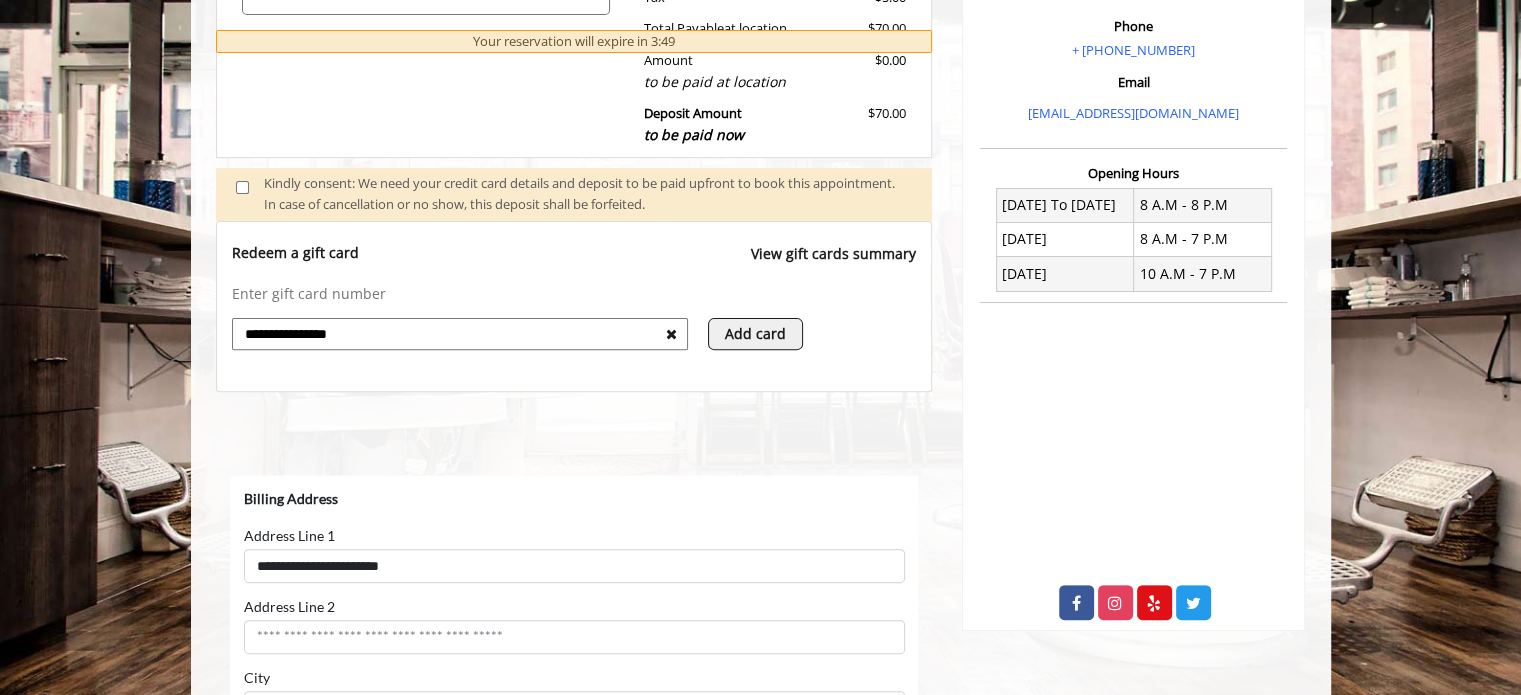 scroll, scrollTop: 608, scrollLeft: 0, axis: vertical 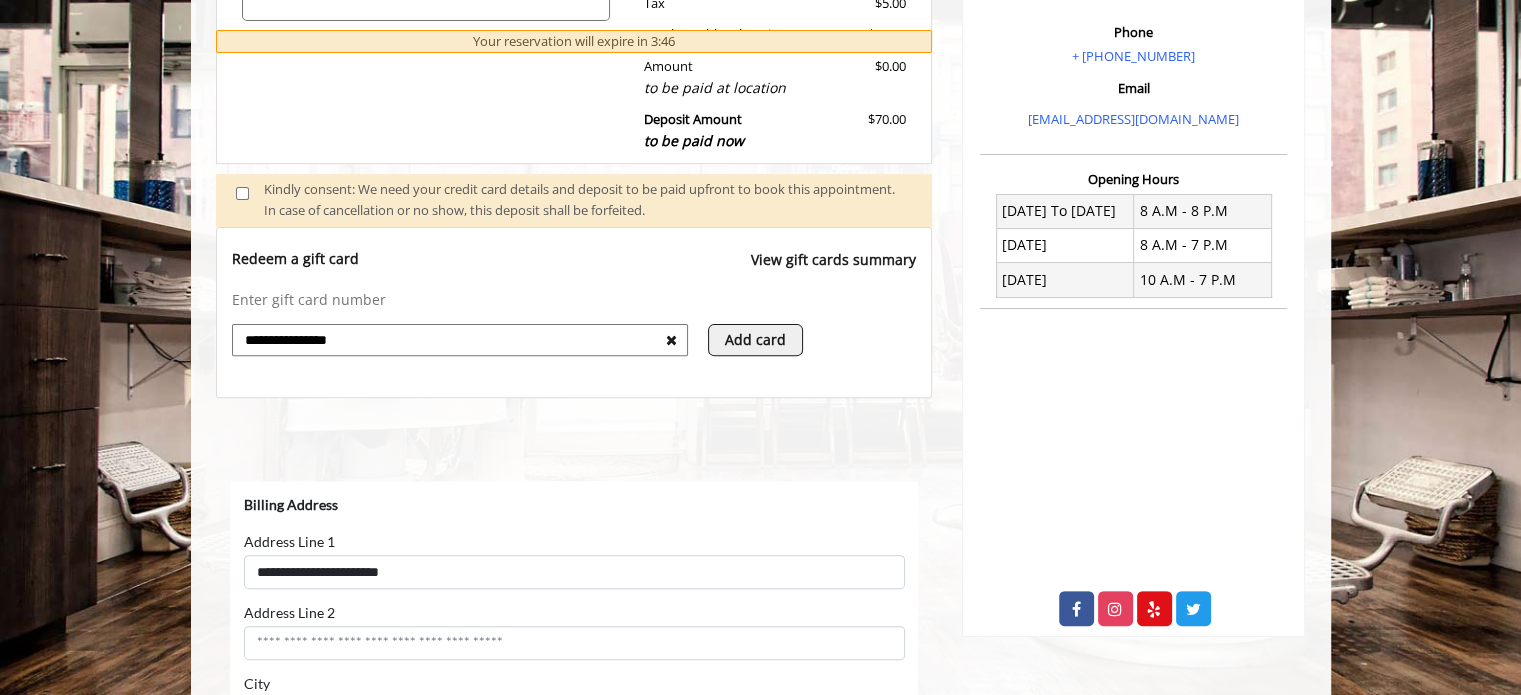 click on "Add card" at bounding box center (755, 340) 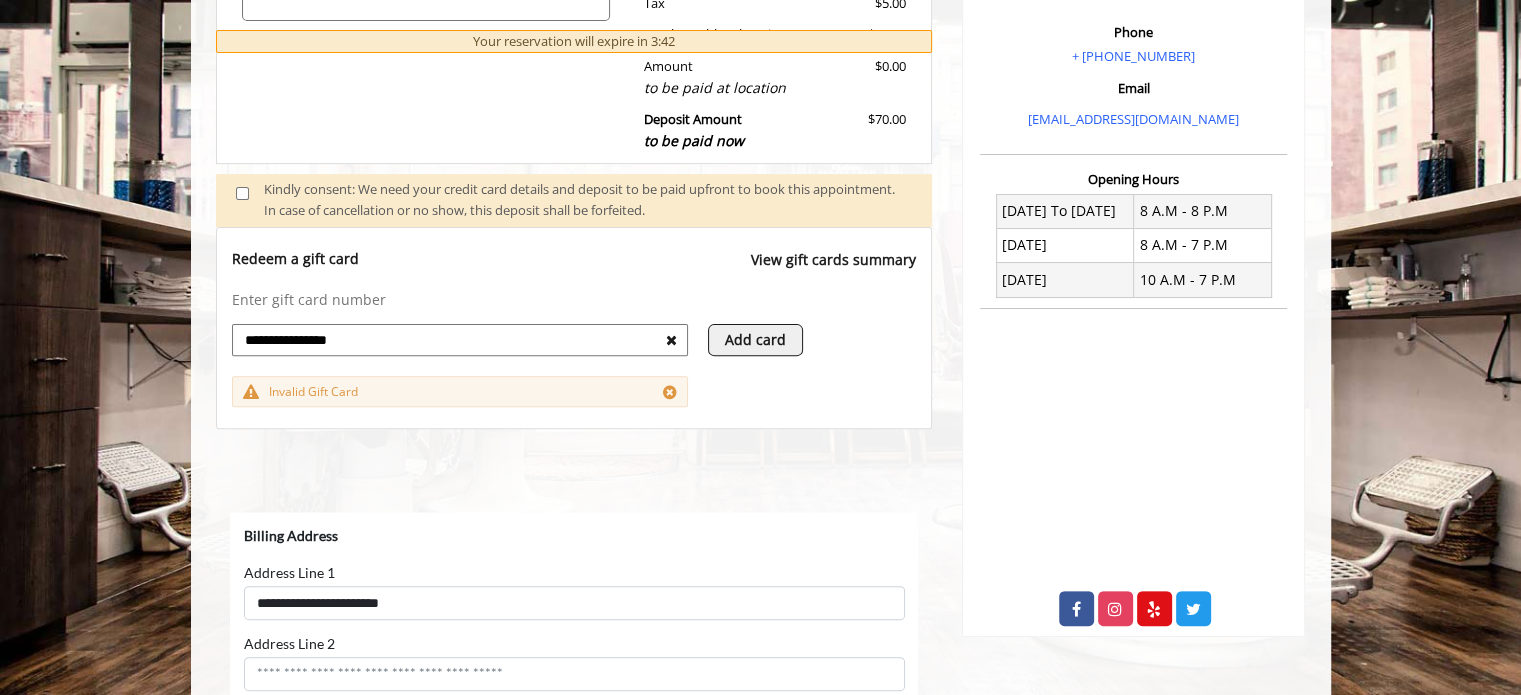 click on "View gift cards summary" at bounding box center (833, 269) 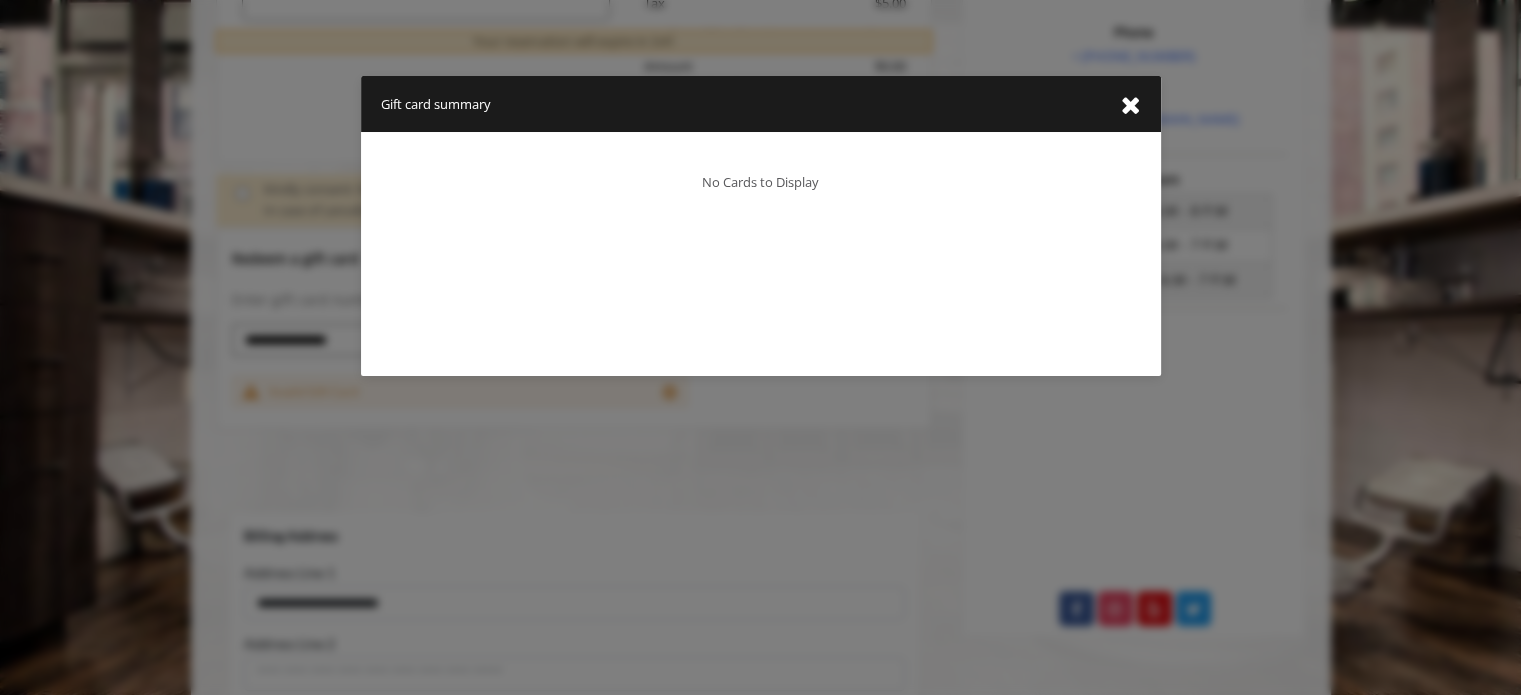 click at bounding box center (1131, 105) 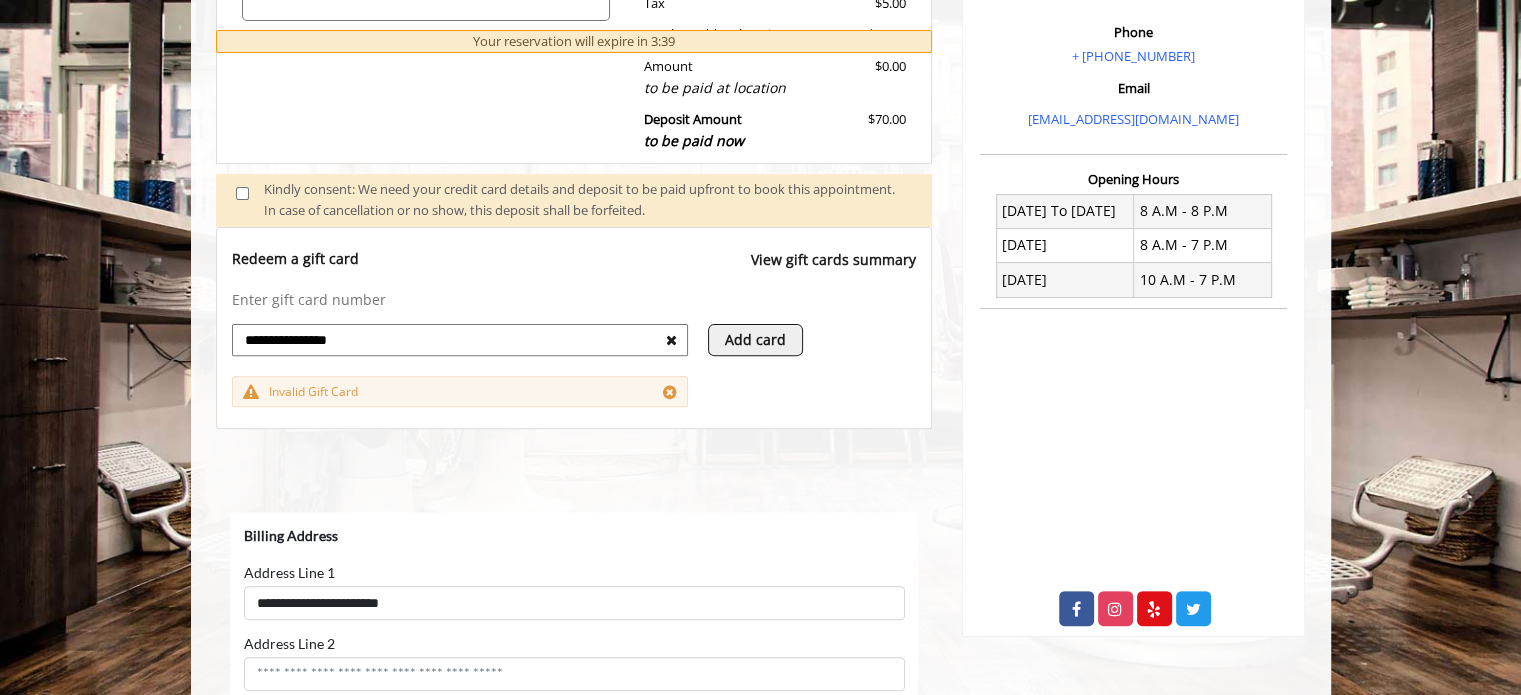 click on "**********" at bounding box center (454, 340) 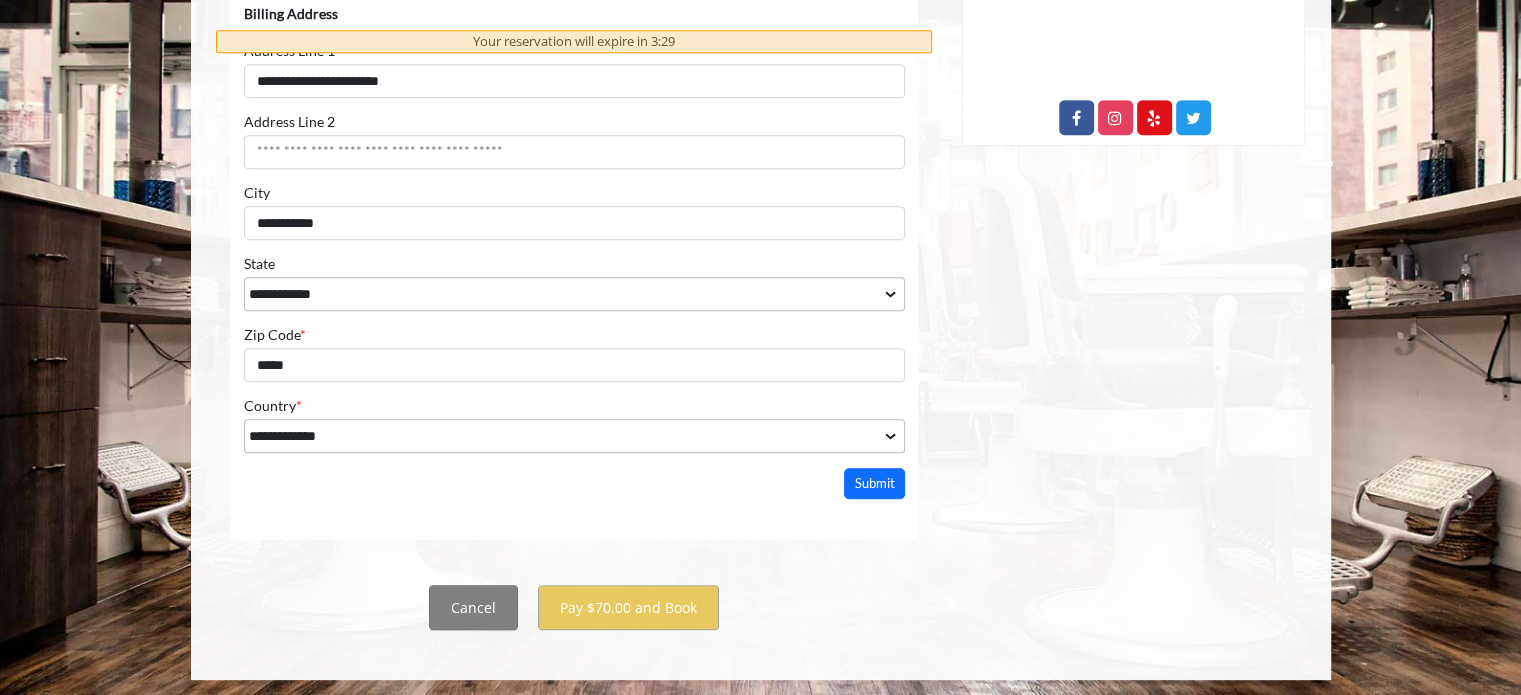 scroll, scrollTop: 1102, scrollLeft: 0, axis: vertical 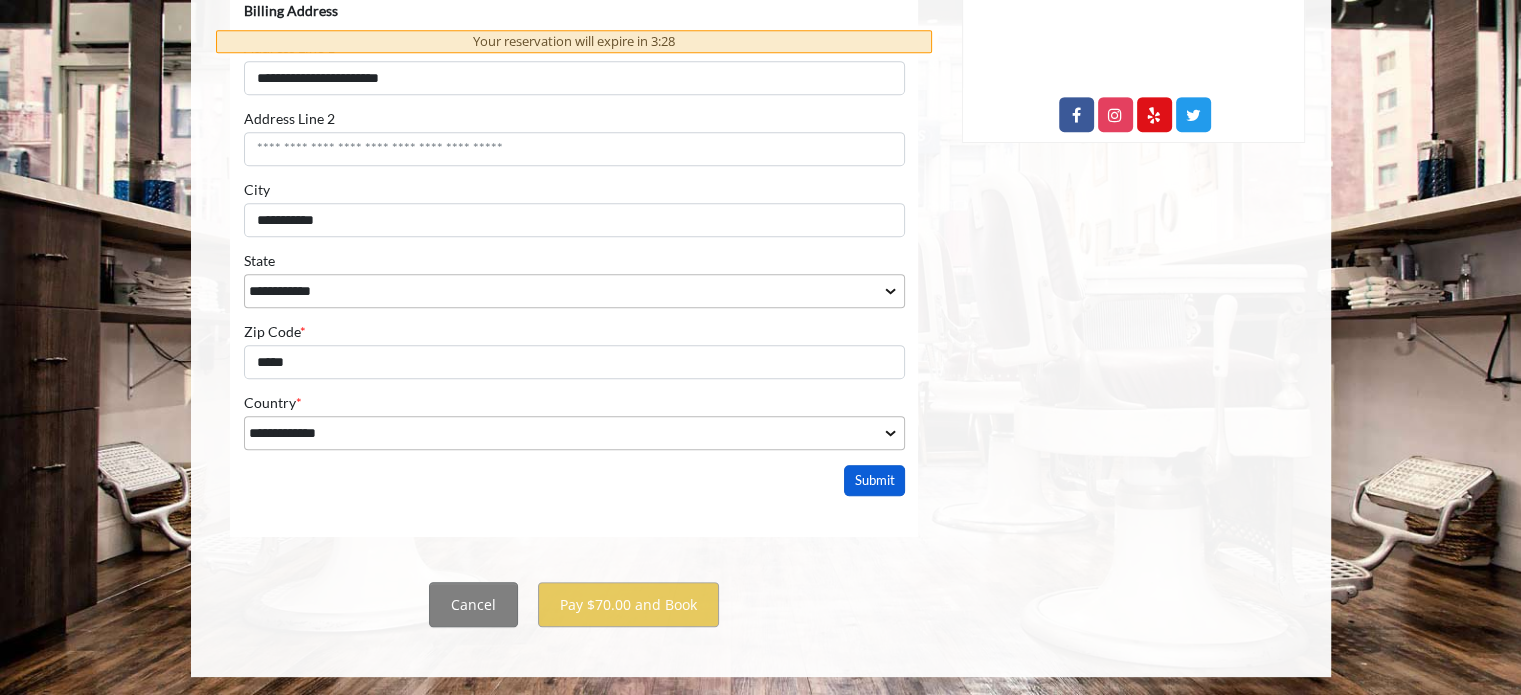 click on "Submit" at bounding box center (874, 481) 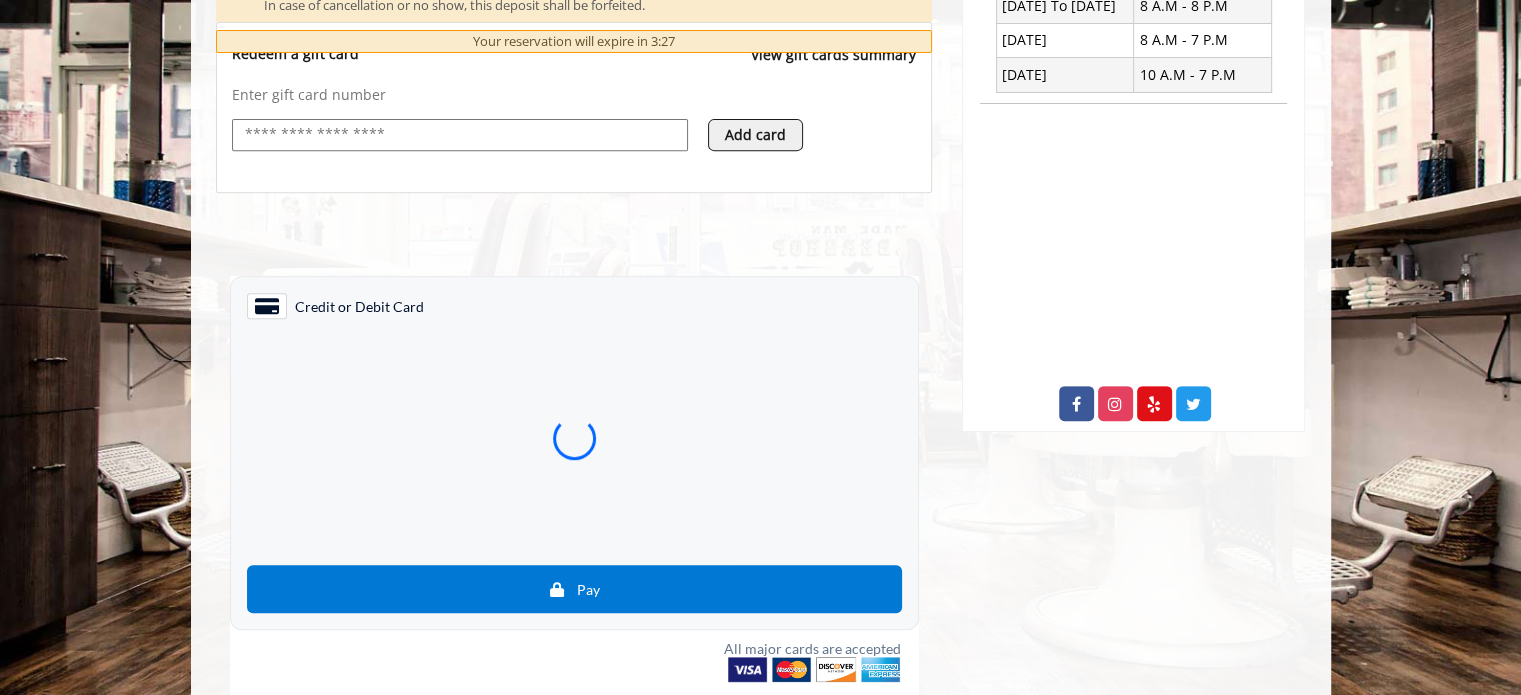 scroll, scrollTop: 809, scrollLeft: 0, axis: vertical 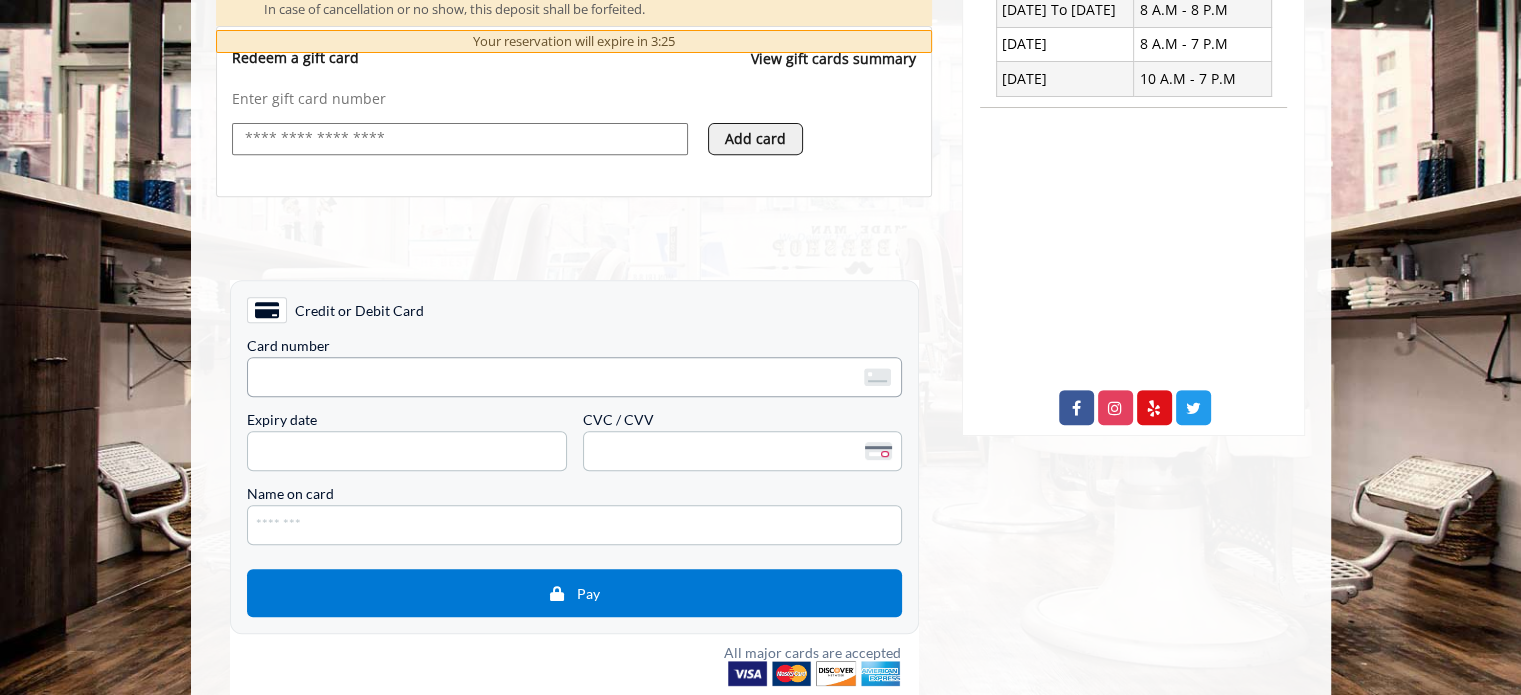 click on "<p>Your browser does not support iframes.</p>" at bounding box center (573, 377) 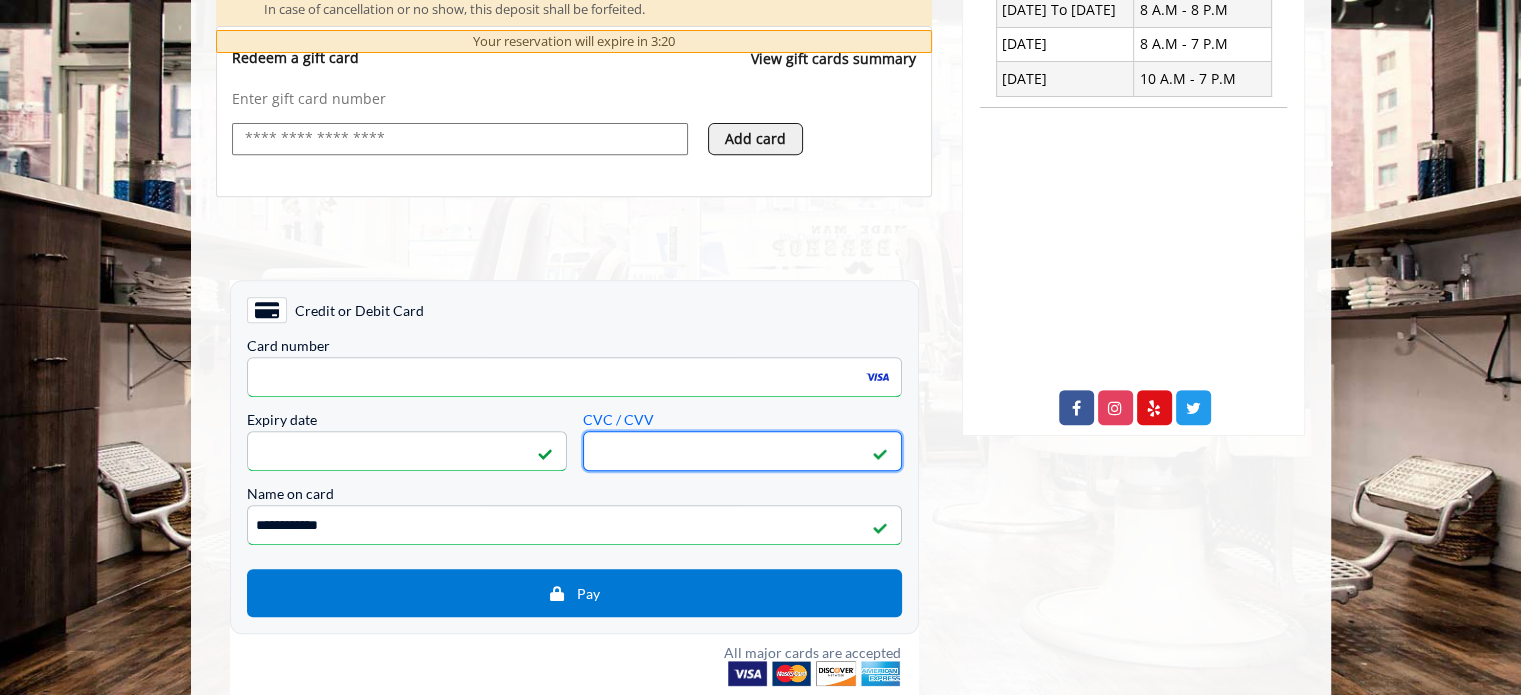 click on "[GEOGRAPHIC_DATA][STREET_ADDRESS][US_STATE]
Phone
+ [PHONE_NUMBER]
Email
[EMAIL_ADDRESS][DOMAIN_NAME]
Opening Hours
[DATE] To [DATE]
8 A.M - 8 P.M
[DATE]
8 A.M - 7 P.M
[DATE]
10 A.M - 7 P.M" 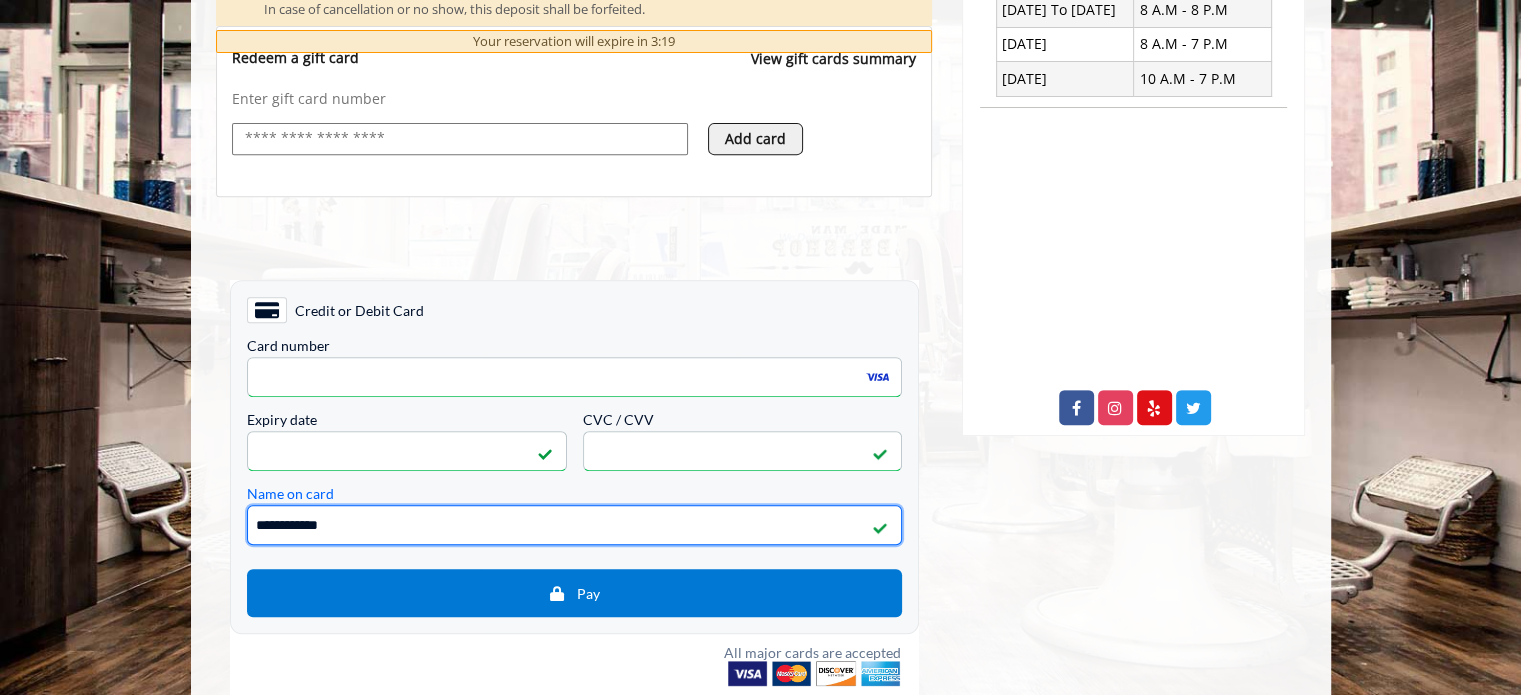 drag, startPoint x: 804, startPoint y: 522, endPoint x: 158, endPoint y: 504, distance: 646.25073 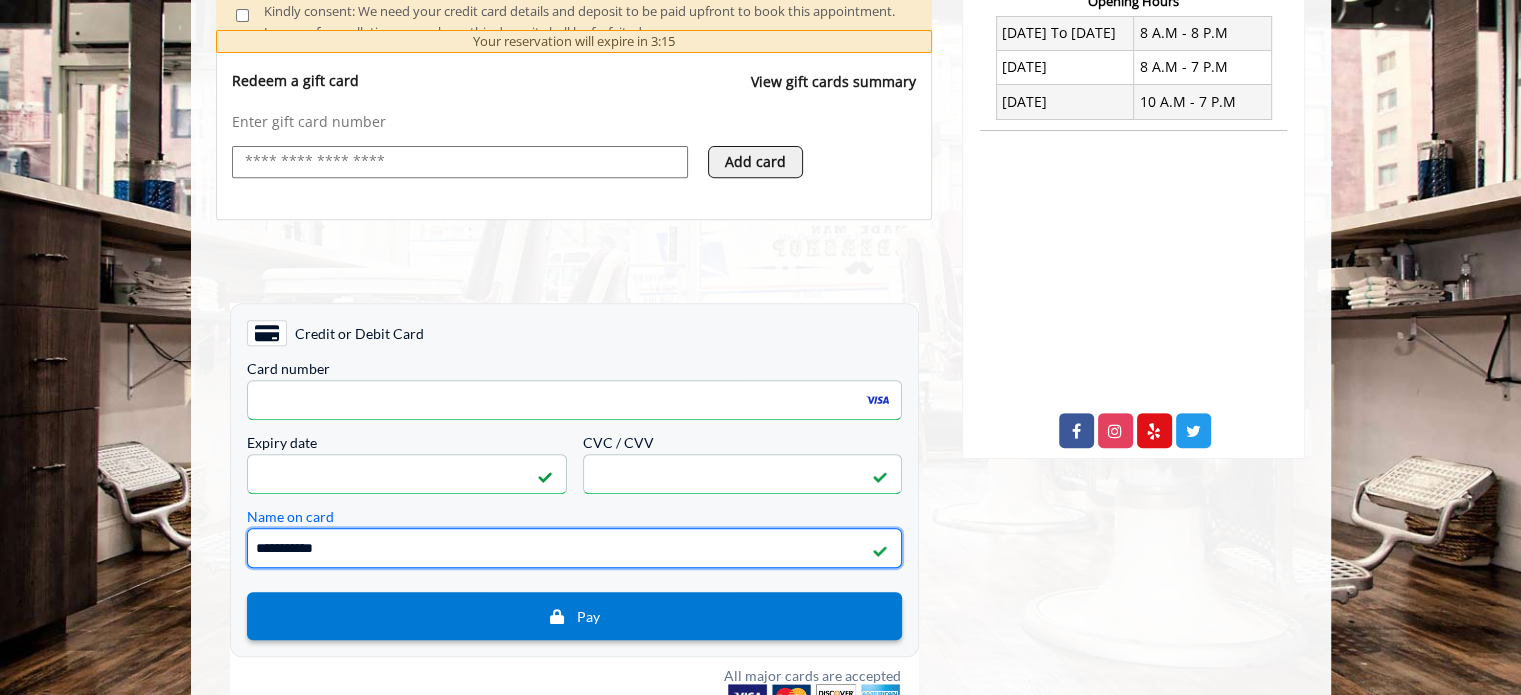 scroll, scrollTop: 785, scrollLeft: 0, axis: vertical 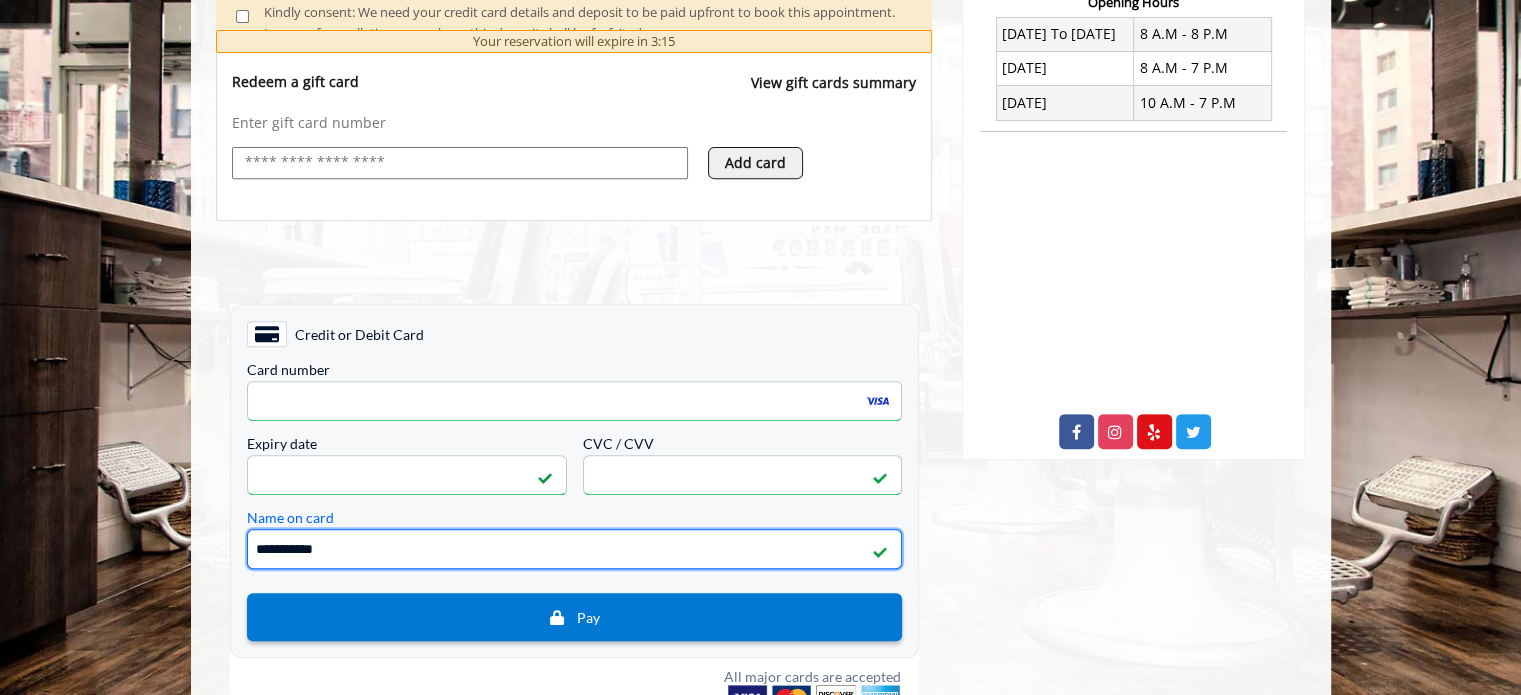 type on "**********" 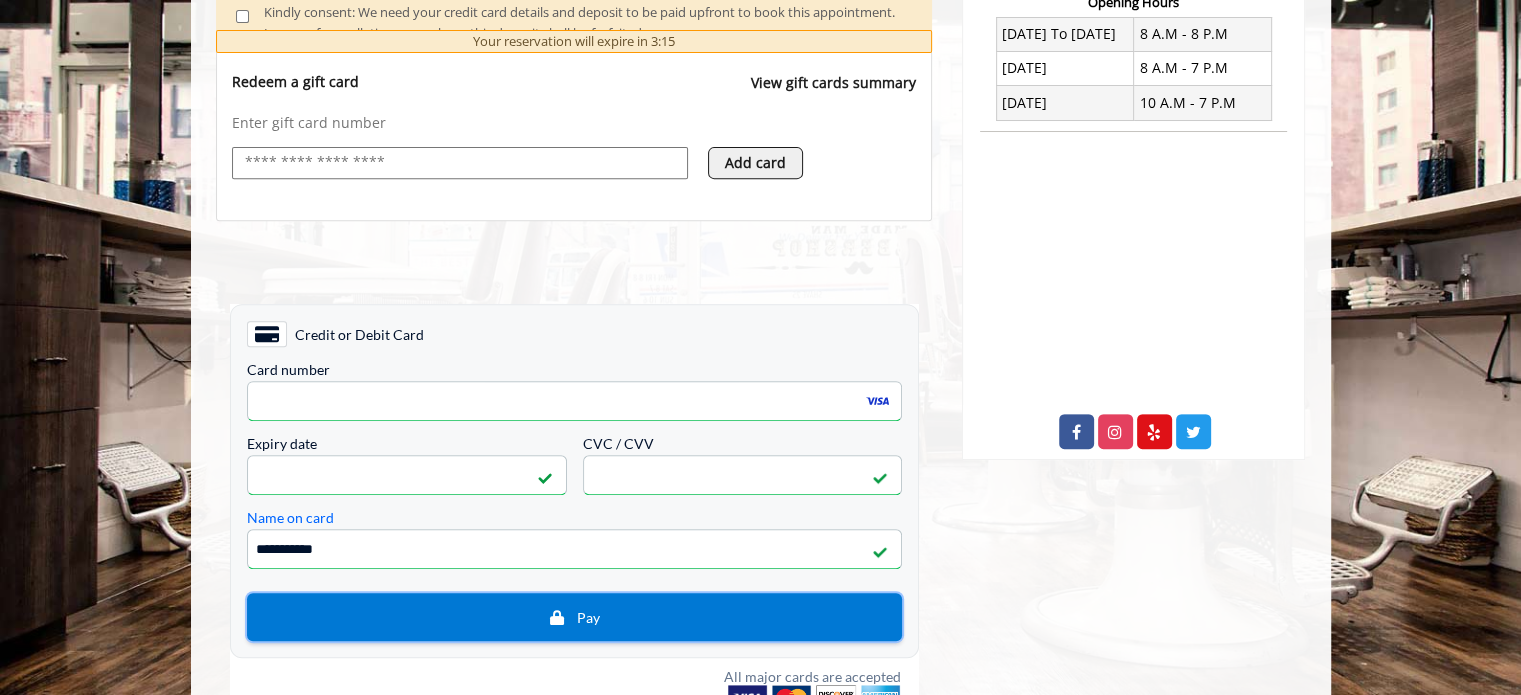 click on "Pay" at bounding box center [573, 617] 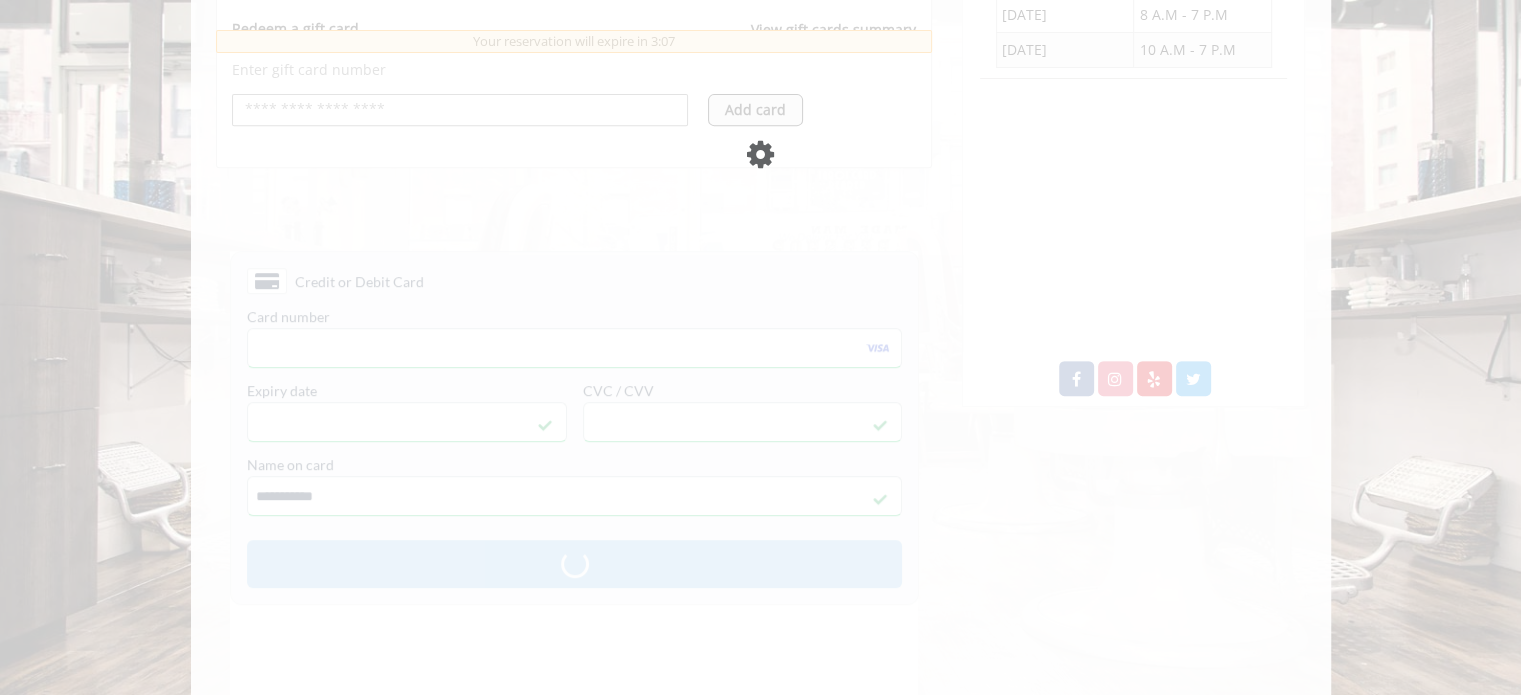 scroll, scrollTop: 874, scrollLeft: 0, axis: vertical 